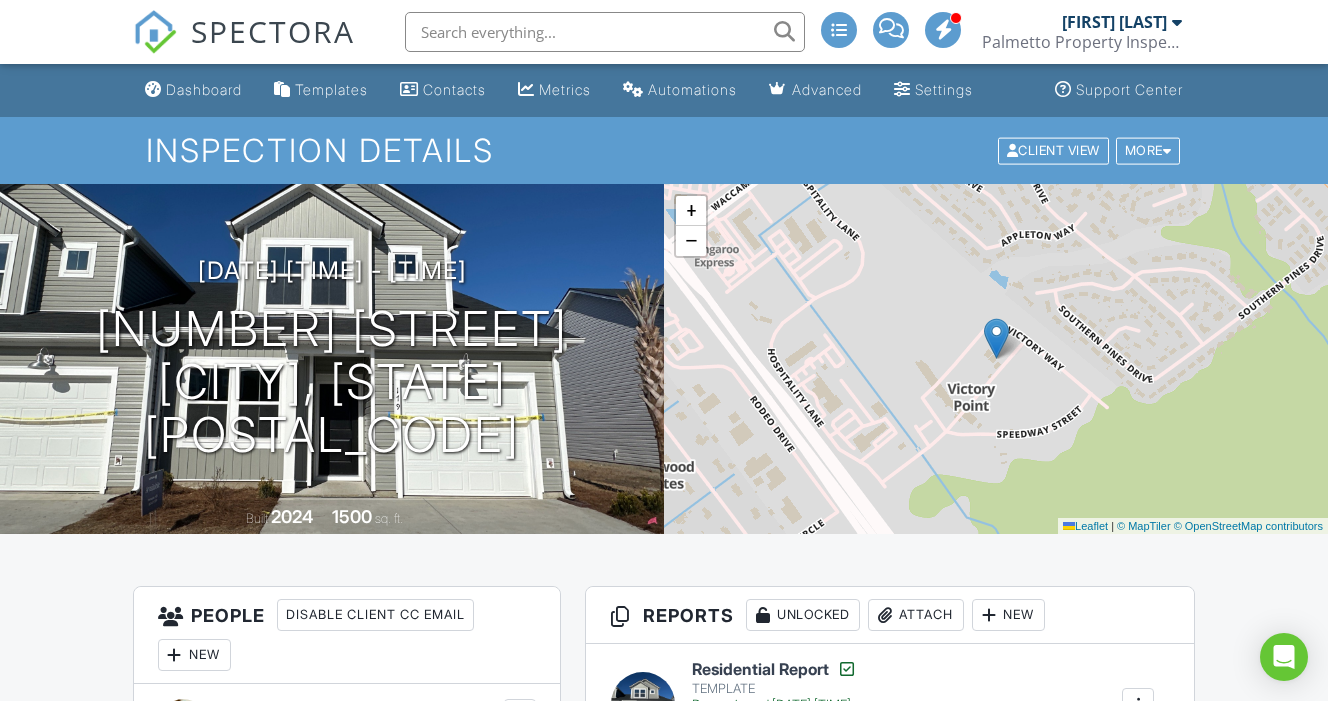 scroll, scrollTop: 0, scrollLeft: 0, axis: both 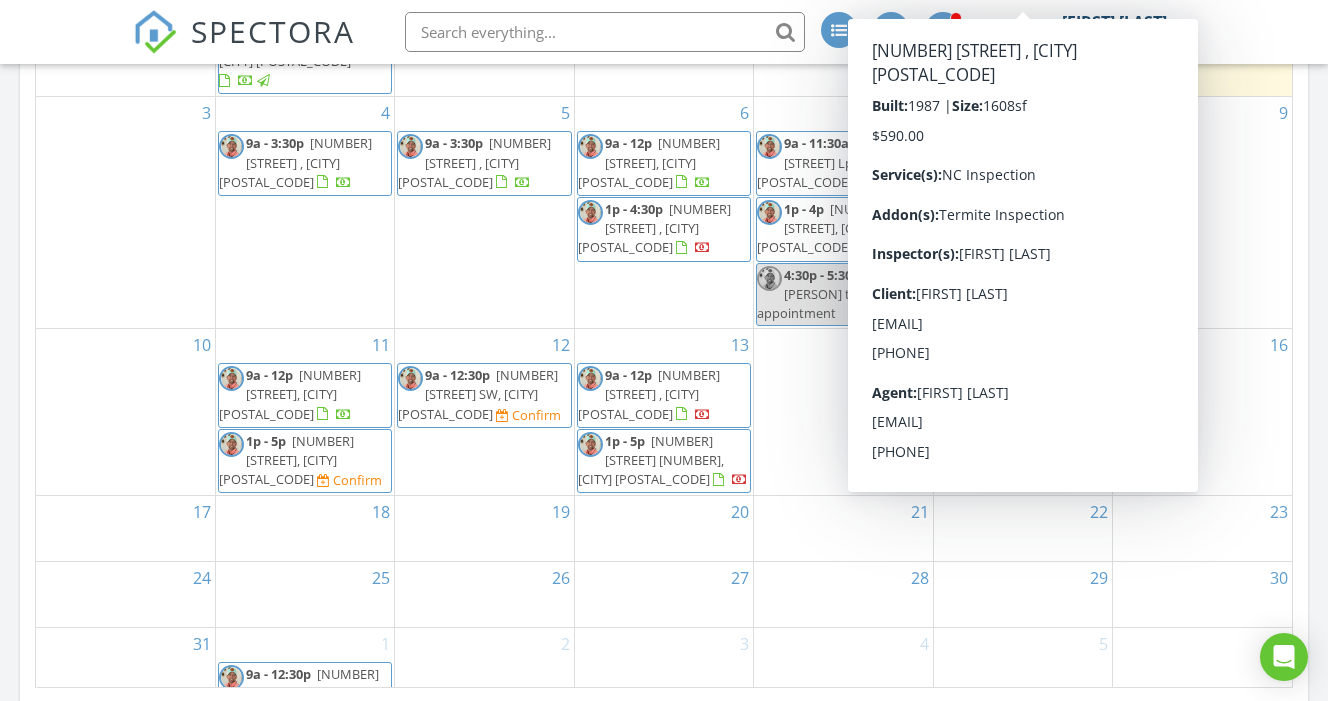 click on "18" at bounding box center (305, 528) 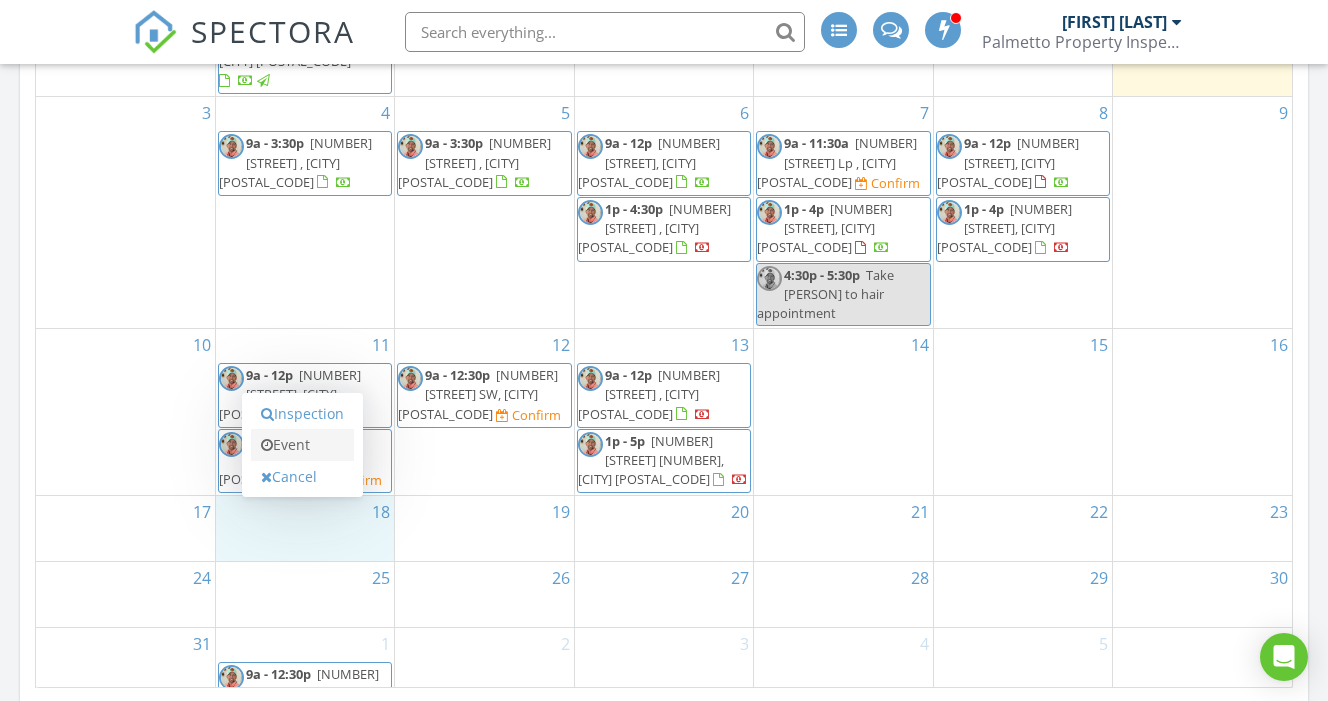 click on "Event" at bounding box center [302, 445] 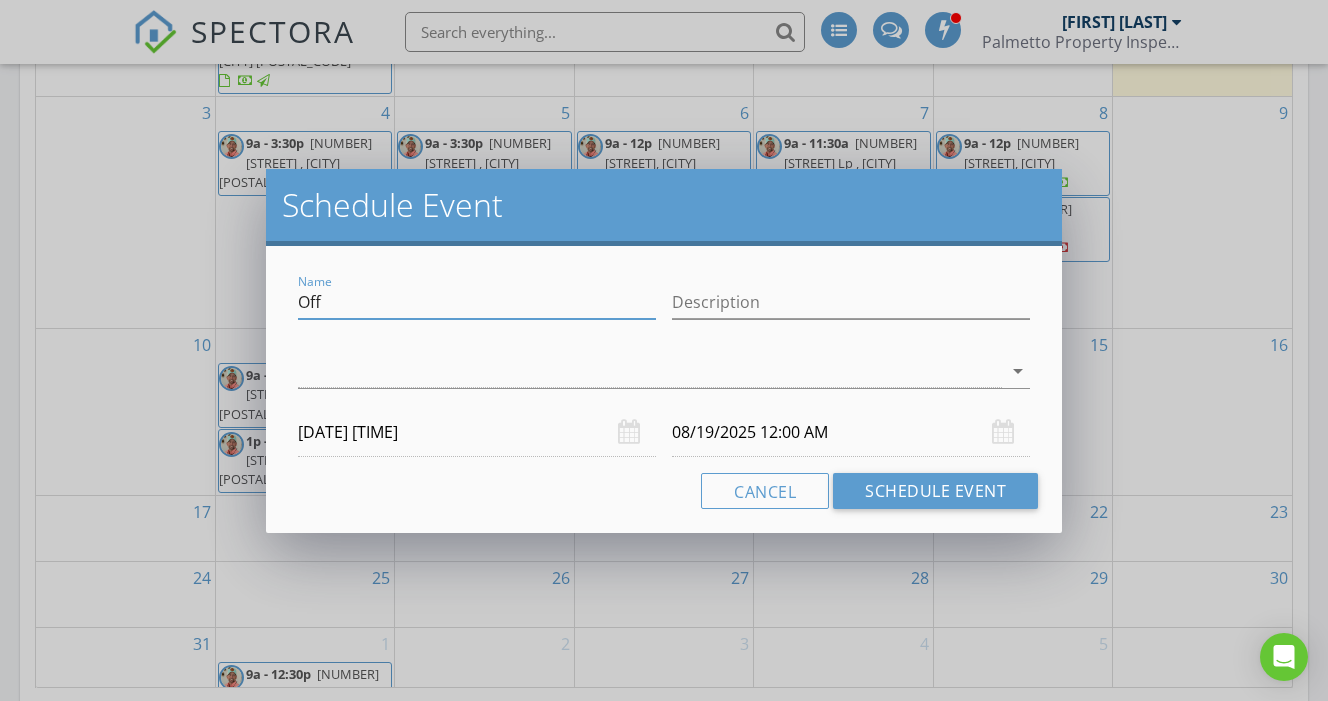 click on "Off" at bounding box center [477, 302] 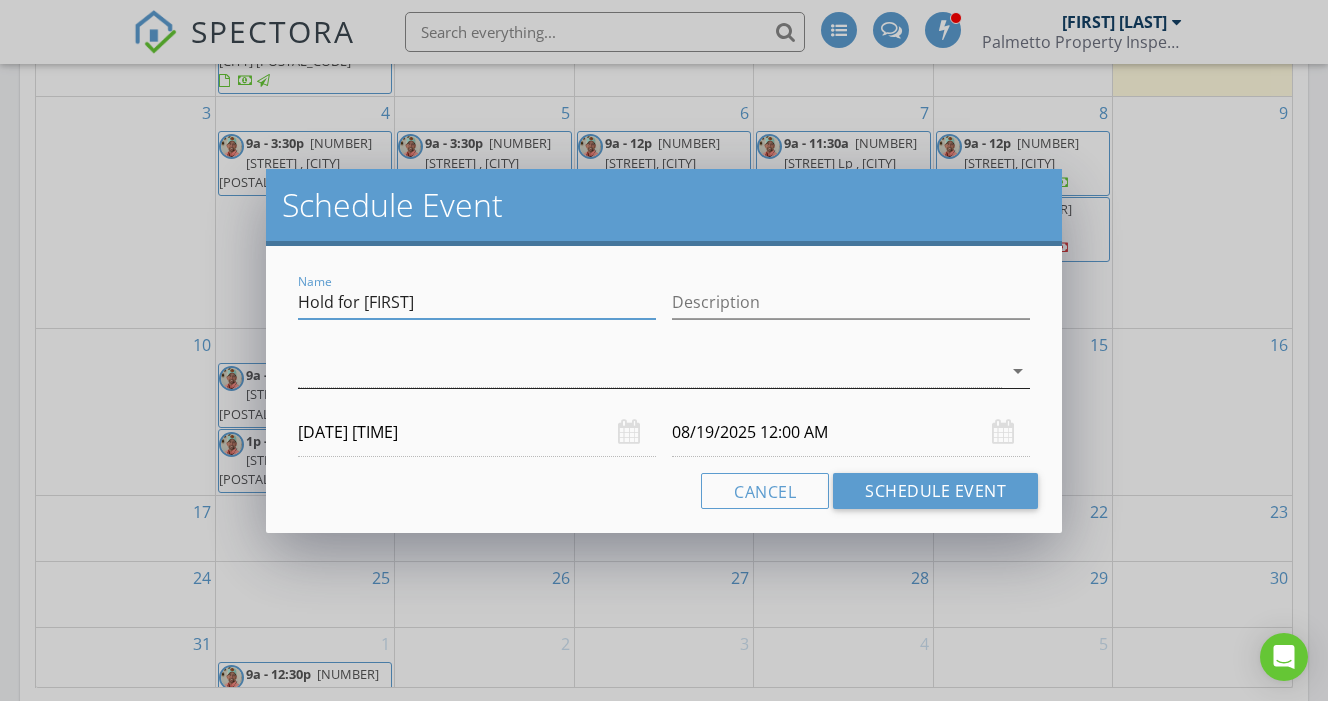 type on "Hold for Jim" 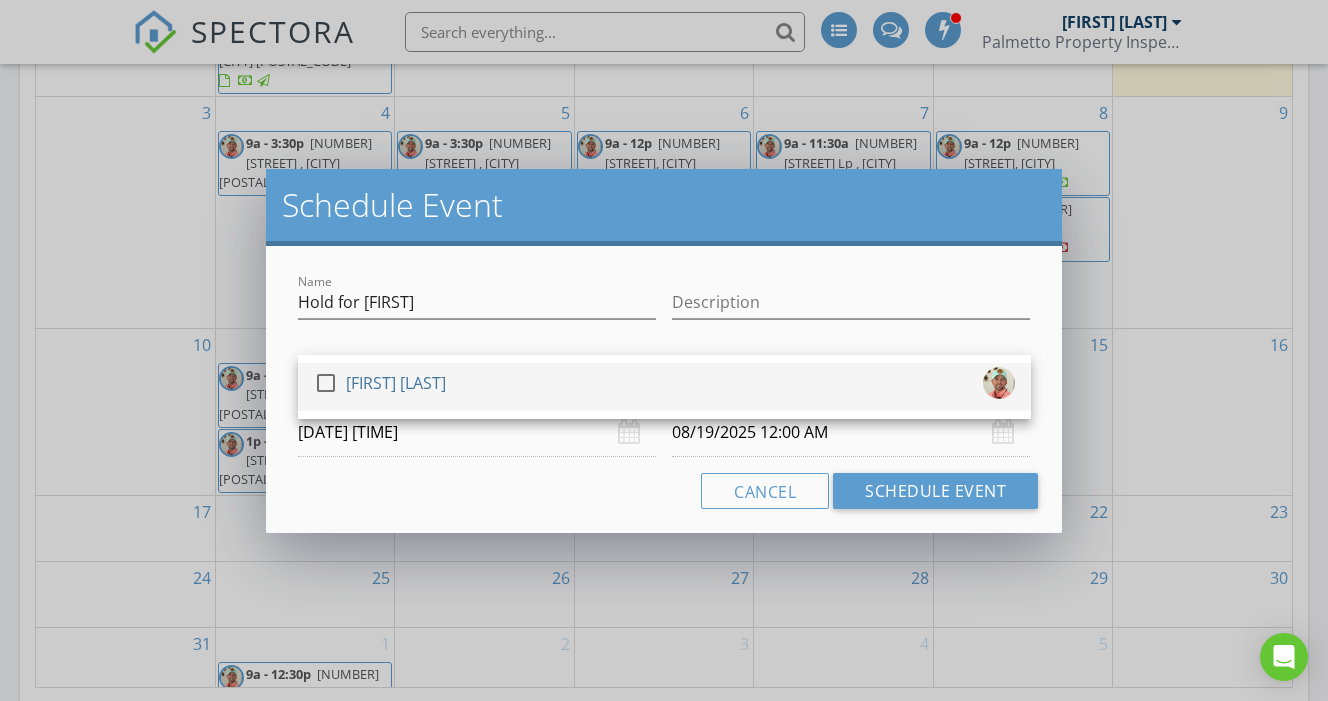 click at bounding box center [326, 383] 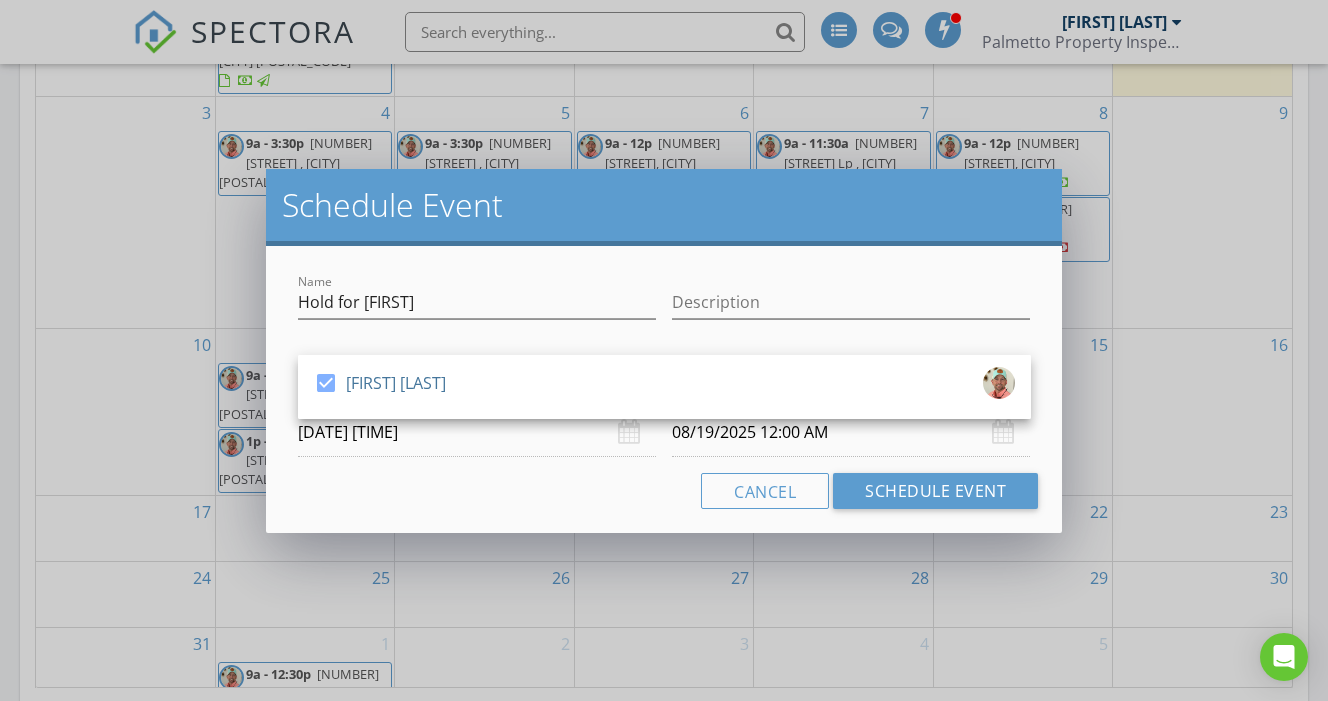 click on "Schedule Event   Name Hold for Jim   Description     check_box   Rusty Richardson   Rusty Richardson arrow_drop_down   08/18/2025 12:00 AM   08/19/2025 12:00 AM         Cancel   Schedule Event" at bounding box center [664, 350] 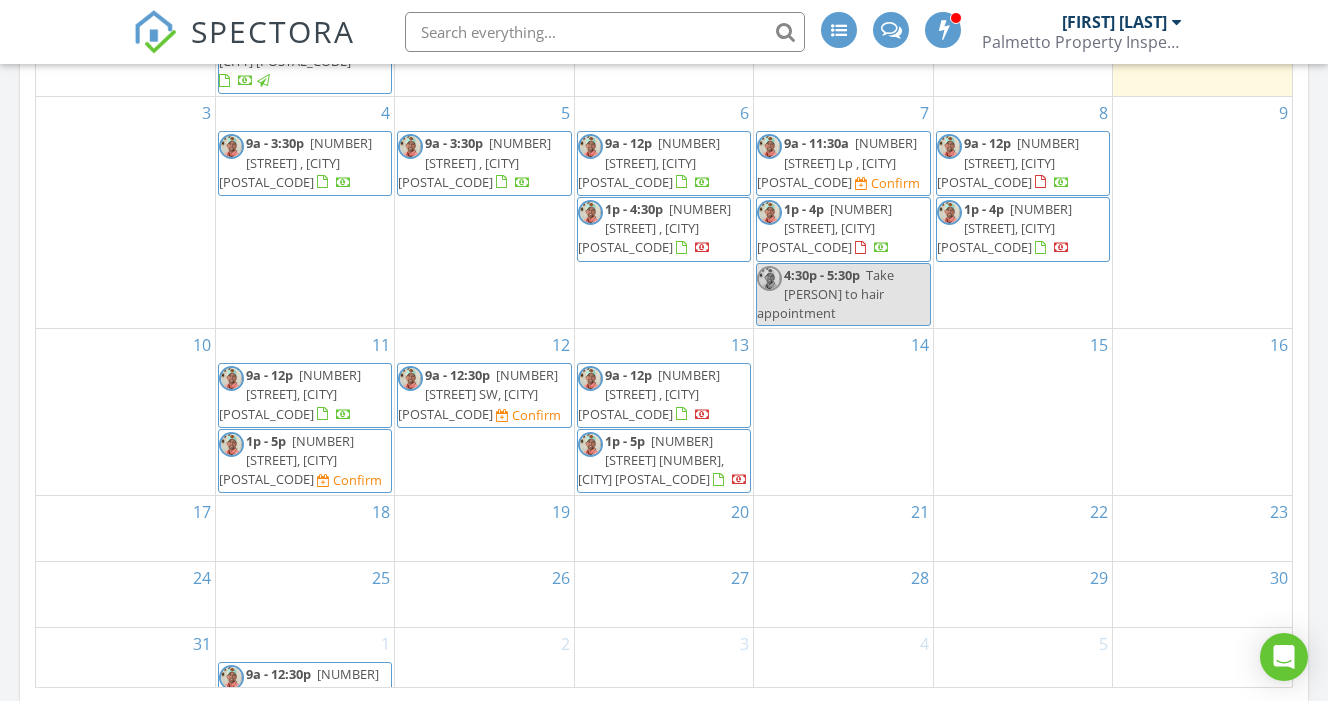 click on "14" at bounding box center (843, 412) 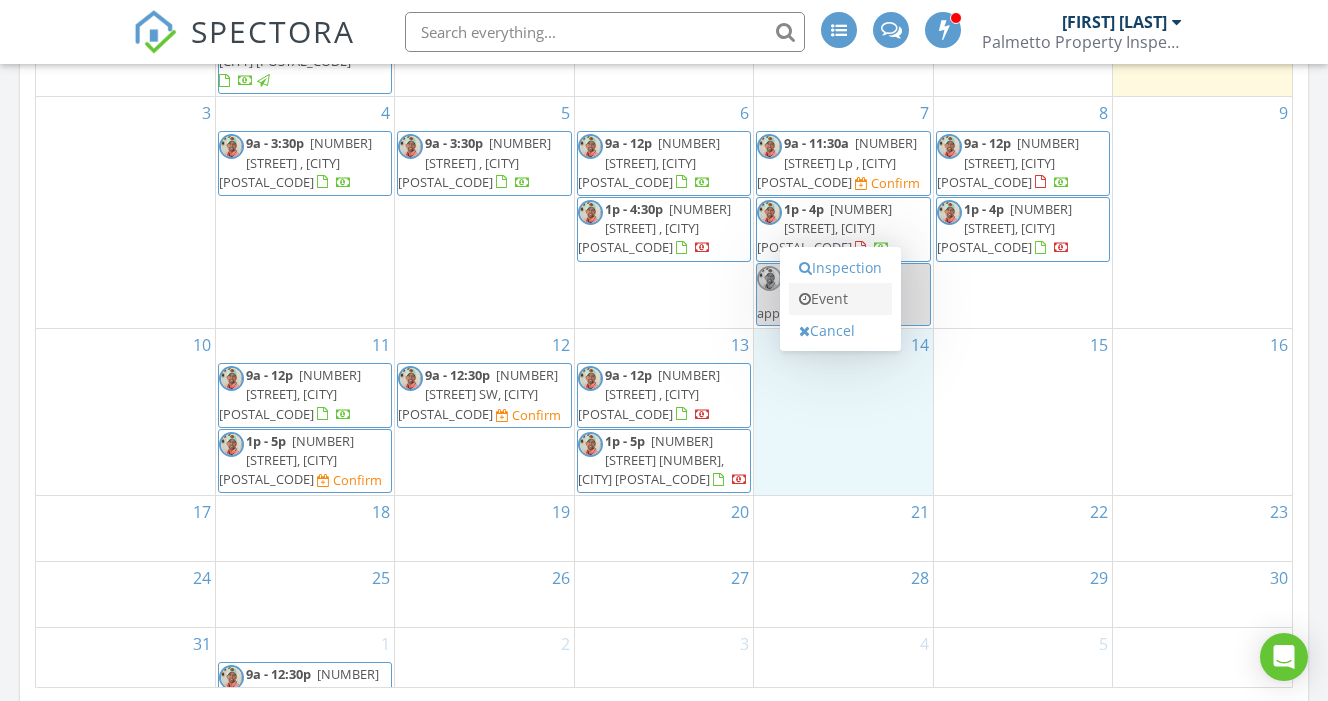 click on "Event" at bounding box center [840, 299] 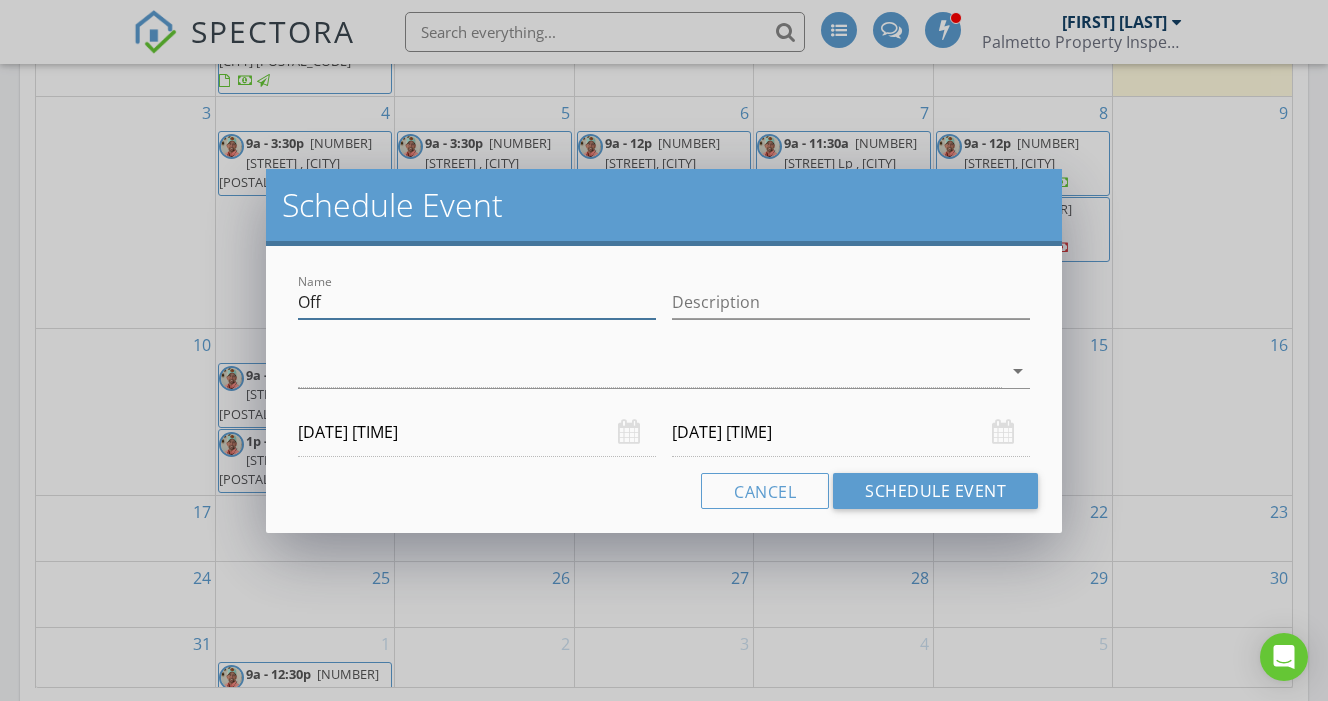 click on "Off" at bounding box center (477, 302) 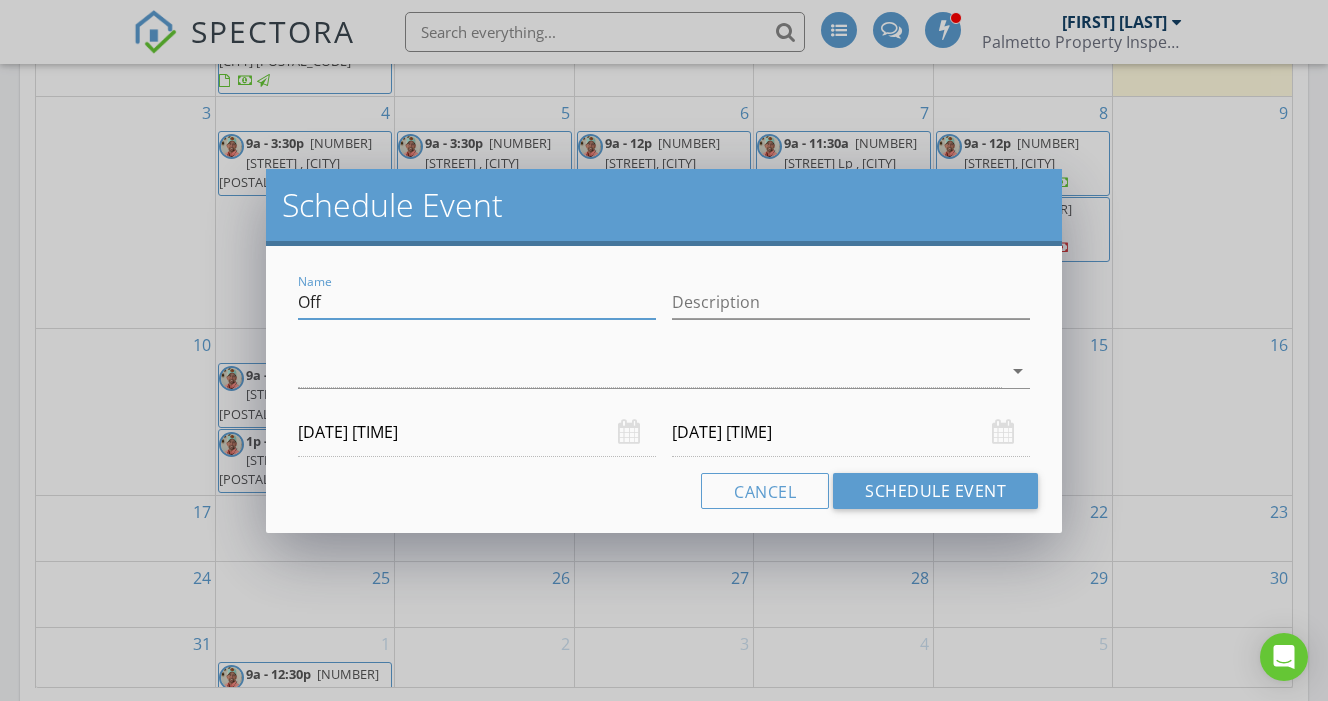 click on "Off" at bounding box center (477, 302) 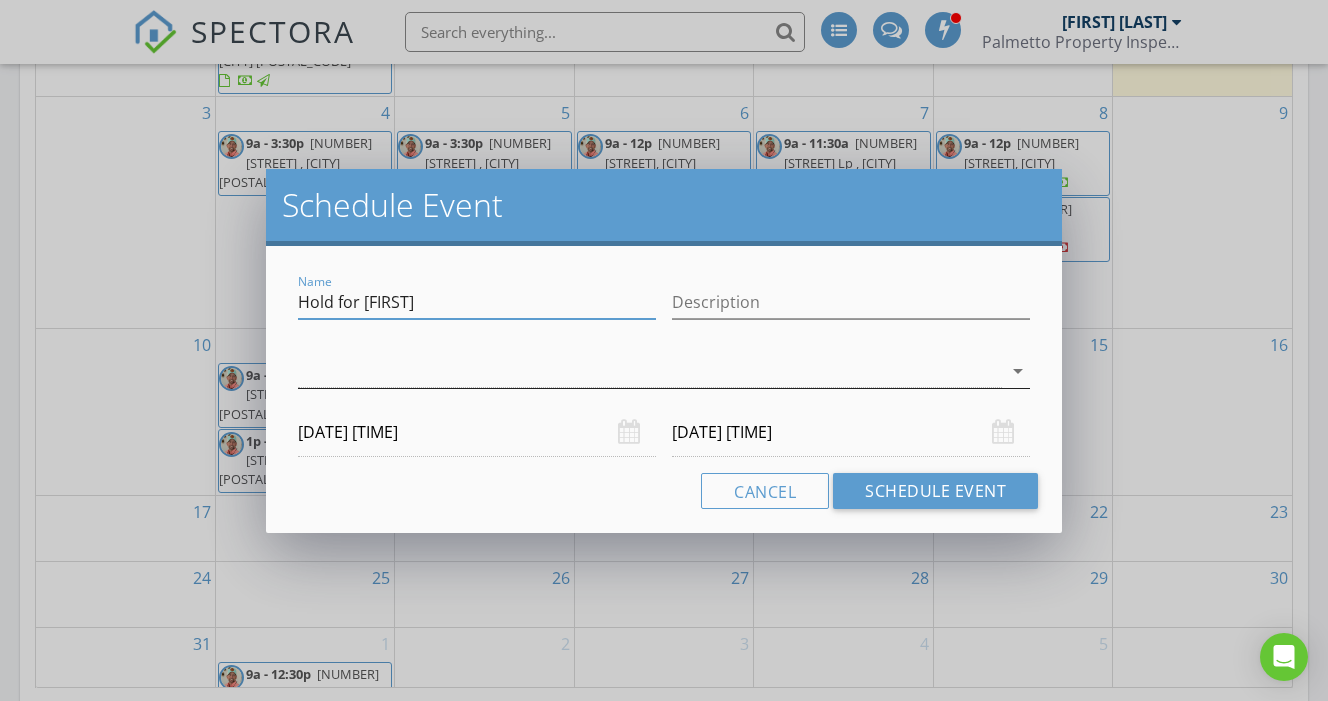 type on "Hold for Jim" 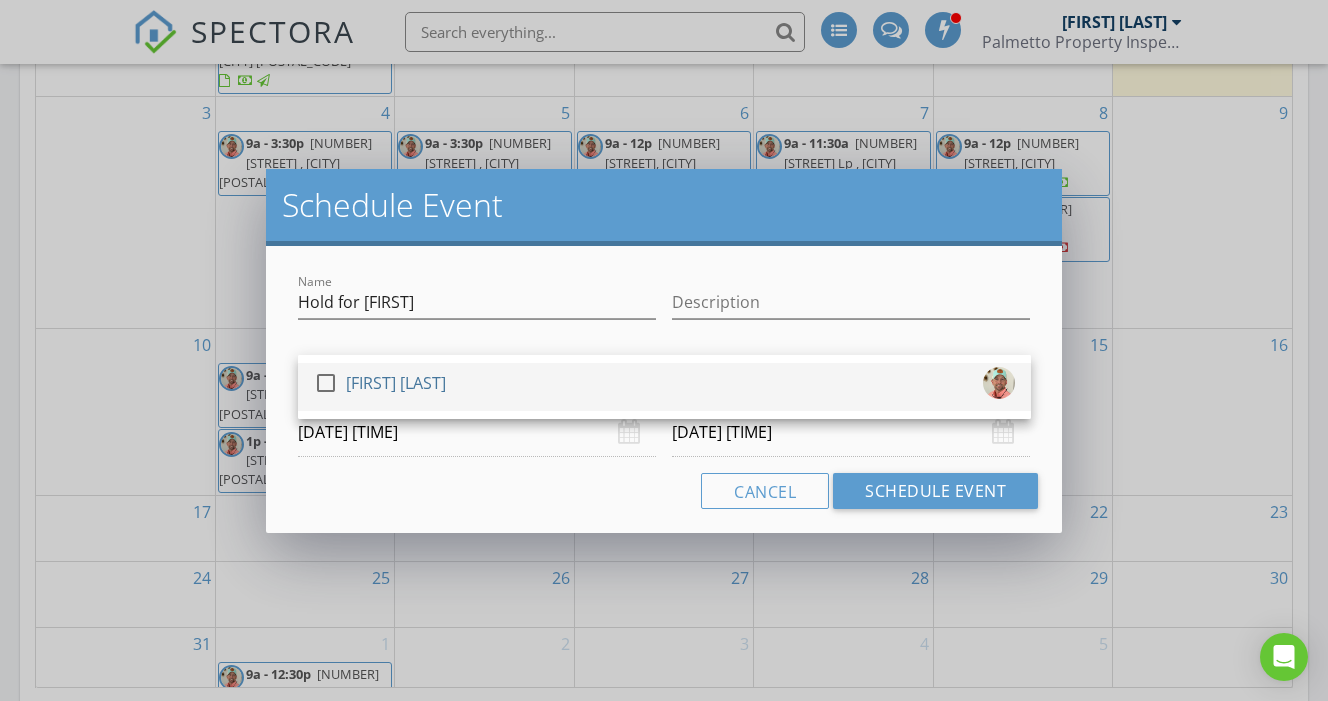 click at bounding box center [326, 383] 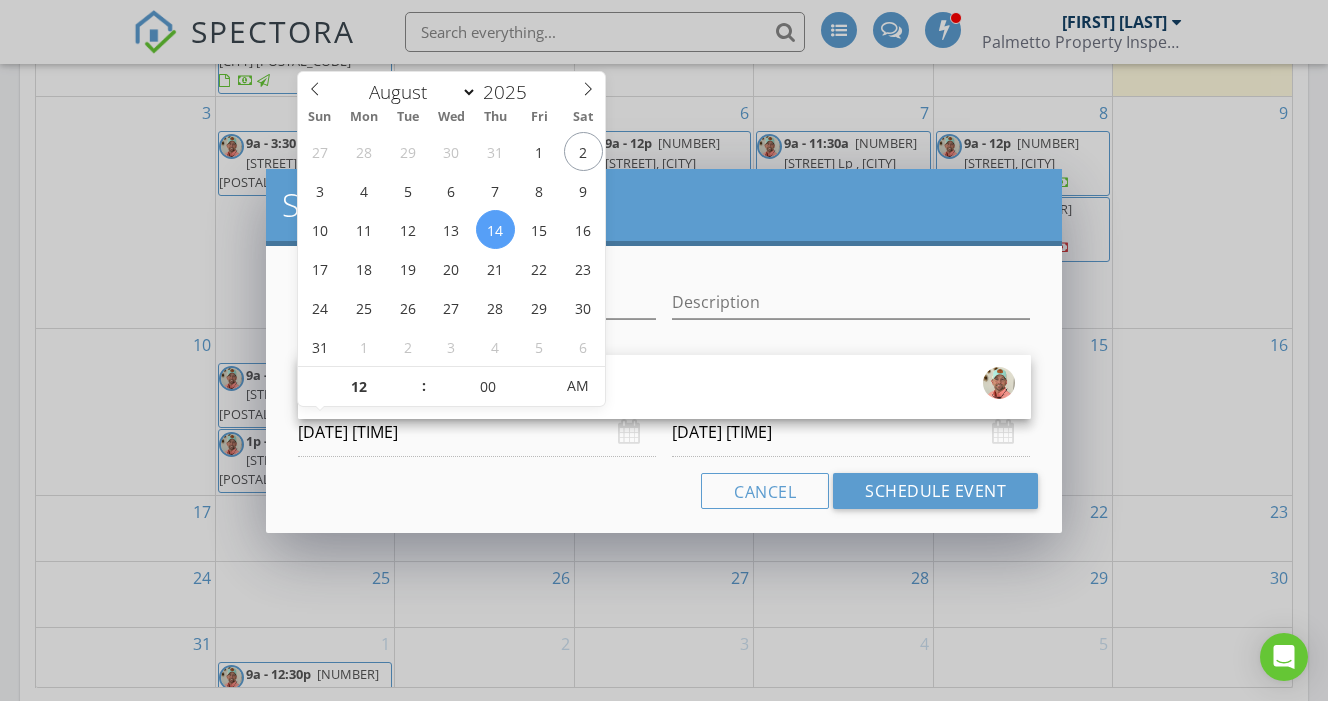 click on "08/14/2025 12:00 AM" at bounding box center (477, 432) 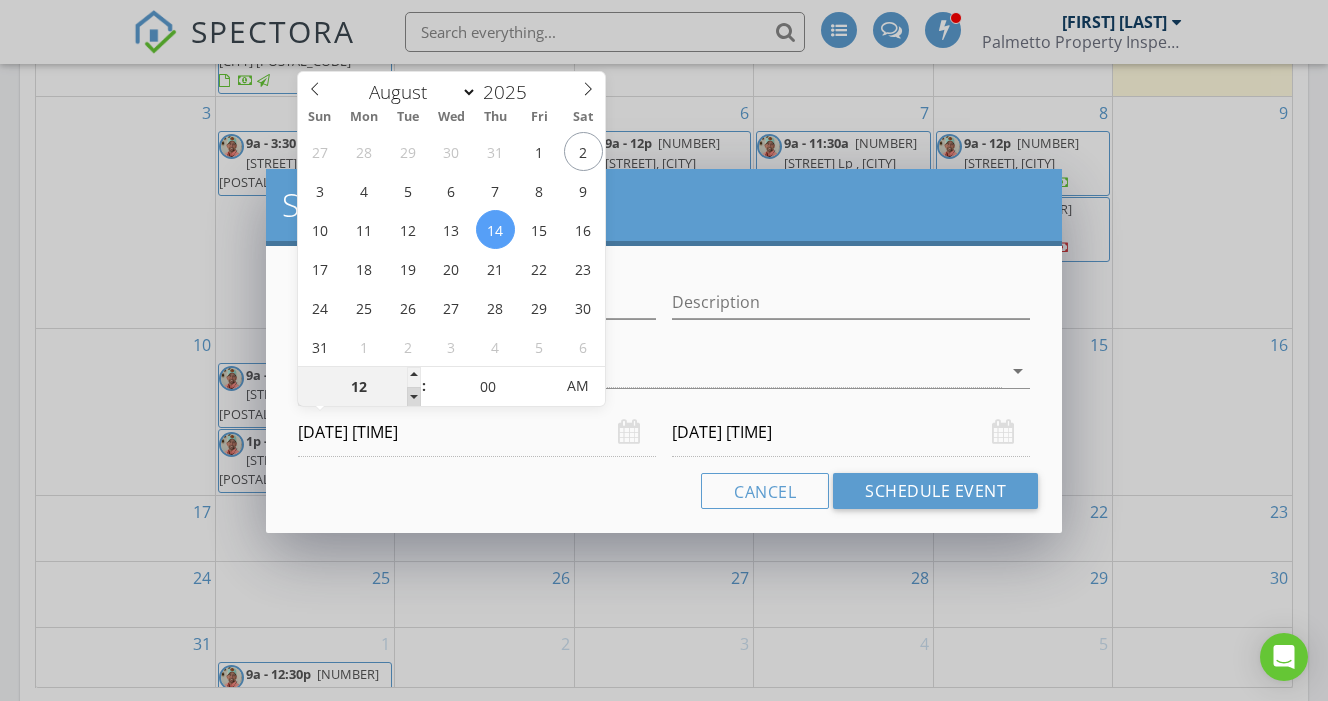 type on "11" 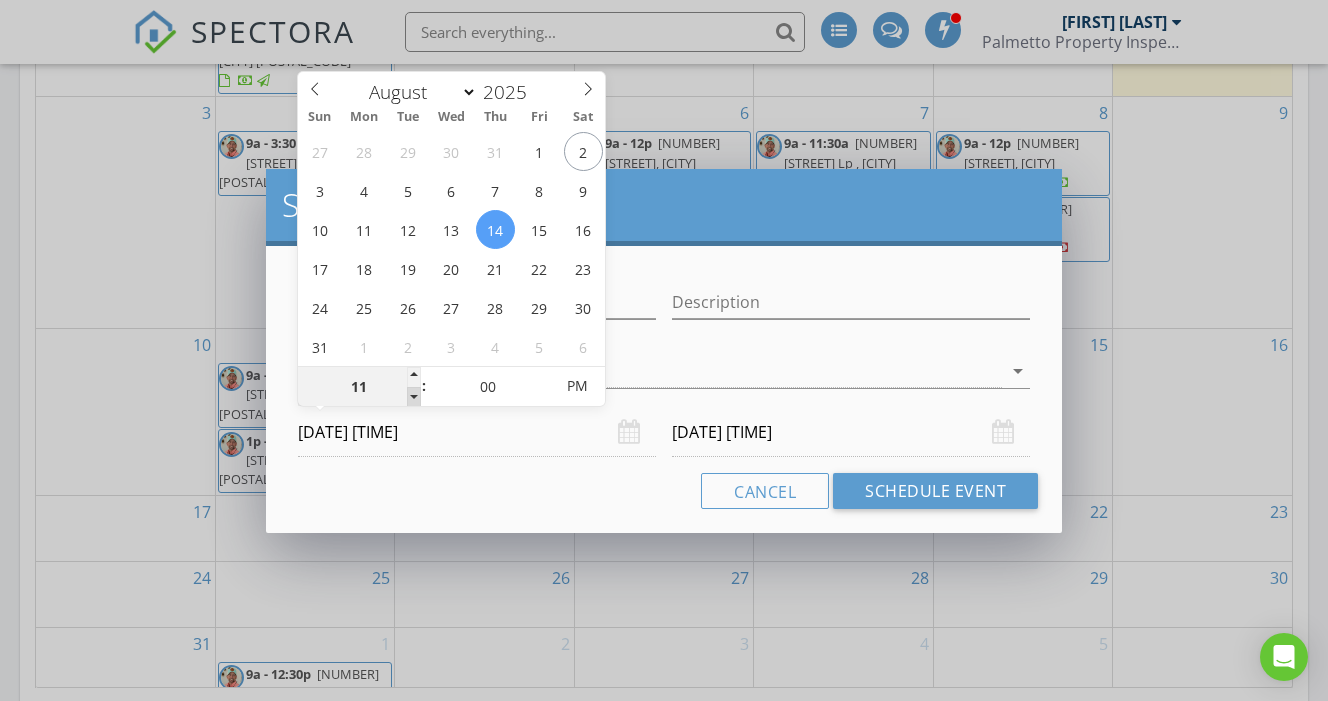 click at bounding box center [414, 397] 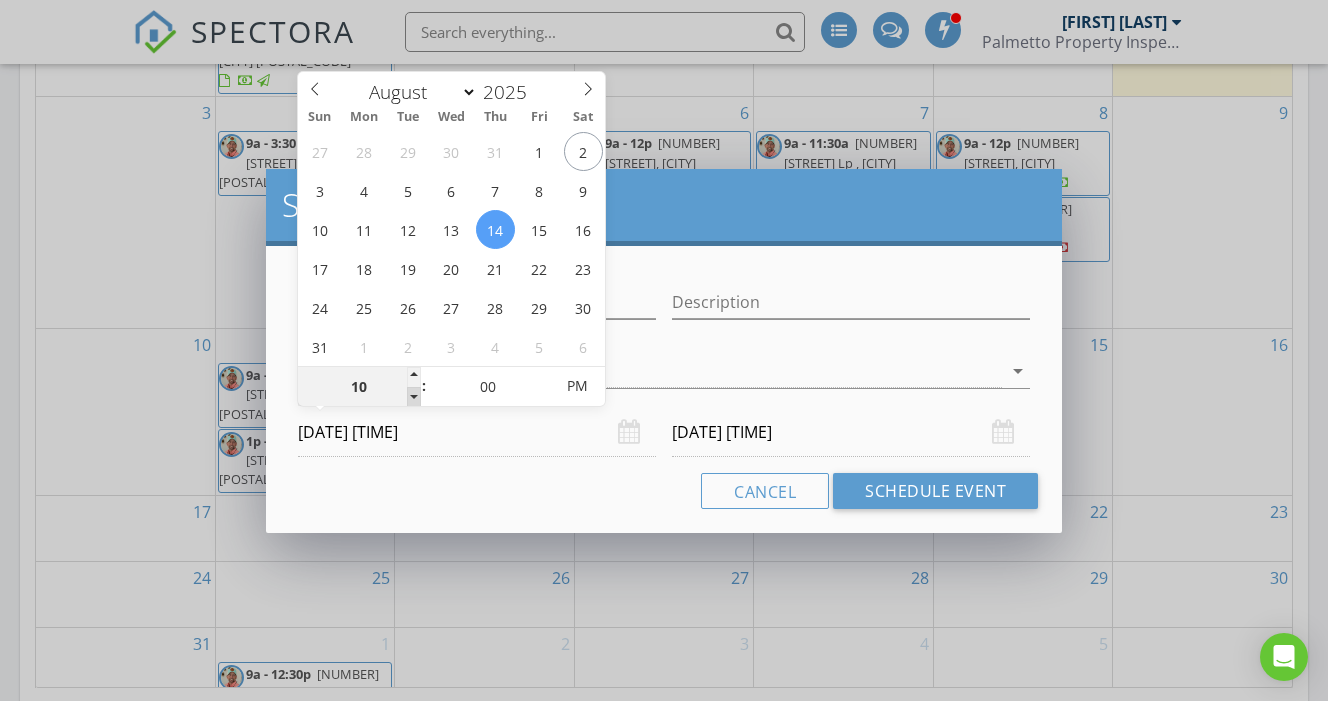 click at bounding box center [414, 397] 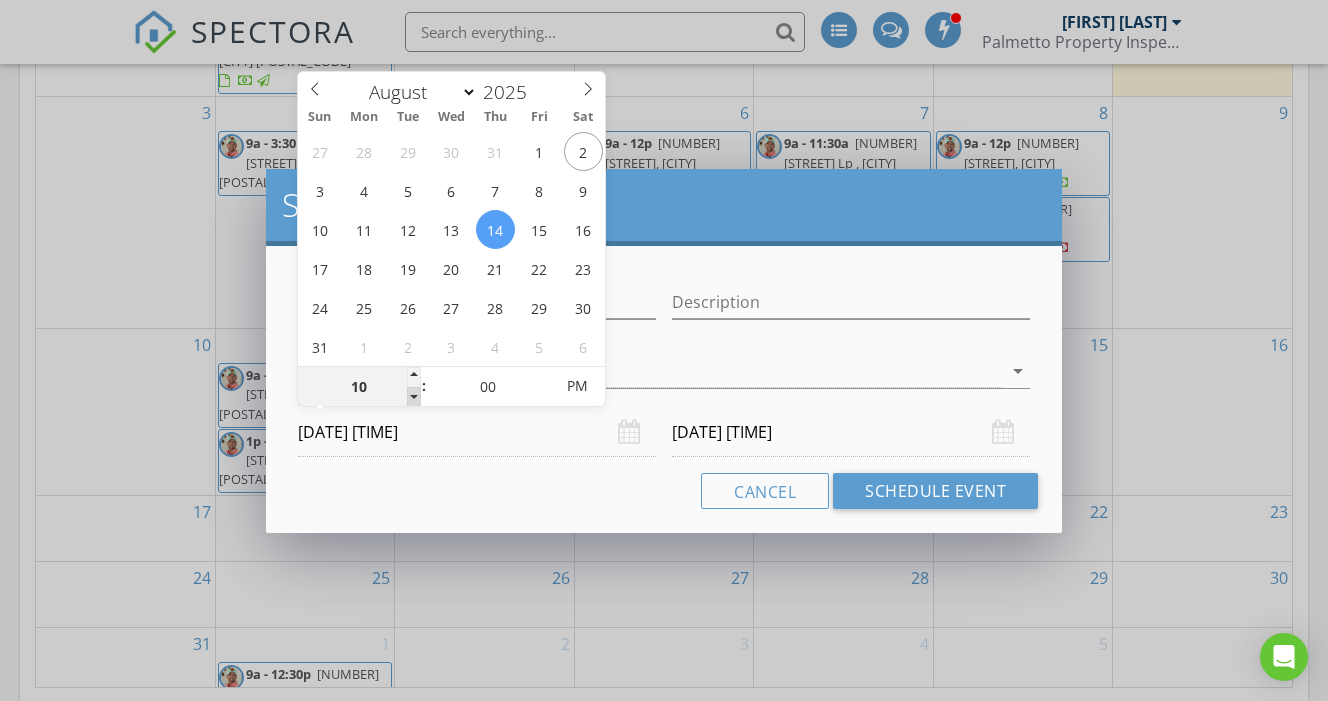 type on "08/15/2025 10:00 PM" 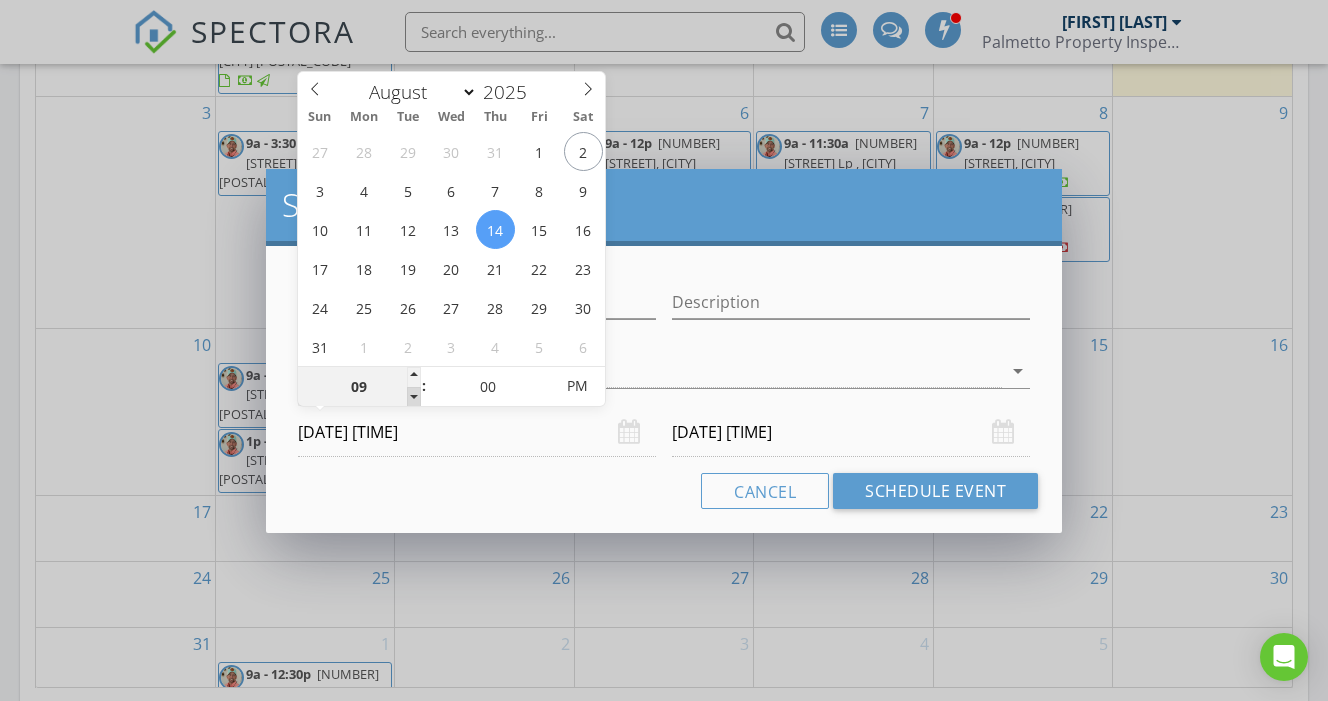 click at bounding box center [414, 397] 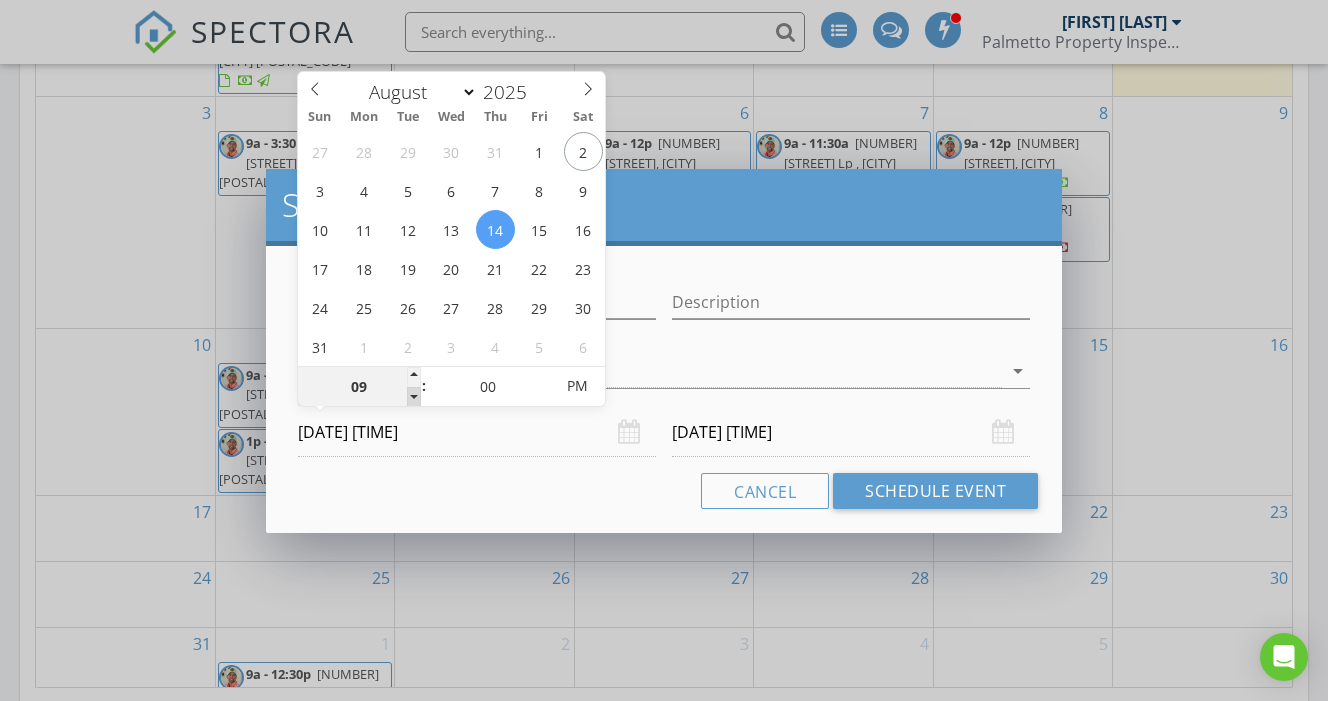 type on "08/15/2025 9:00 PM" 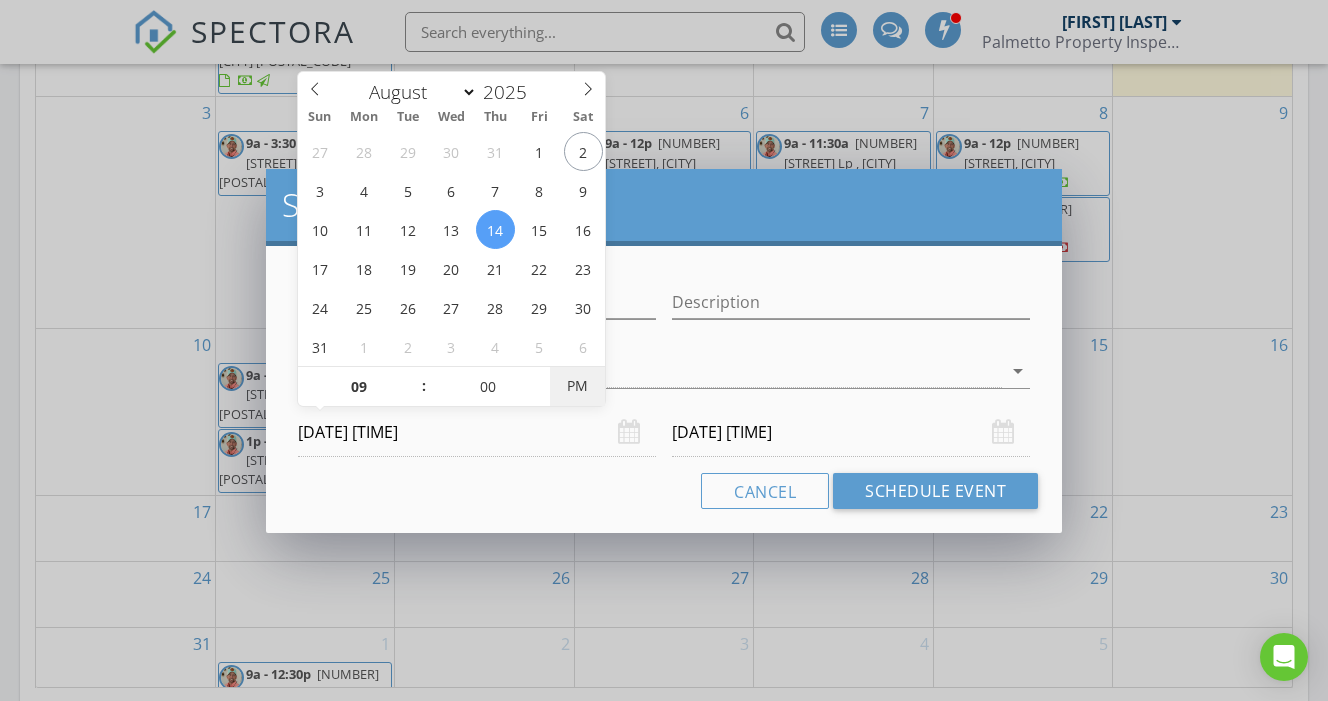 type on "08/14/2025 9:00 AM" 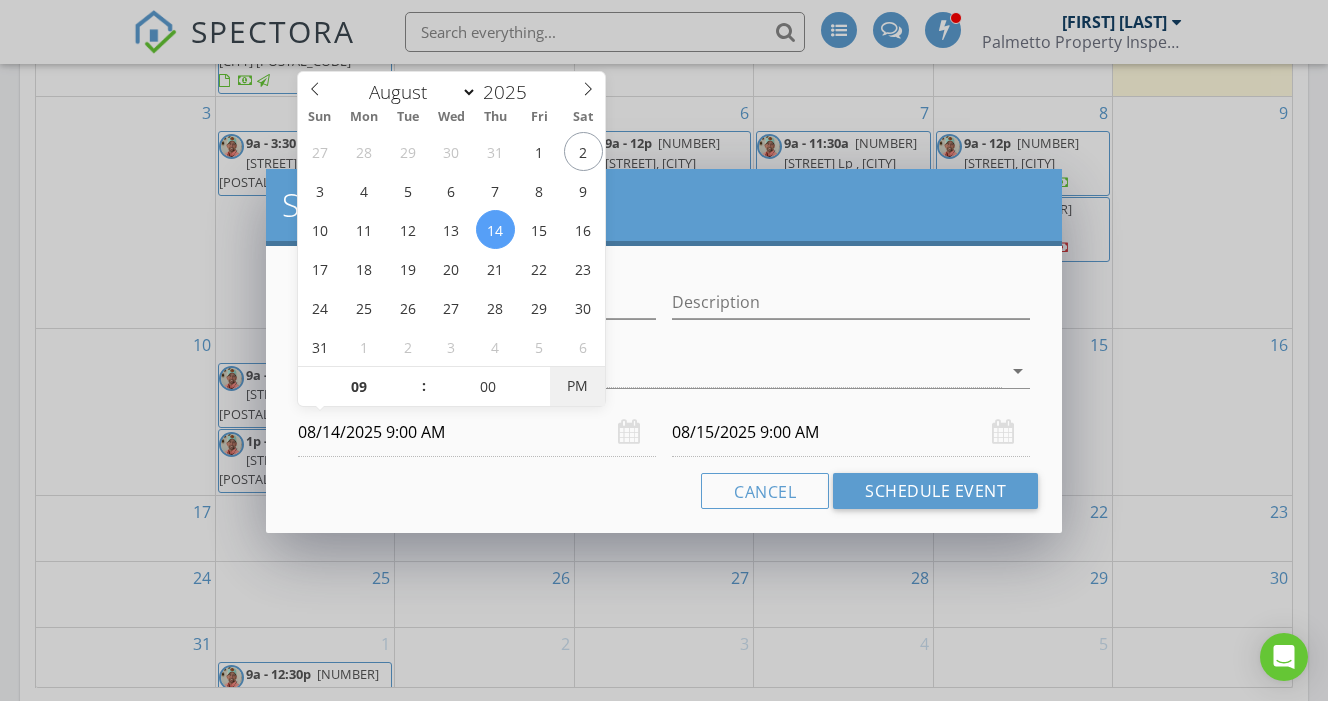 click on "PM" at bounding box center [577, 386] 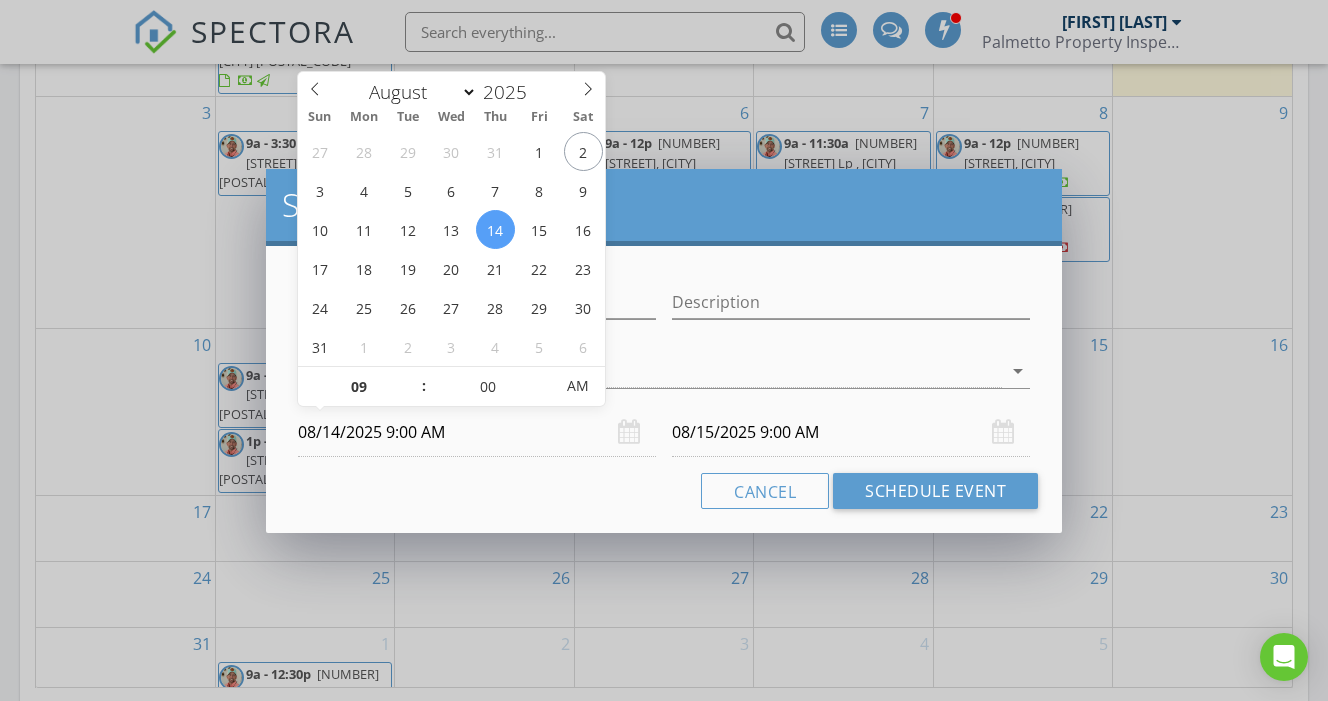 click on "08/15/2025 9:00 AM" at bounding box center [851, 432] 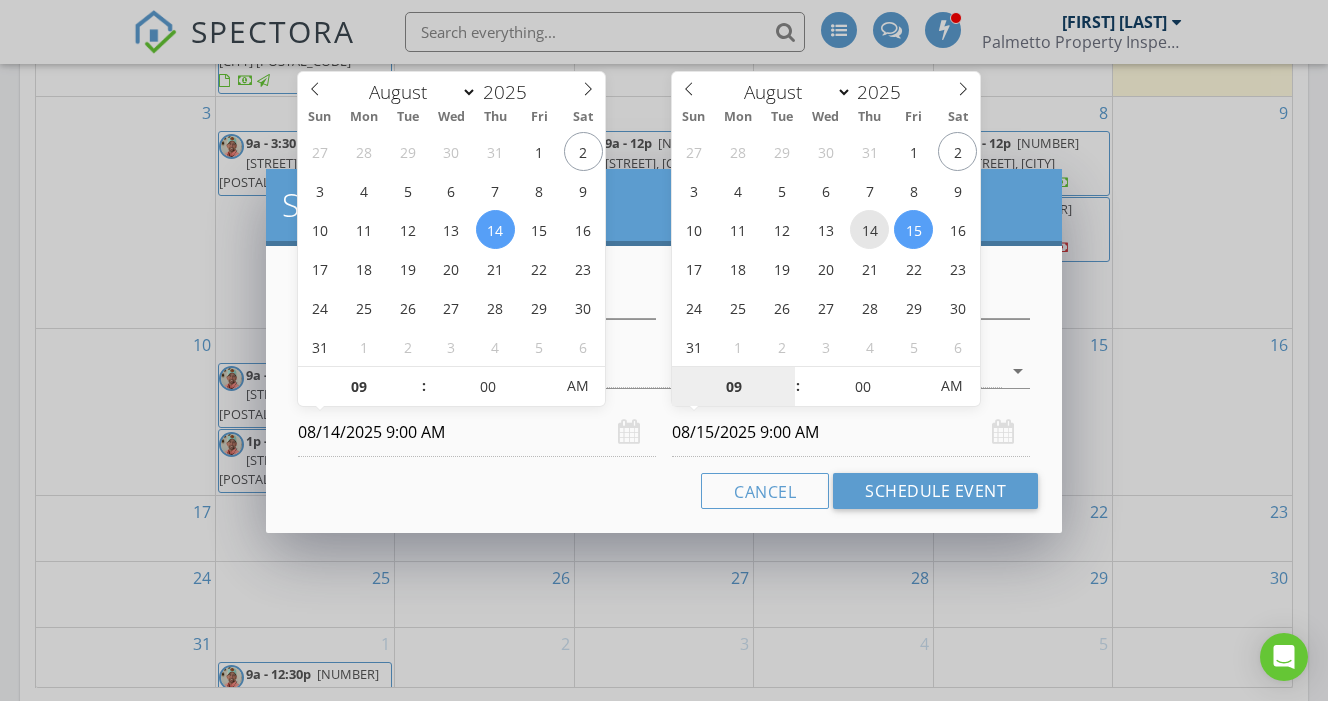 type on "08/14/2025 9:00 AM" 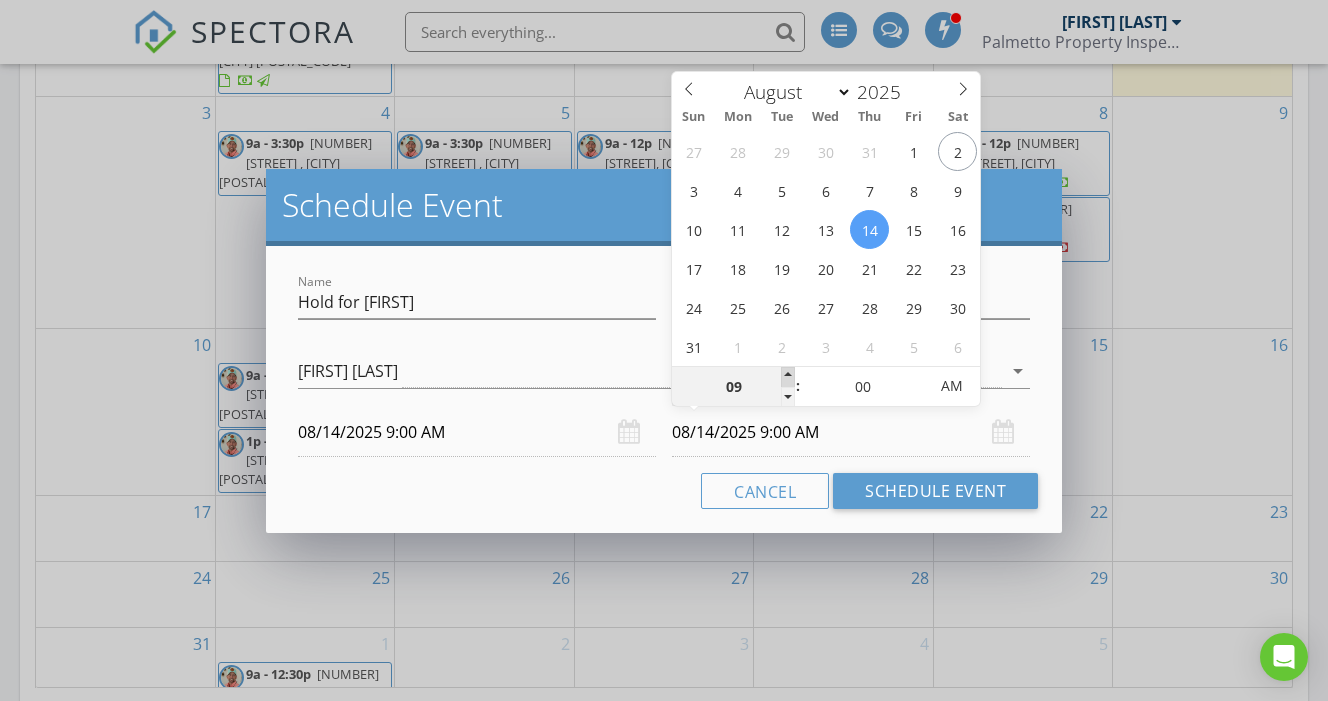 type on "10" 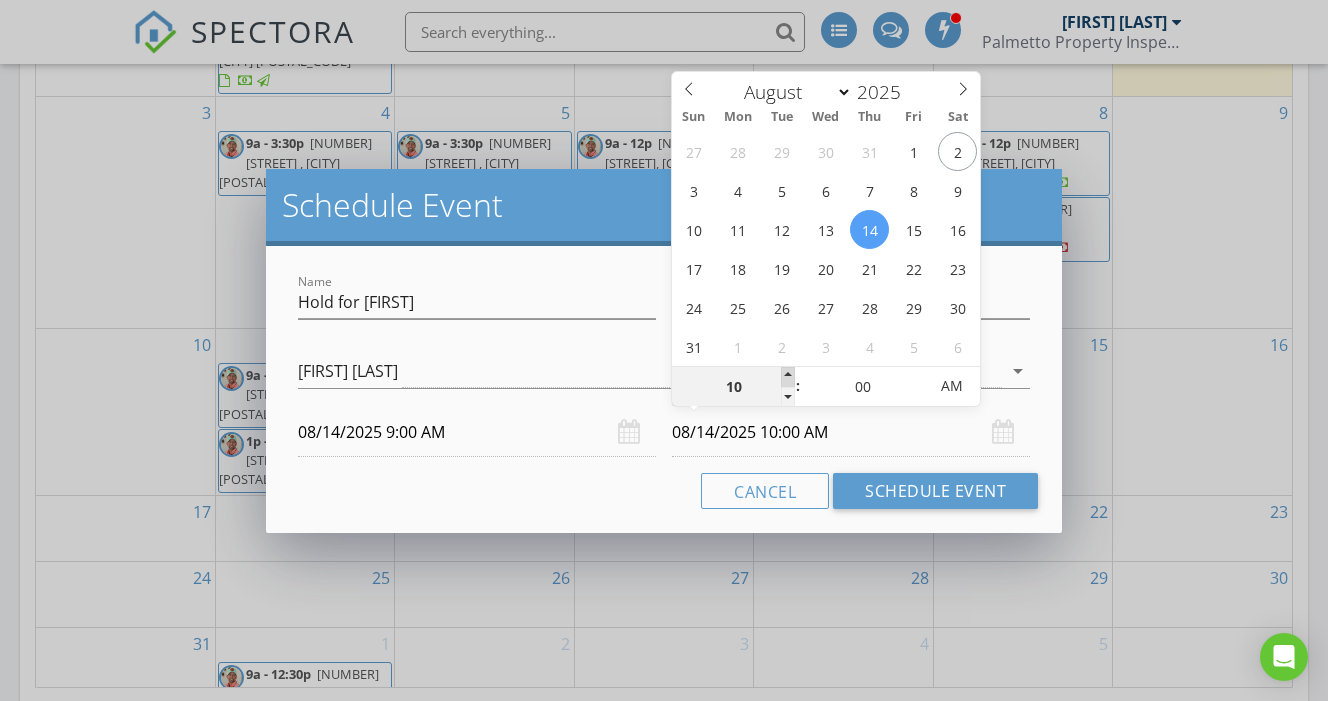 click at bounding box center [788, 377] 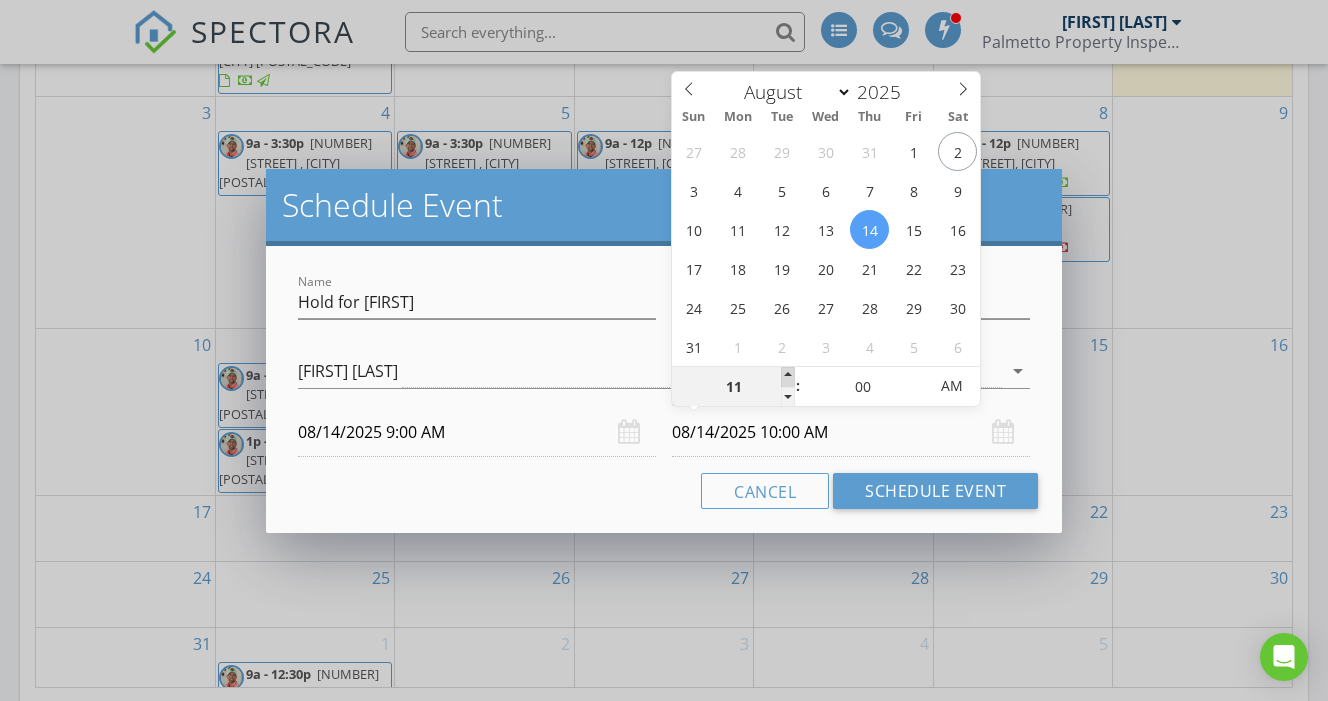 type on "08/14/2025 11:00 AM" 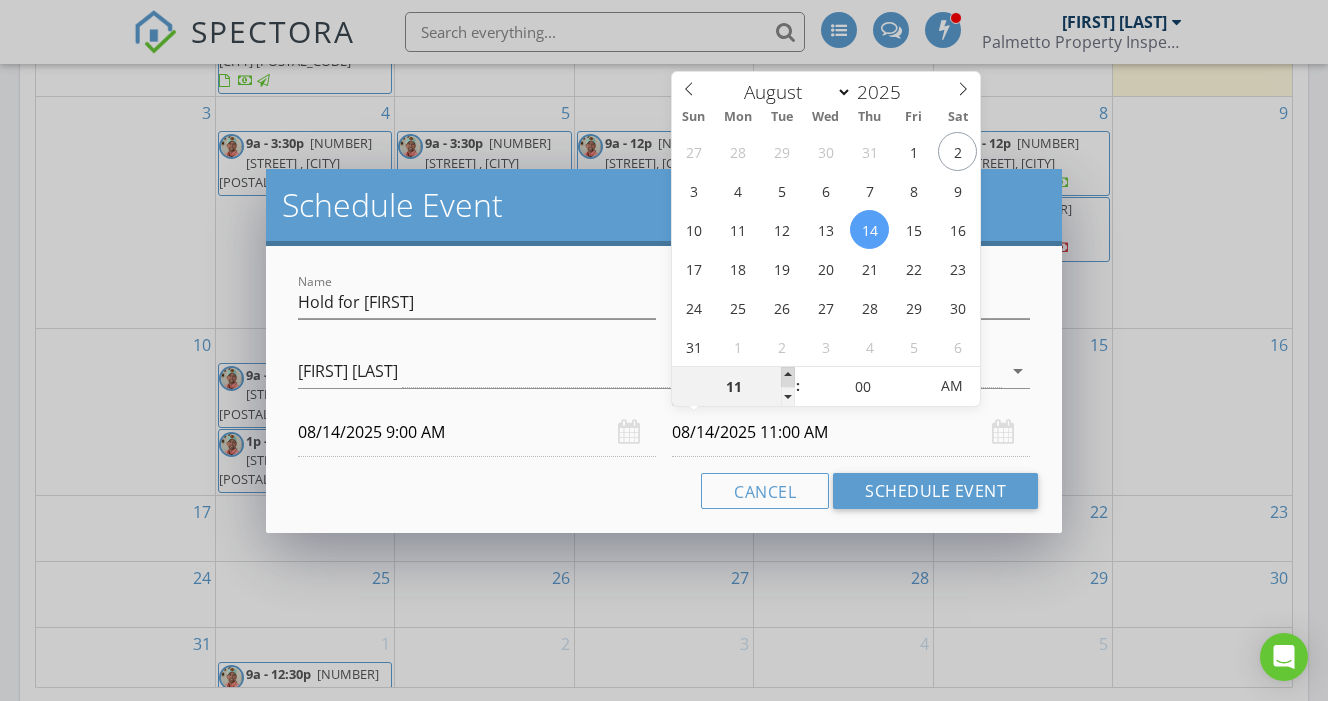 click at bounding box center [788, 377] 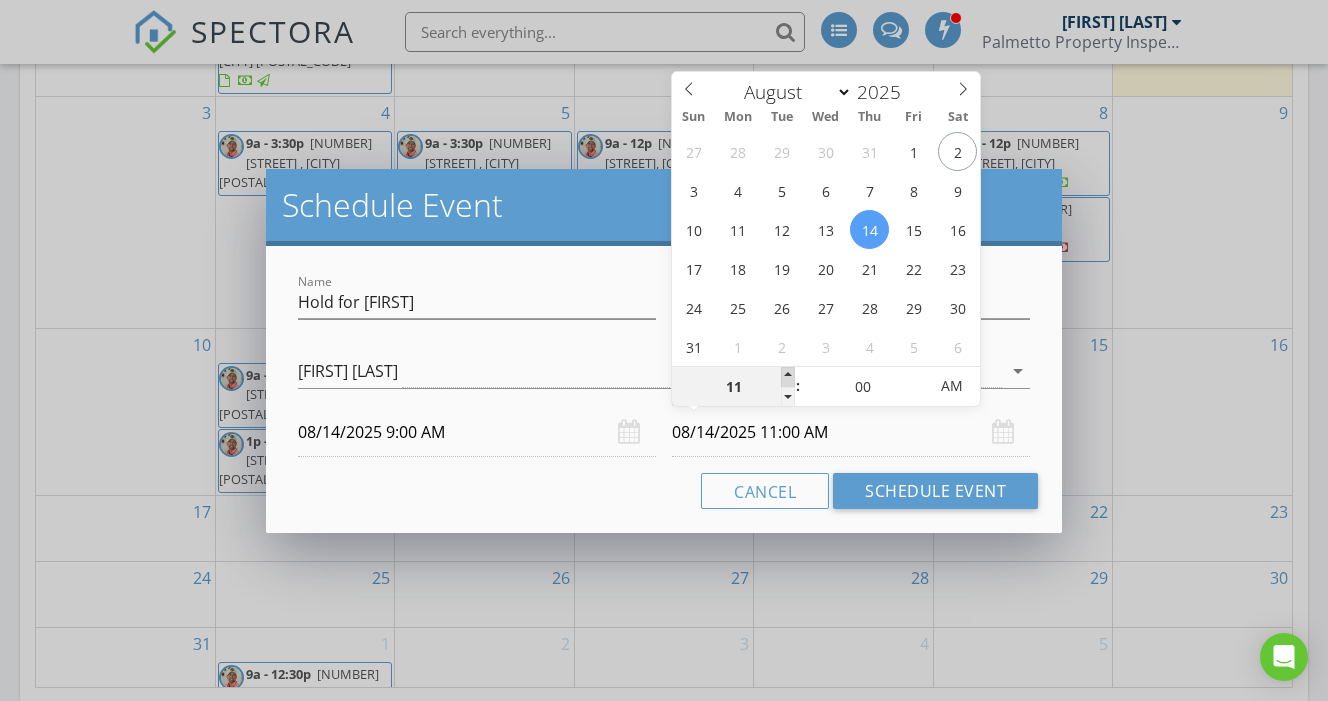 type on "12" 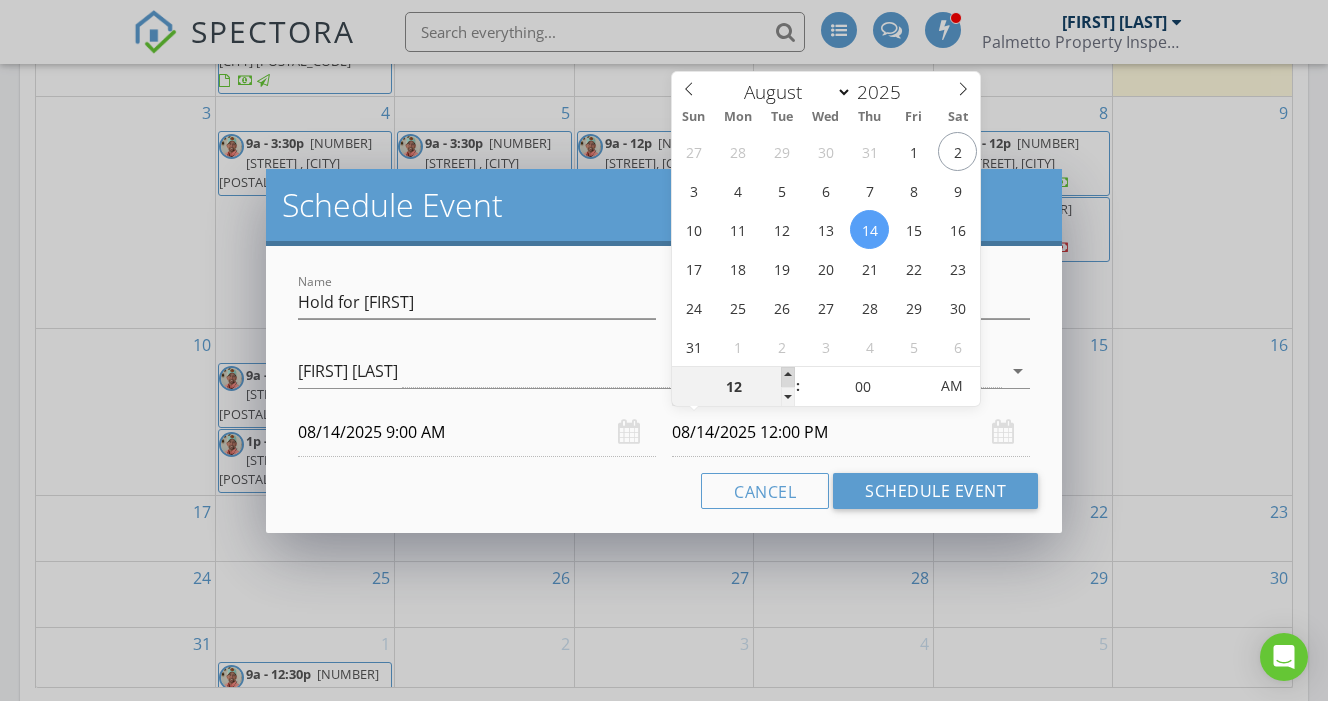 click at bounding box center (788, 377) 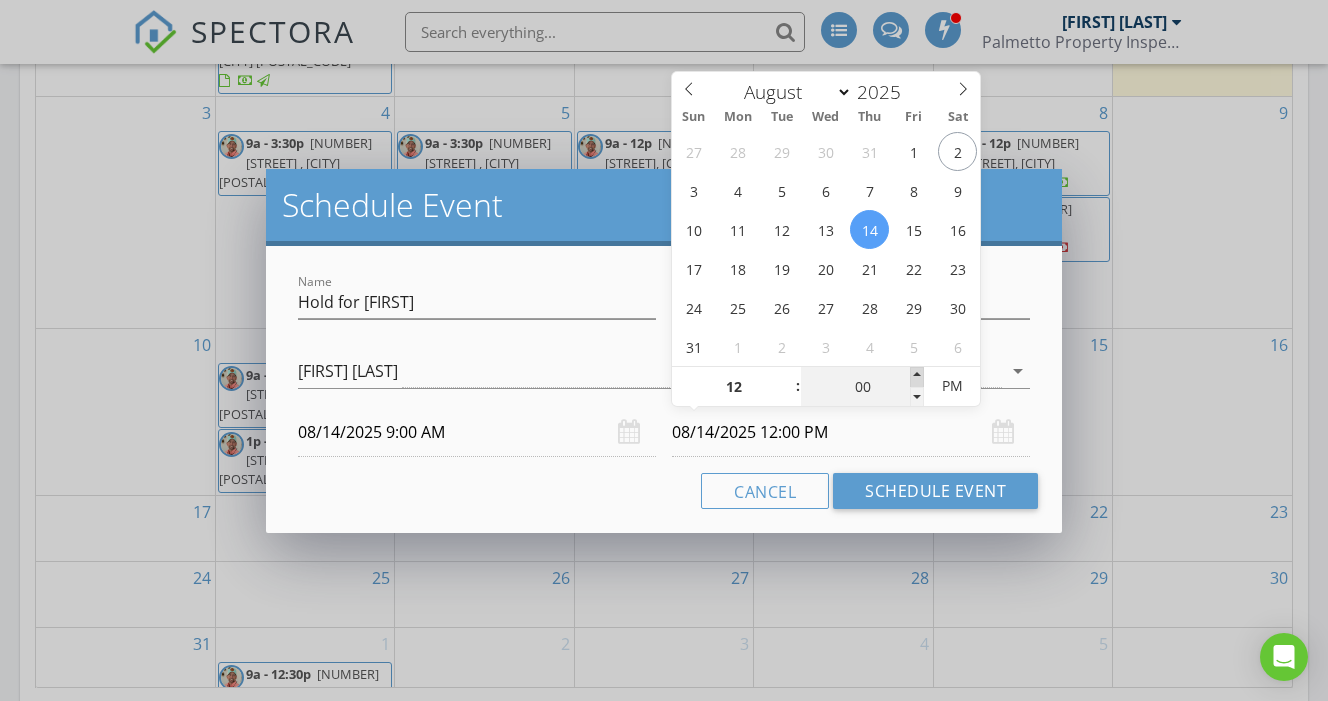type on "05" 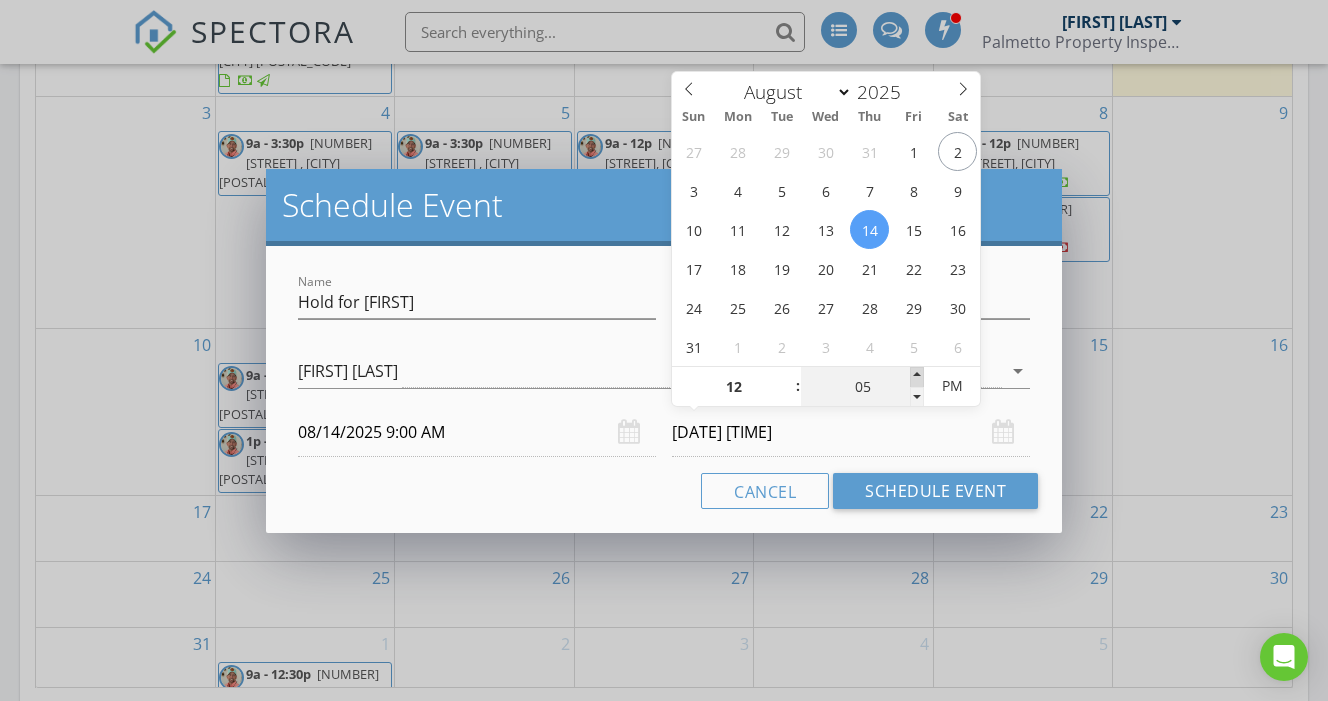 click at bounding box center (917, 377) 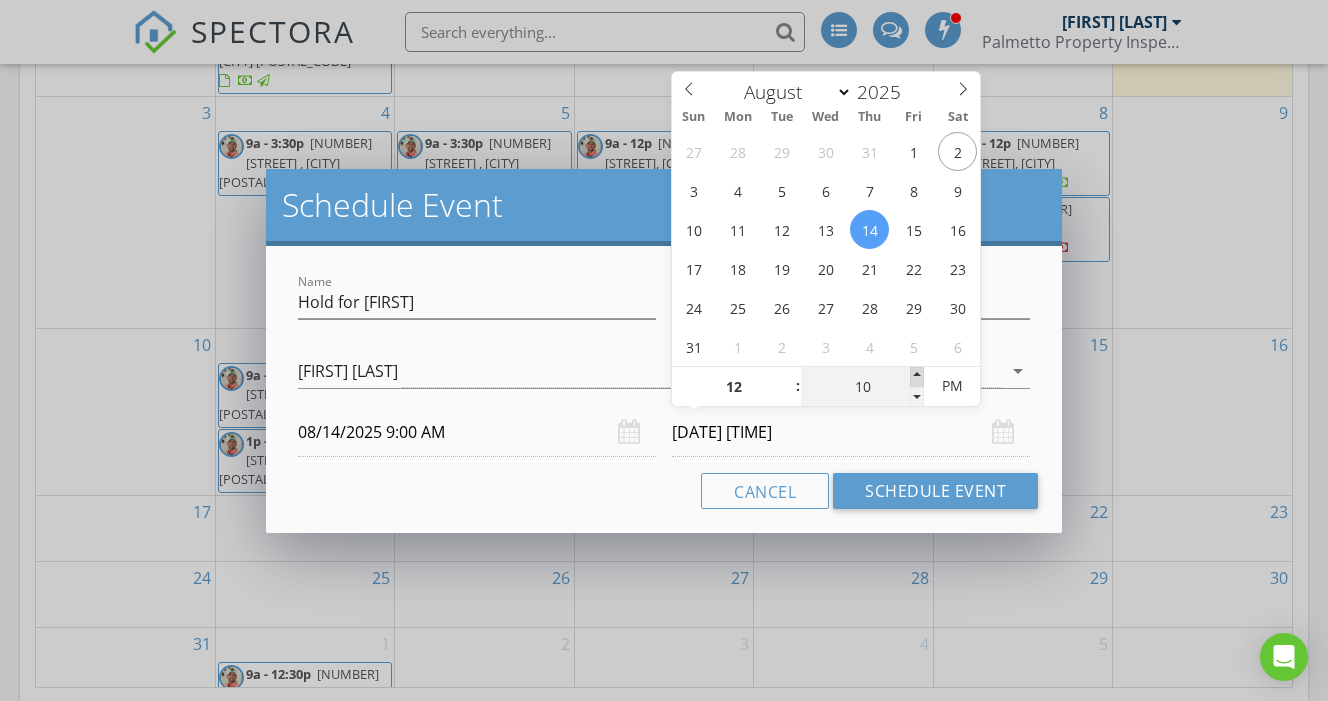 click at bounding box center (917, 377) 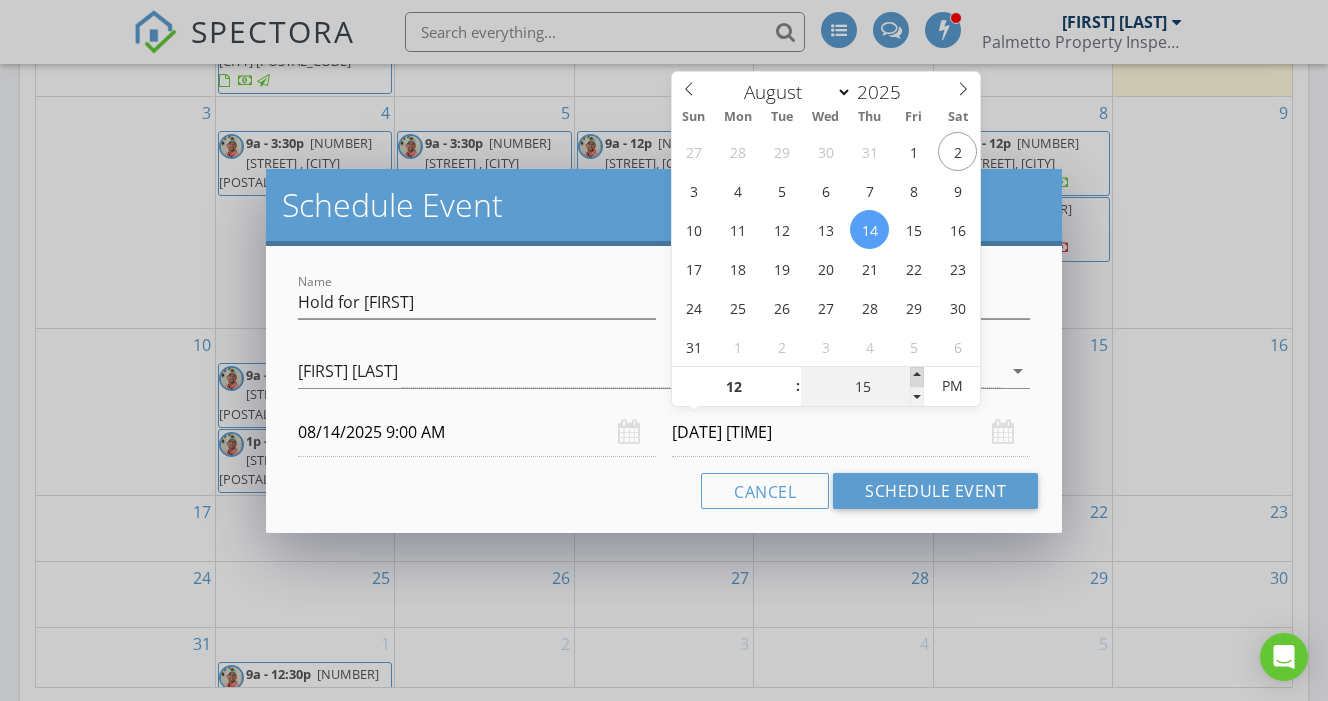 click at bounding box center (917, 377) 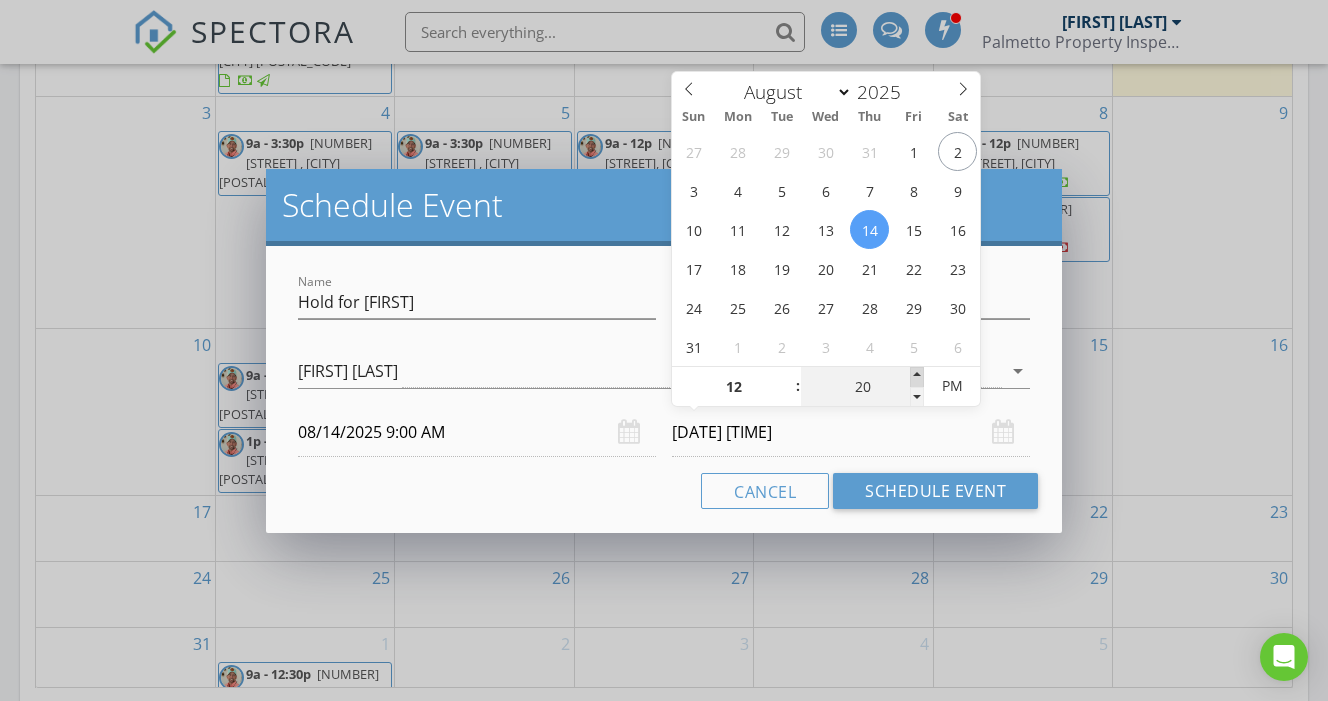 click at bounding box center (917, 377) 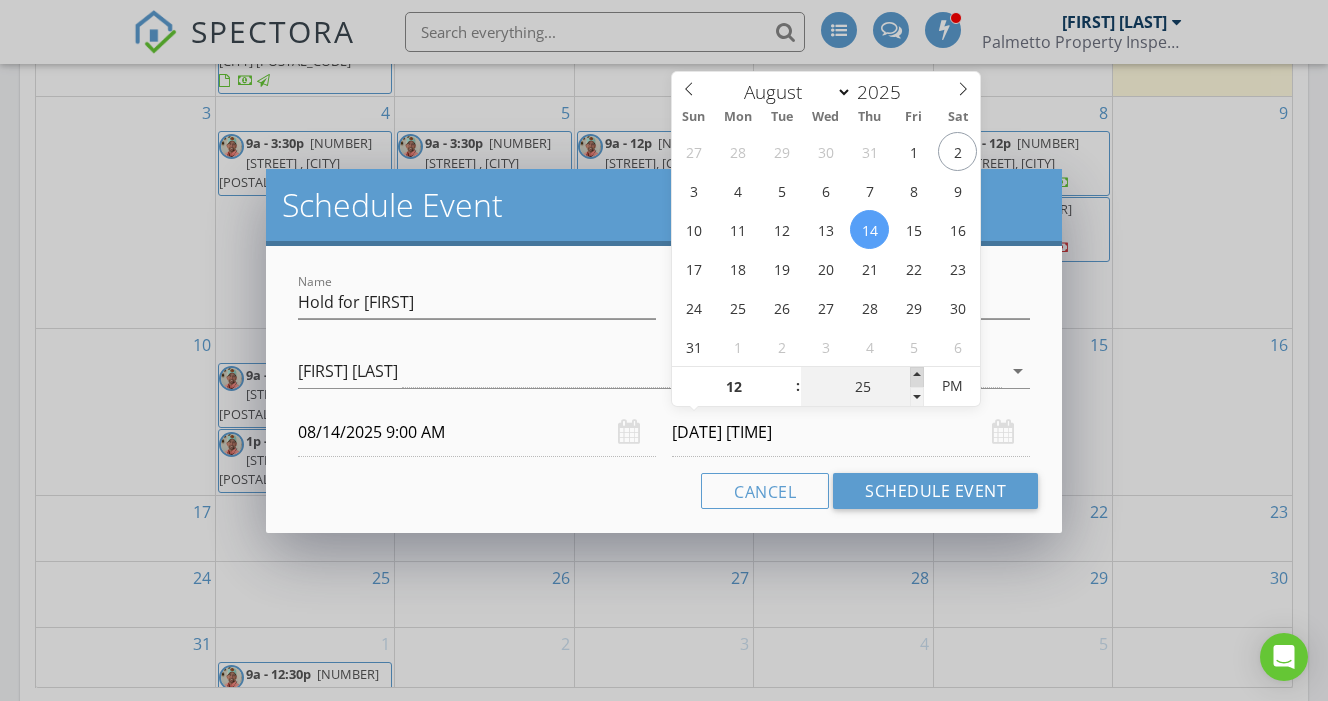click at bounding box center (917, 377) 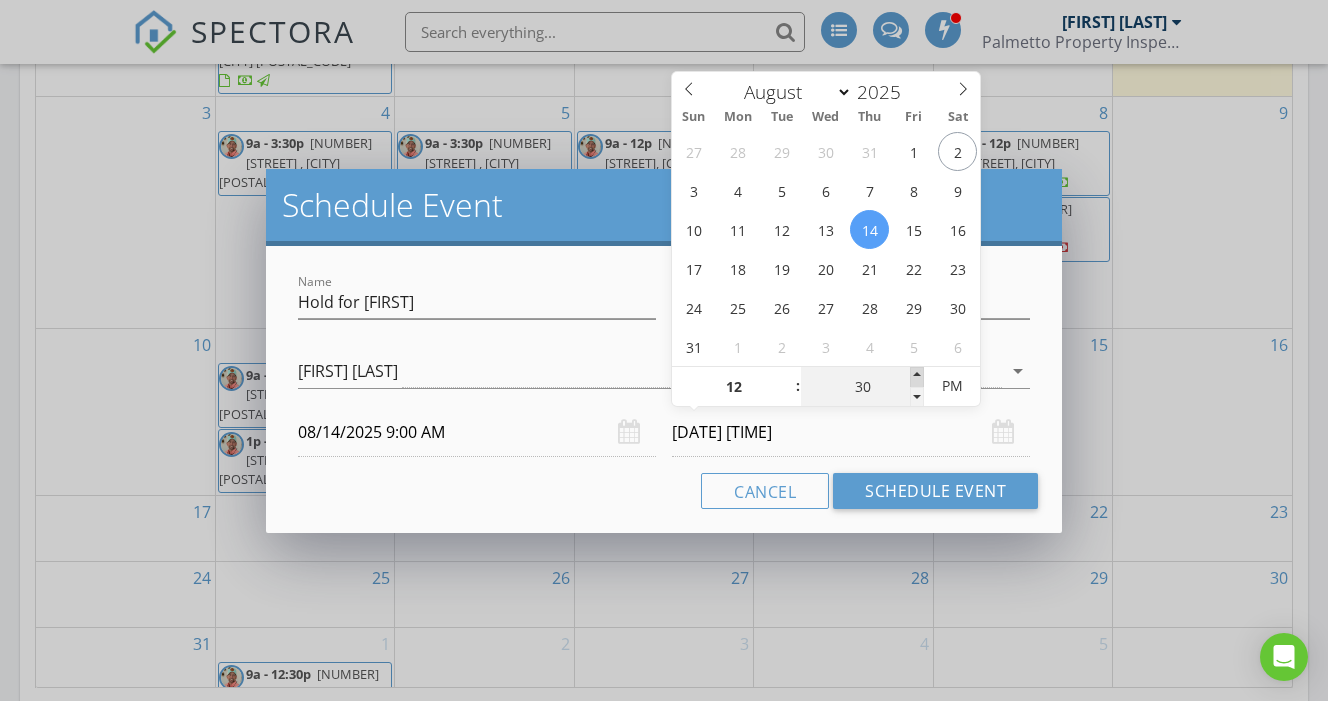click at bounding box center [917, 377] 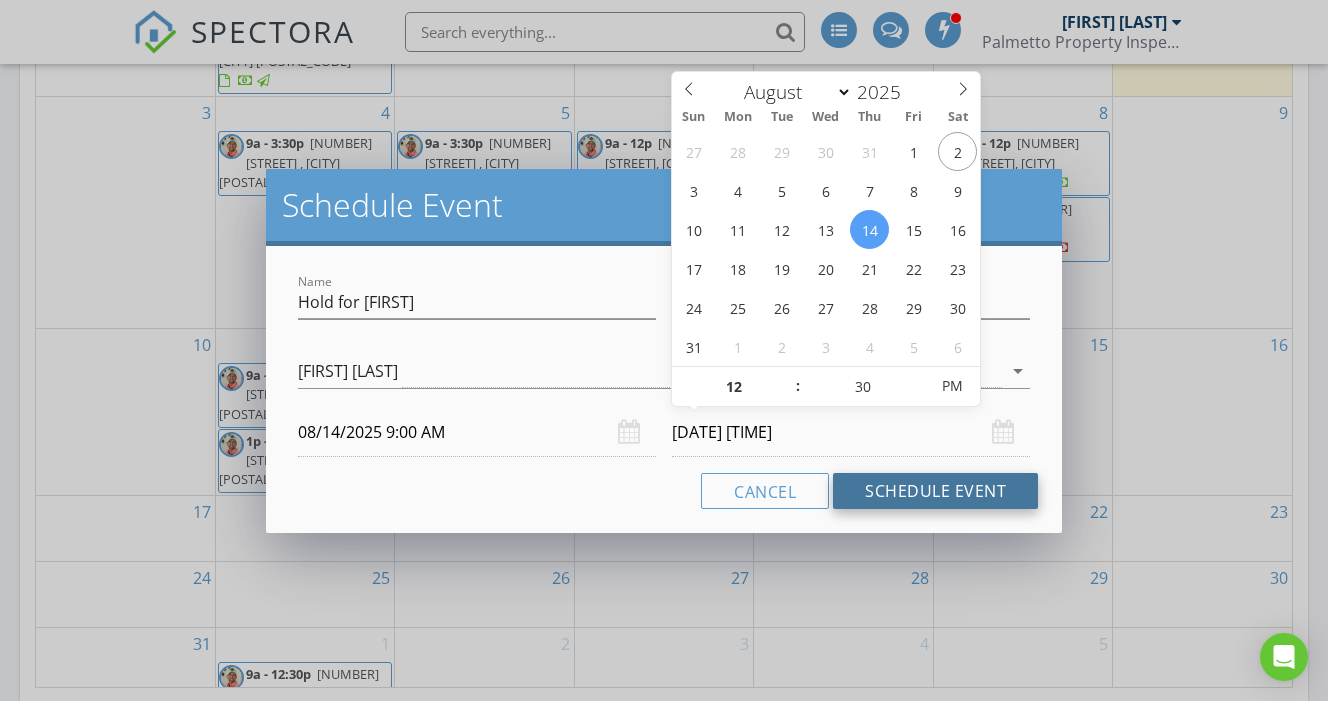 click on "Schedule Event" at bounding box center (935, 491) 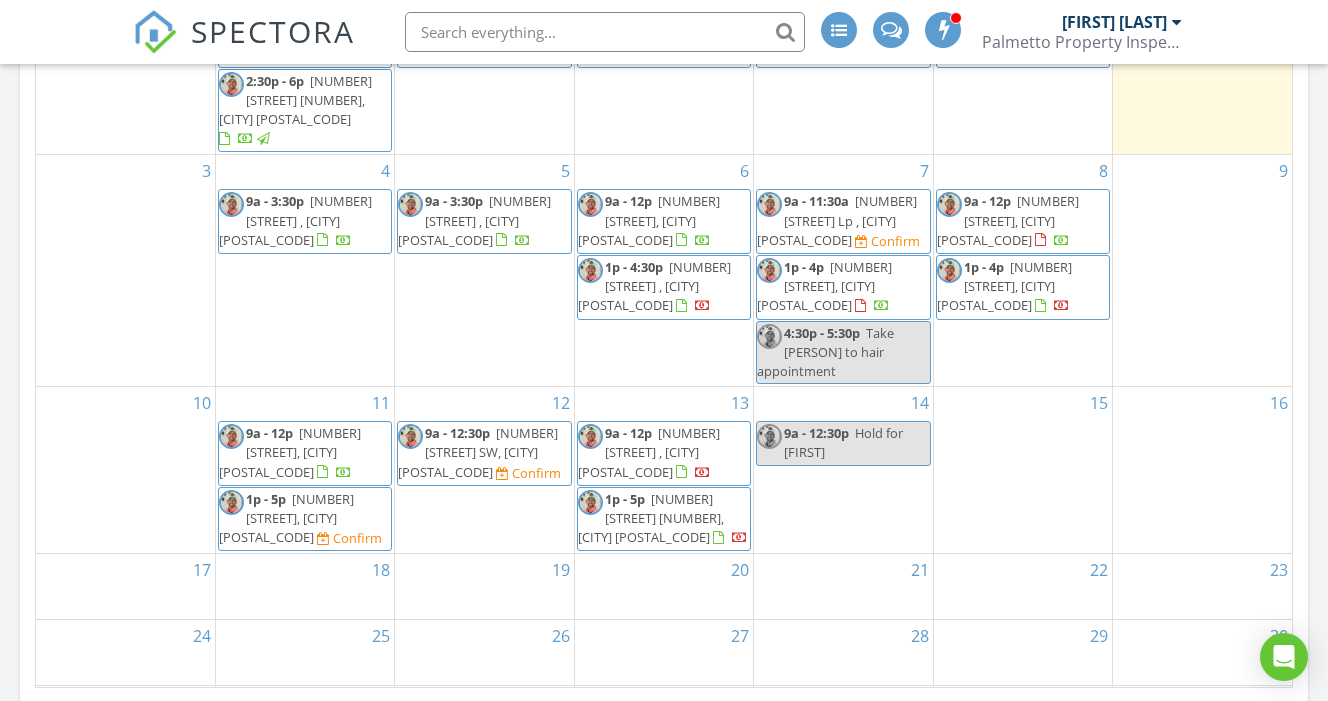 scroll, scrollTop: 0, scrollLeft: 0, axis: both 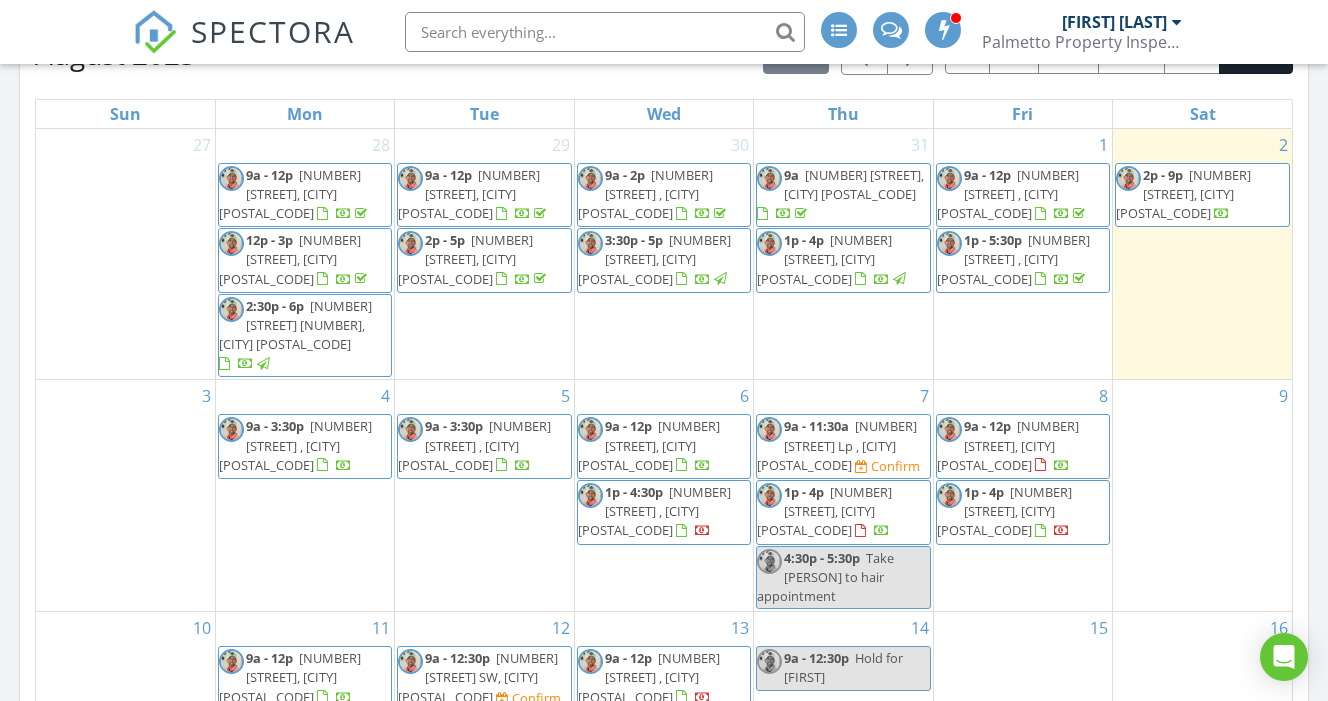 click on "139 Seasons Trce Lp , Longs 29568" at bounding box center (837, 445) 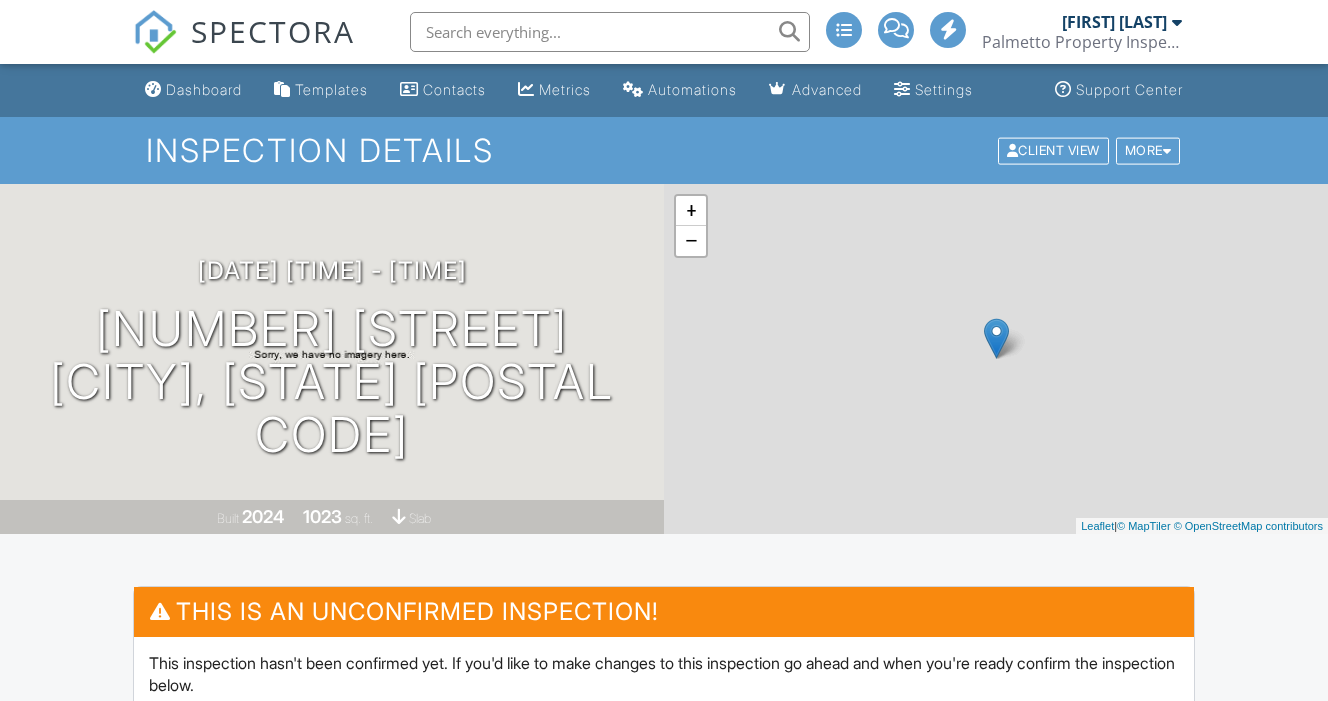 scroll, scrollTop: 0, scrollLeft: 0, axis: both 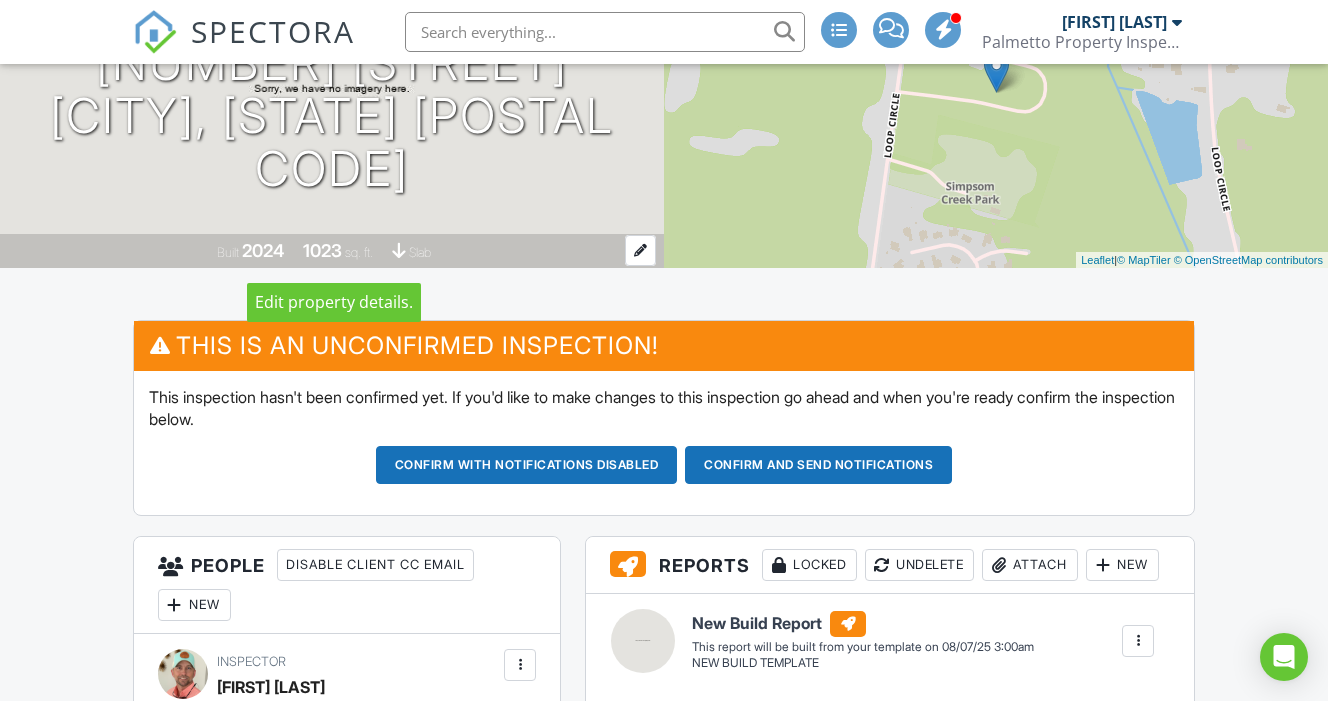 click on "1023" at bounding box center (322, 250) 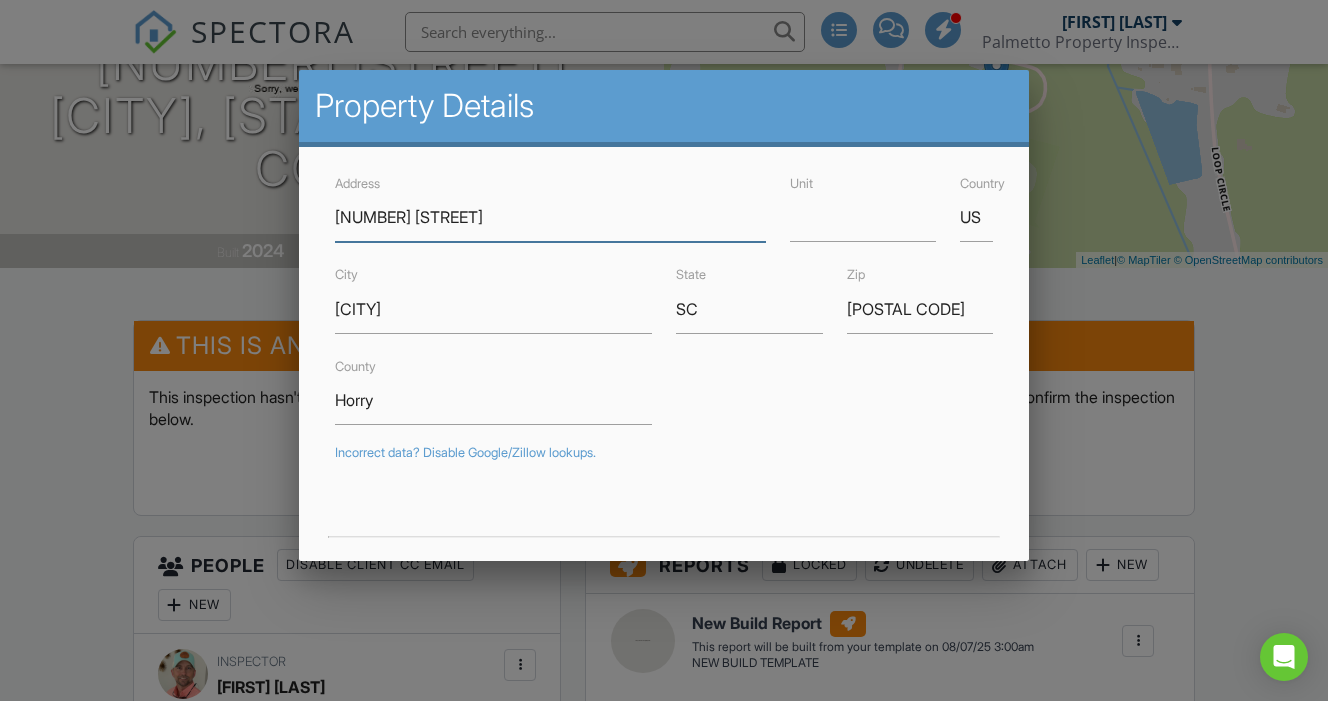 click on "139 Seasons Trce Lp" at bounding box center (550, 217) 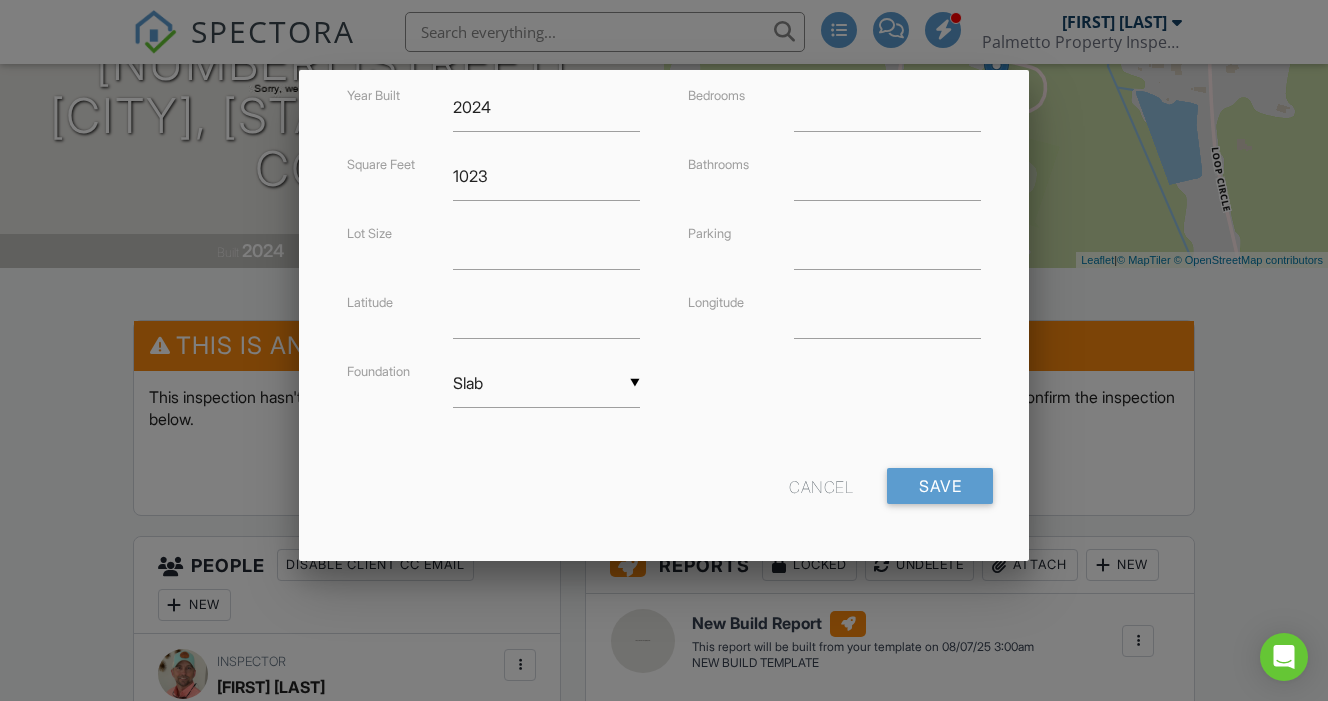 scroll, scrollTop: 465, scrollLeft: 0, axis: vertical 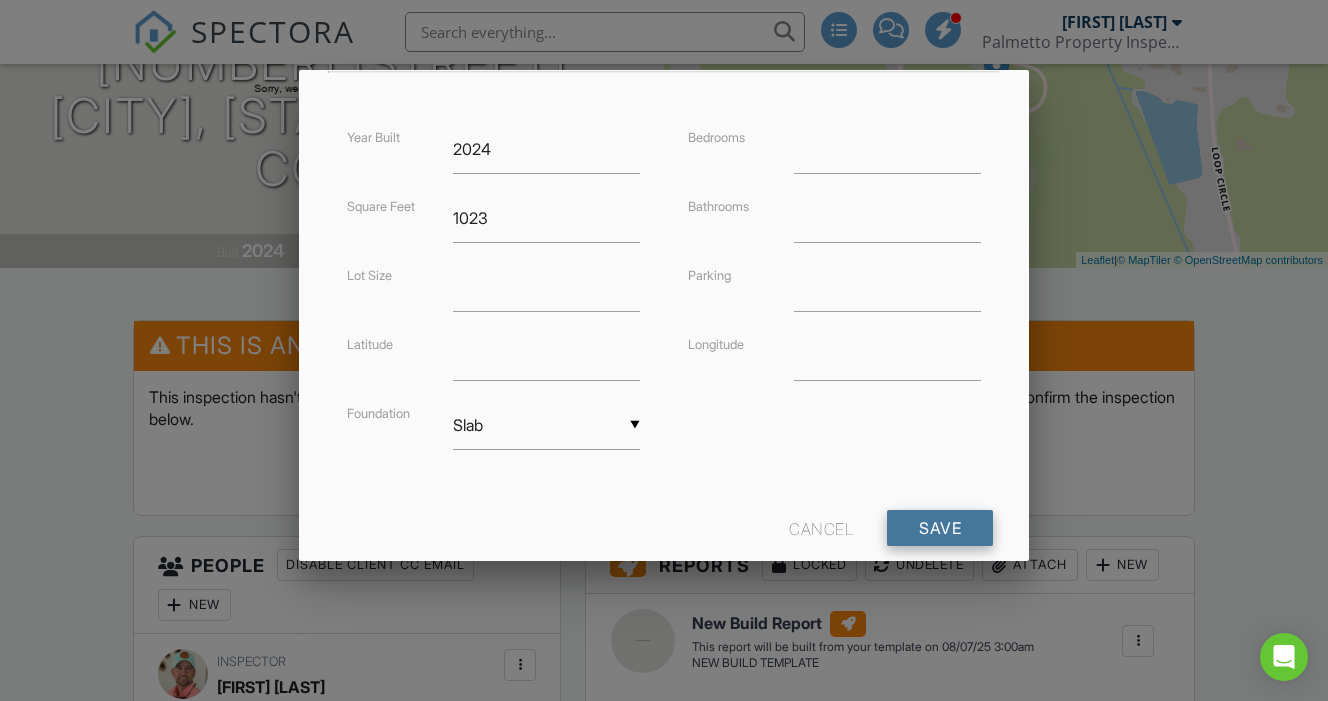 type on "139 Seasons Trace Lp" 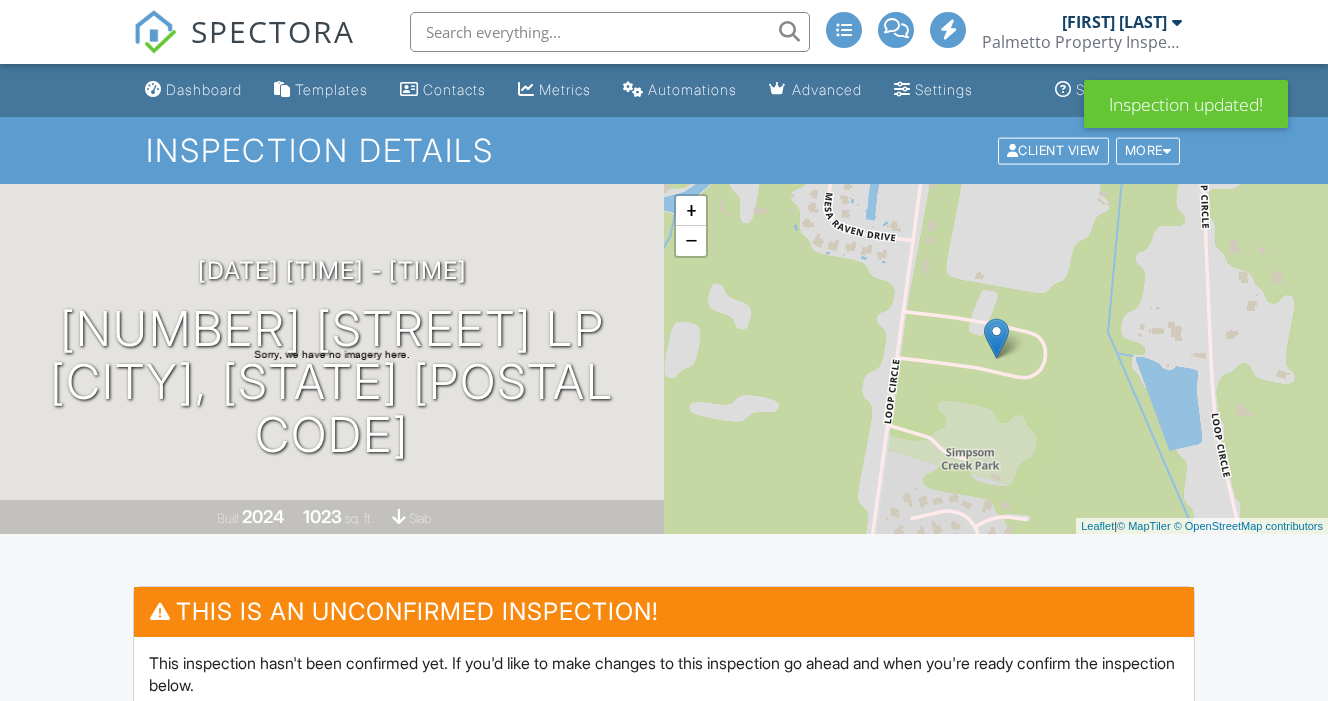 scroll, scrollTop: 0, scrollLeft: 0, axis: both 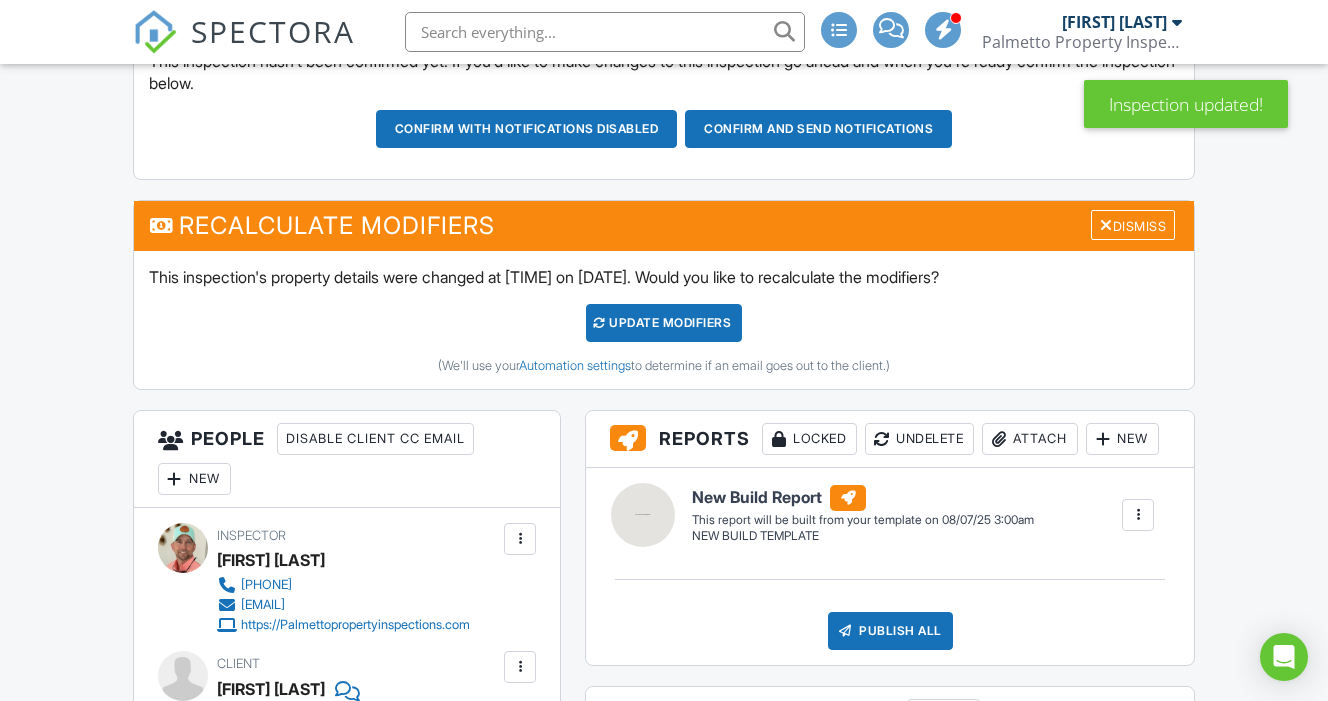 click on "UPDATE Modifiers" at bounding box center [664, 323] 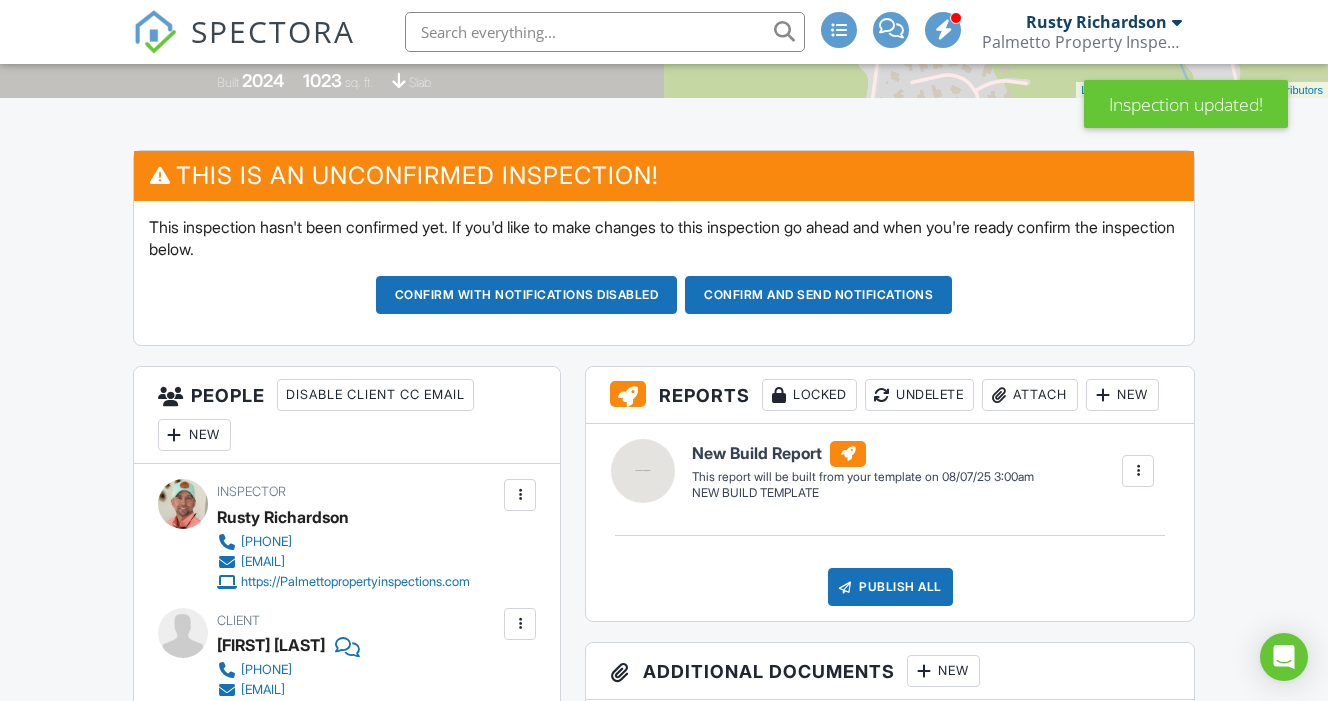 scroll, scrollTop: 638, scrollLeft: 0, axis: vertical 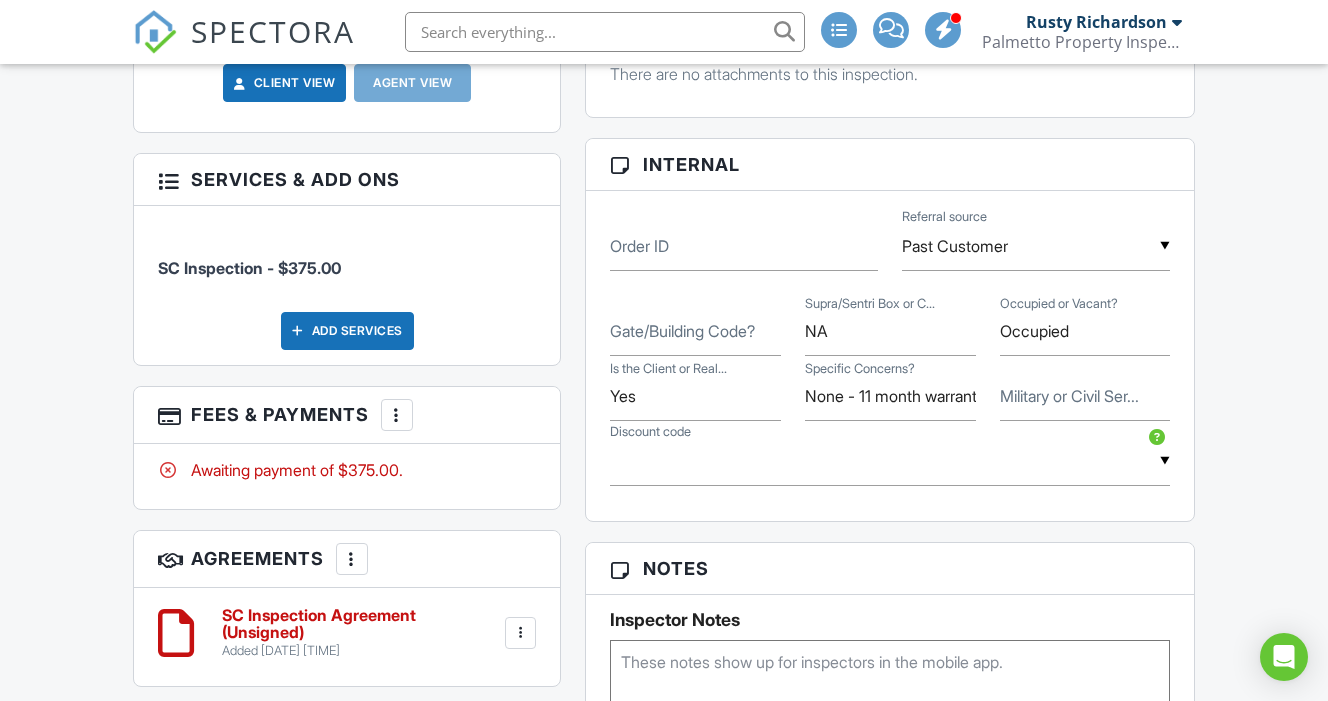 click on "Past Customer" at bounding box center [1036, 246] 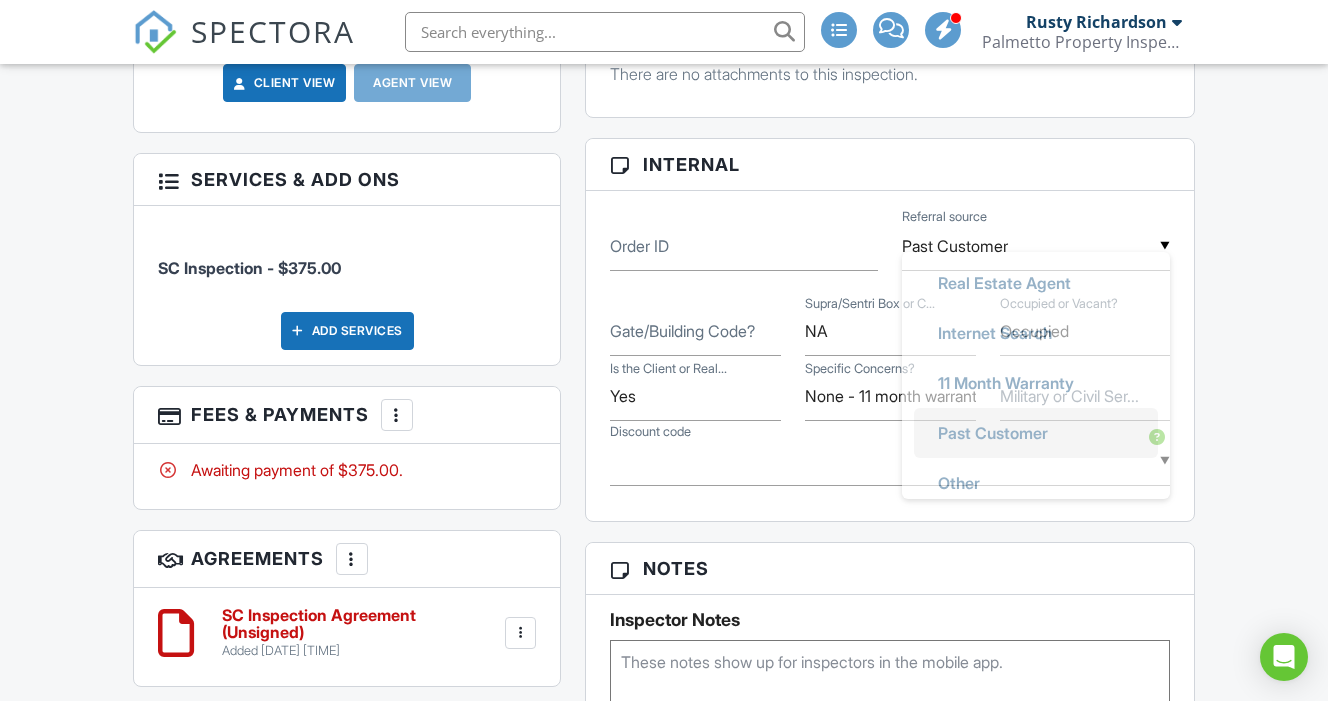 scroll, scrollTop: 0, scrollLeft: 0, axis: both 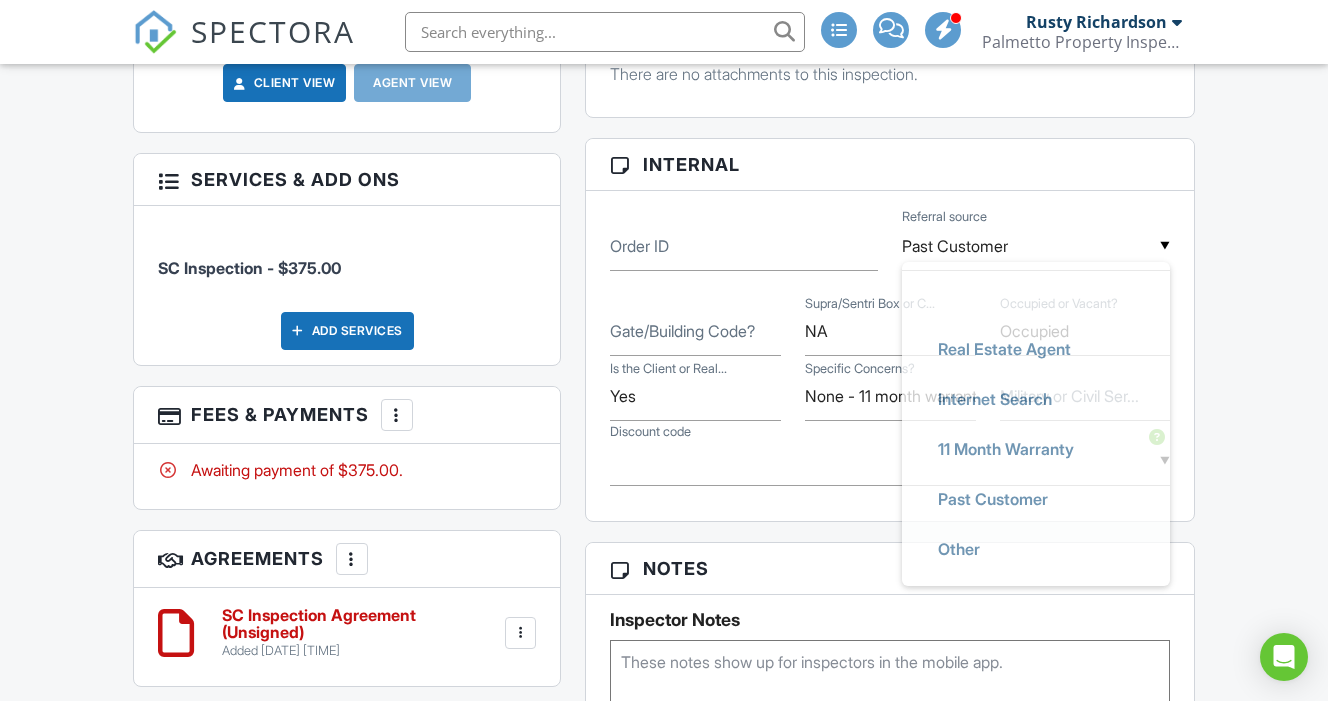 click on "Dashboard
Templates
Contacts
Metrics
Automations
Advanced
Settings
Support Center
Inspection Details
Client View
More
Property Details
Reschedule
Reorder / Copy
Share
Cancel
Delete
Print Order
Convert to V9
Disable Pass on CC Fees
View Change Log
[DATE] [TIME]
- [TIME]
[NUMBER] [STREET] Lp
[CITY], [STATE] [POSTAL_CODE]
Built
2024
1023
sq. ft.
slab
+ − Leaflet  |  © MapTiler   © OpenStreetMap contributors
This is an Unconfirmed Inspection!
This inspection hasn't been confirmed yet. If you'd like to make changes to this inspection go ahead and when you're ready confirm the inspection below.
Confirm with notifications disabled
Confirm and send notifications
Reports" at bounding box center (664, 483) 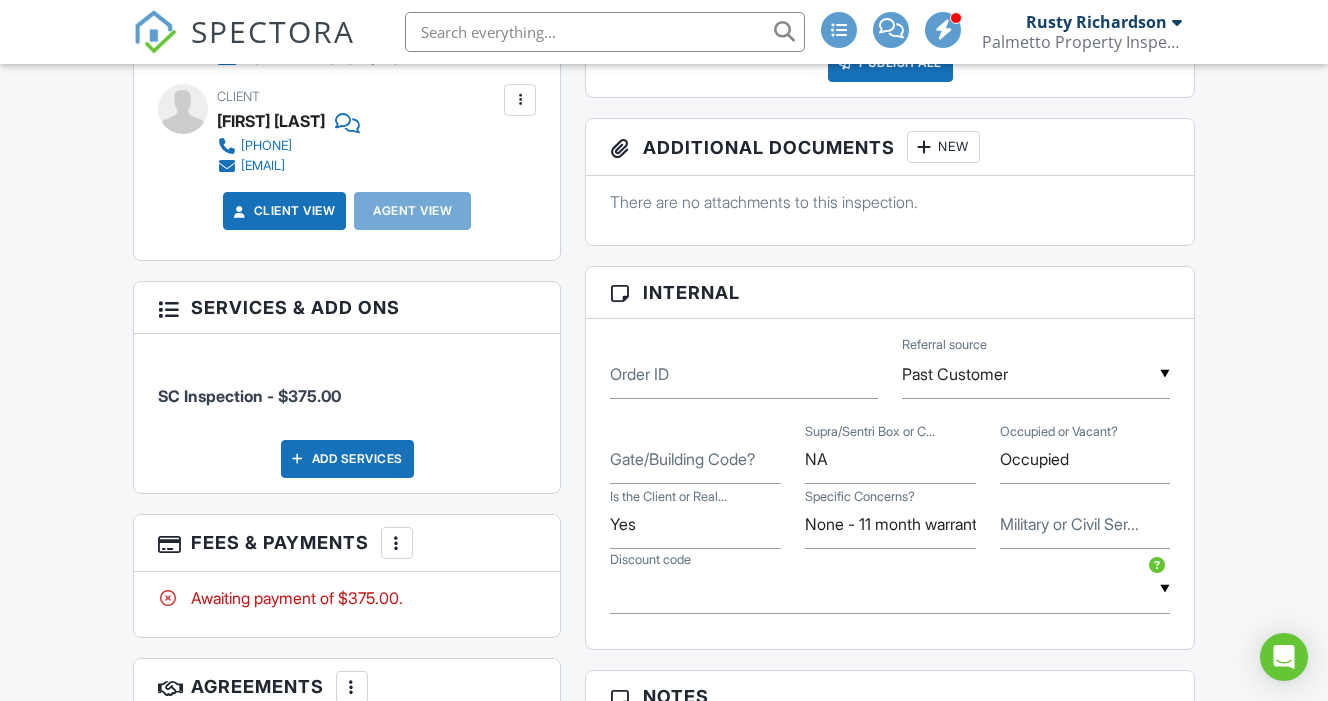 scroll, scrollTop: 958, scrollLeft: 0, axis: vertical 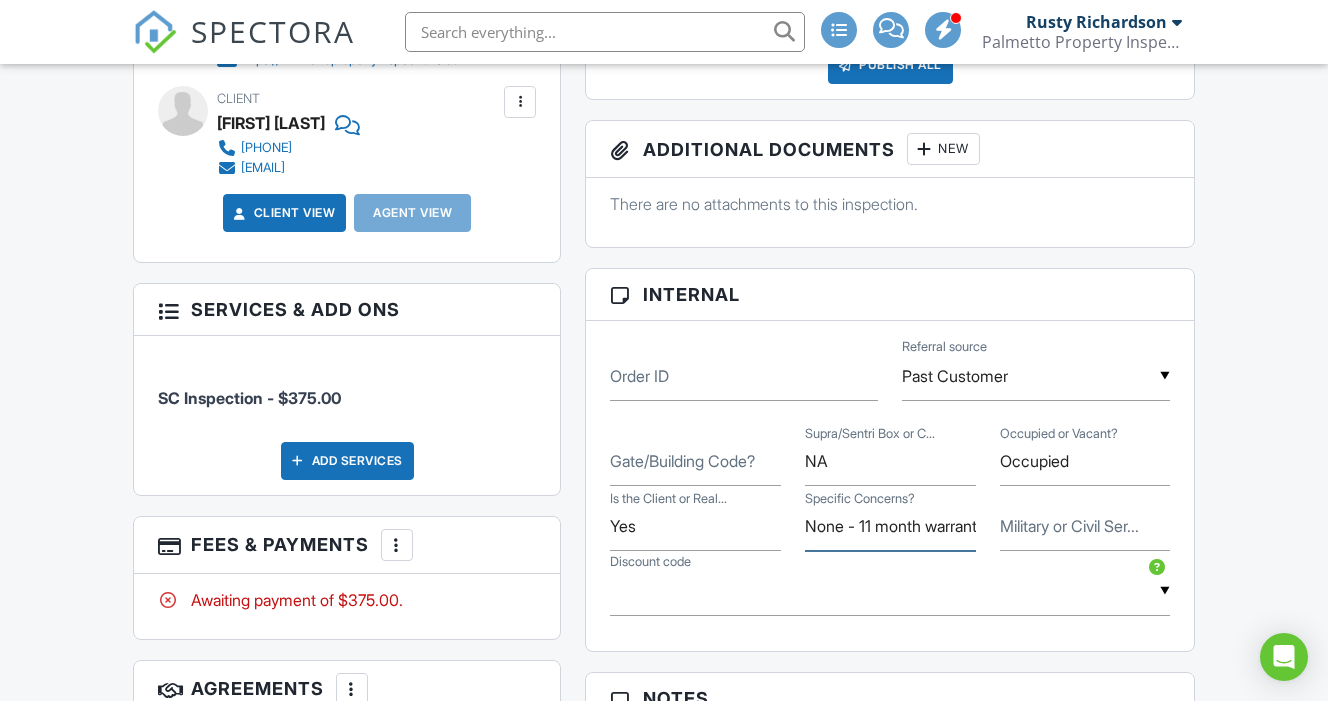 click on "None - 11 month warranty" at bounding box center [890, 526] 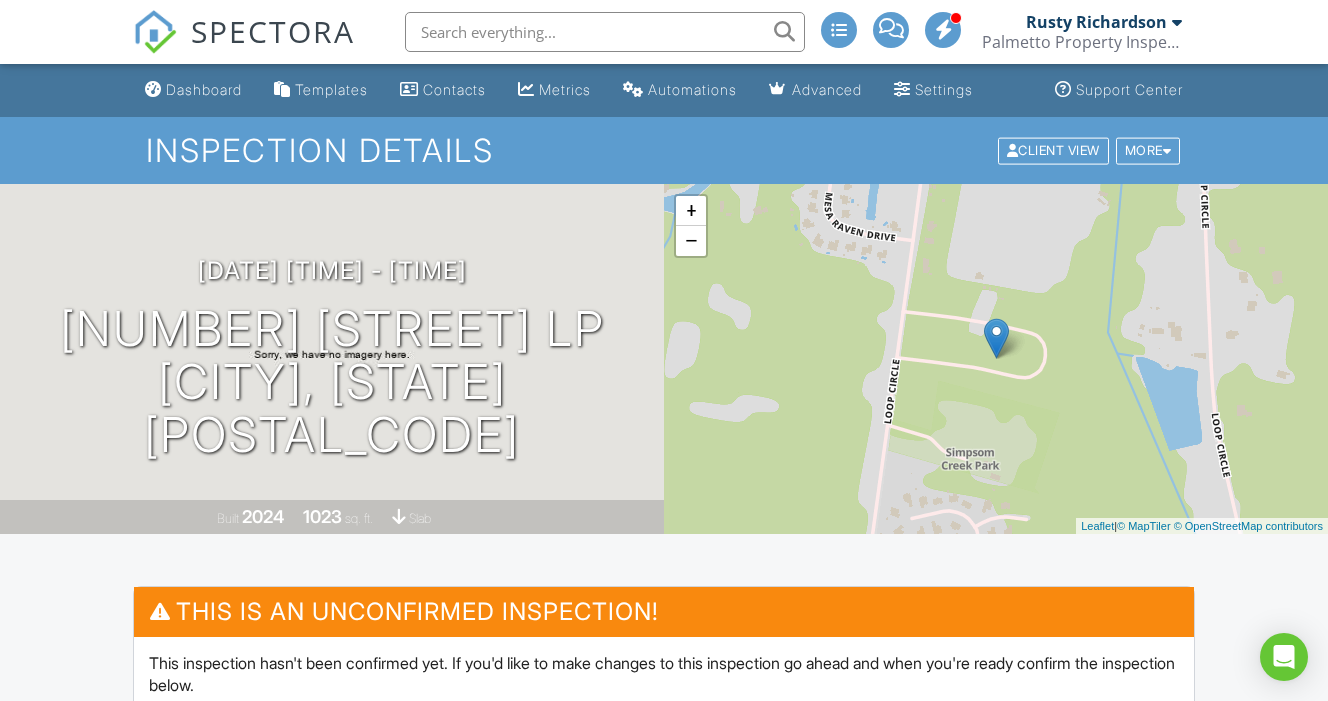 scroll, scrollTop: 0, scrollLeft: 0, axis: both 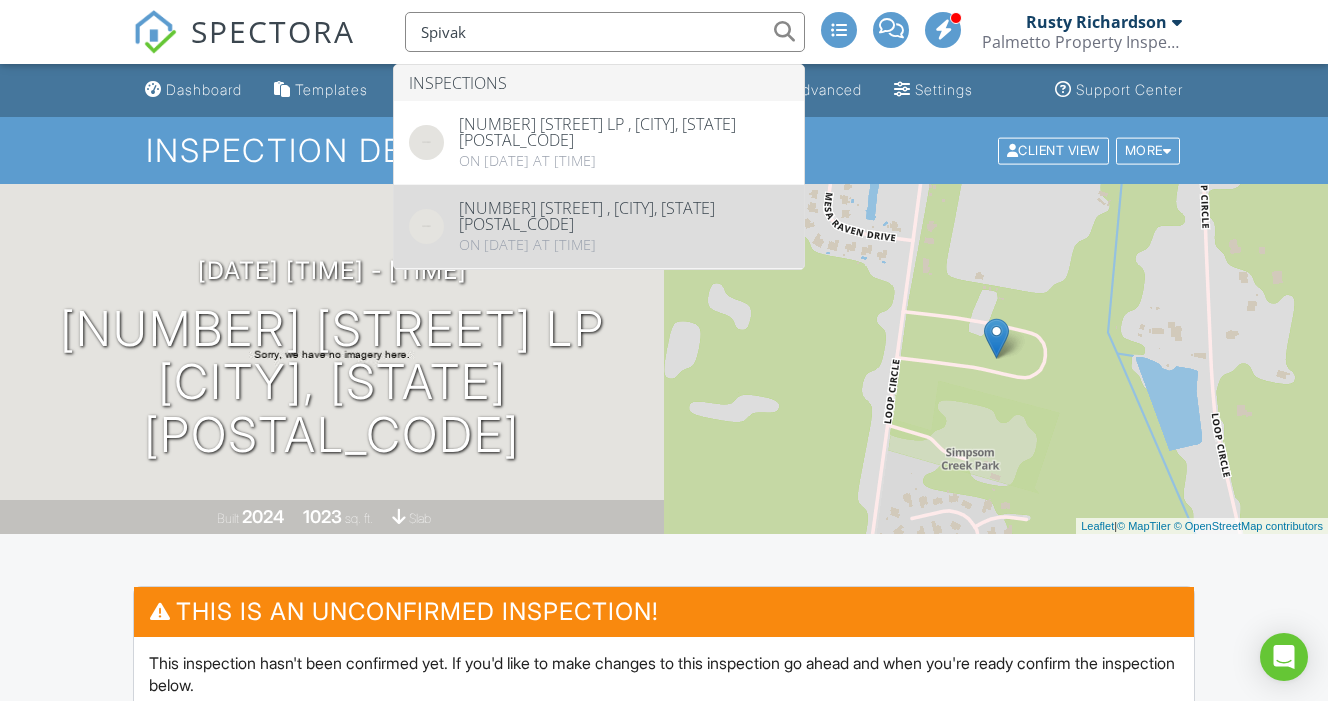 type on "Spivak" 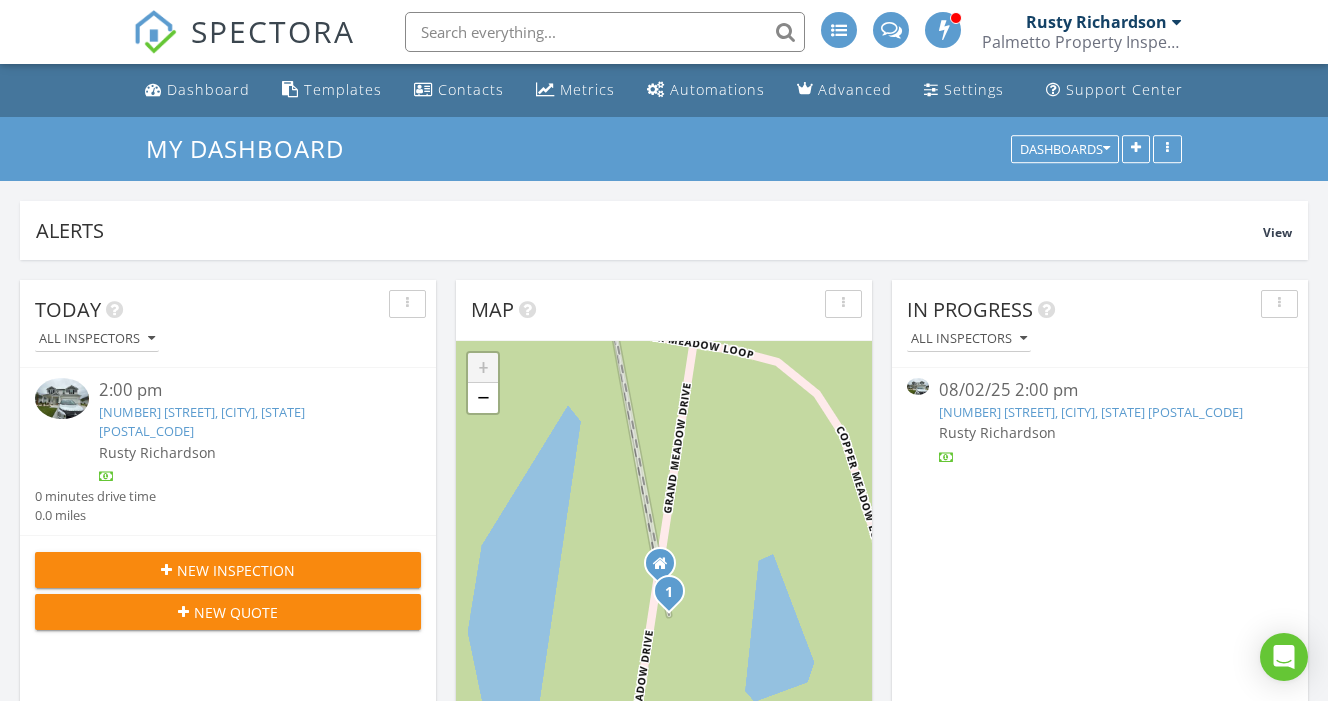scroll, scrollTop: 0, scrollLeft: 0, axis: both 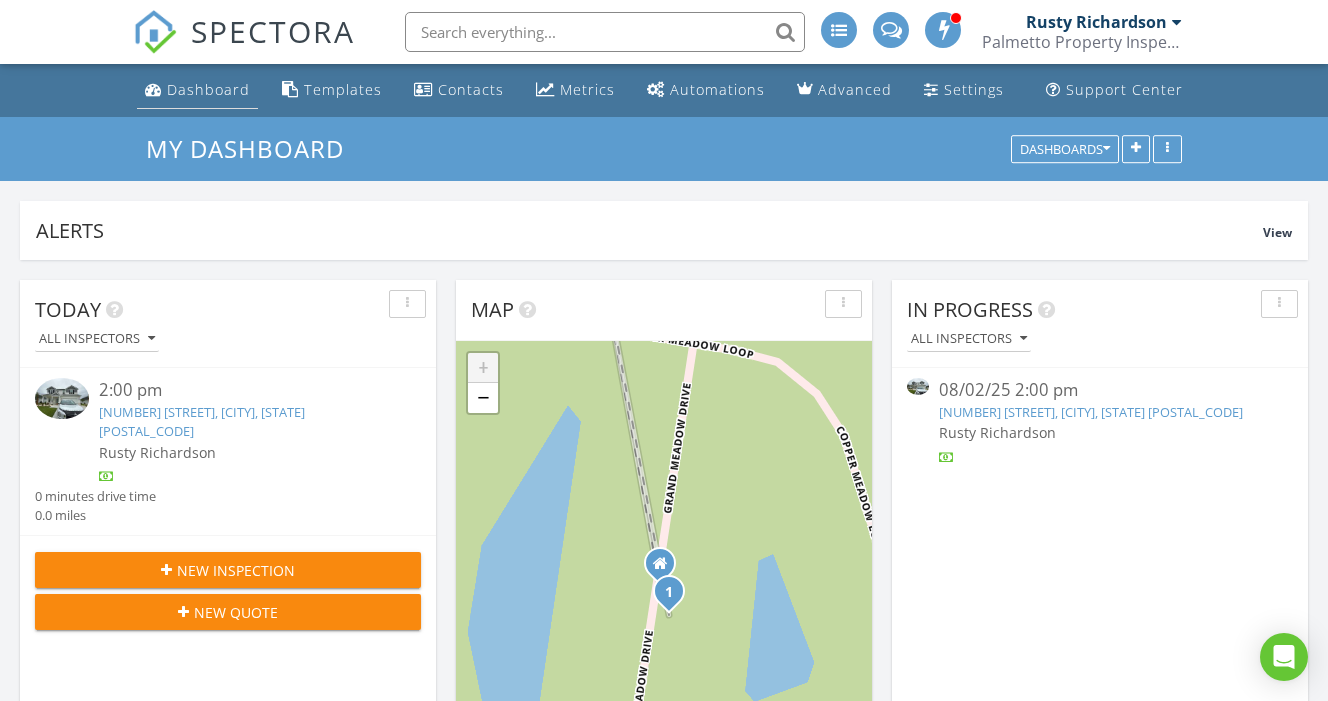 click on "Dashboard" at bounding box center (208, 89) 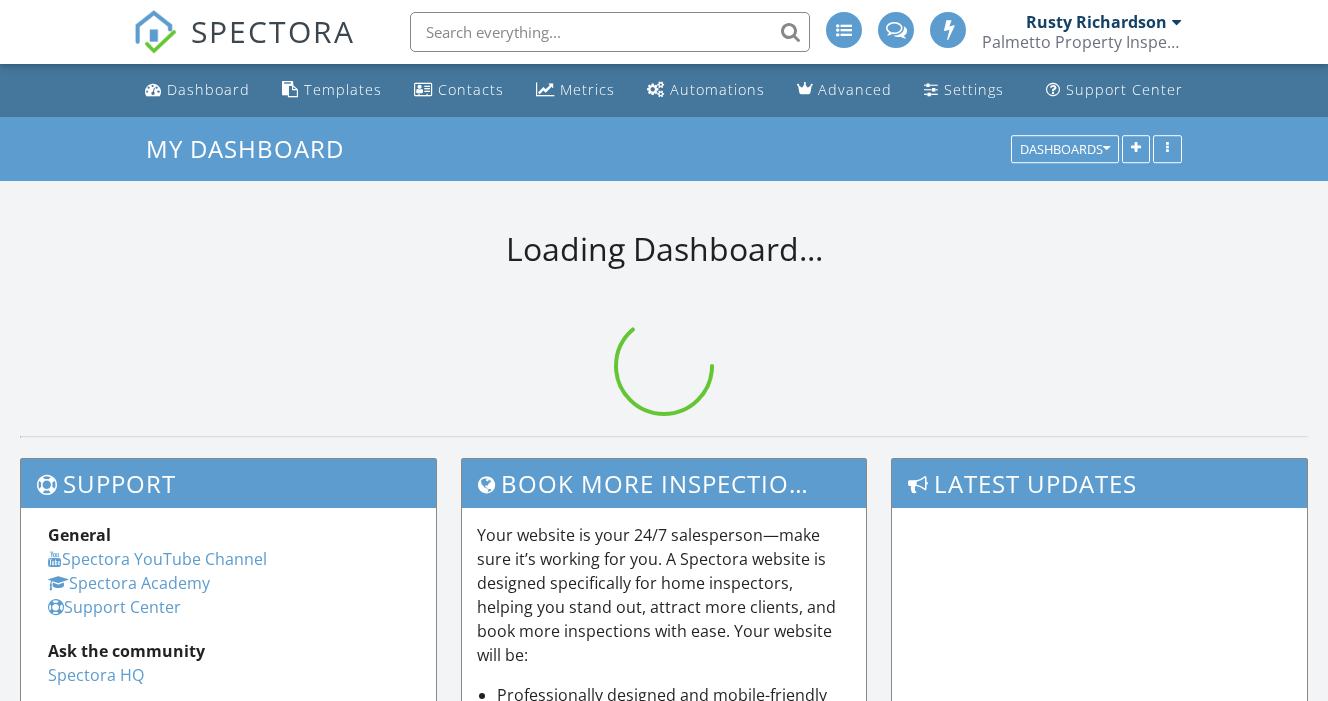 scroll, scrollTop: 0, scrollLeft: 0, axis: both 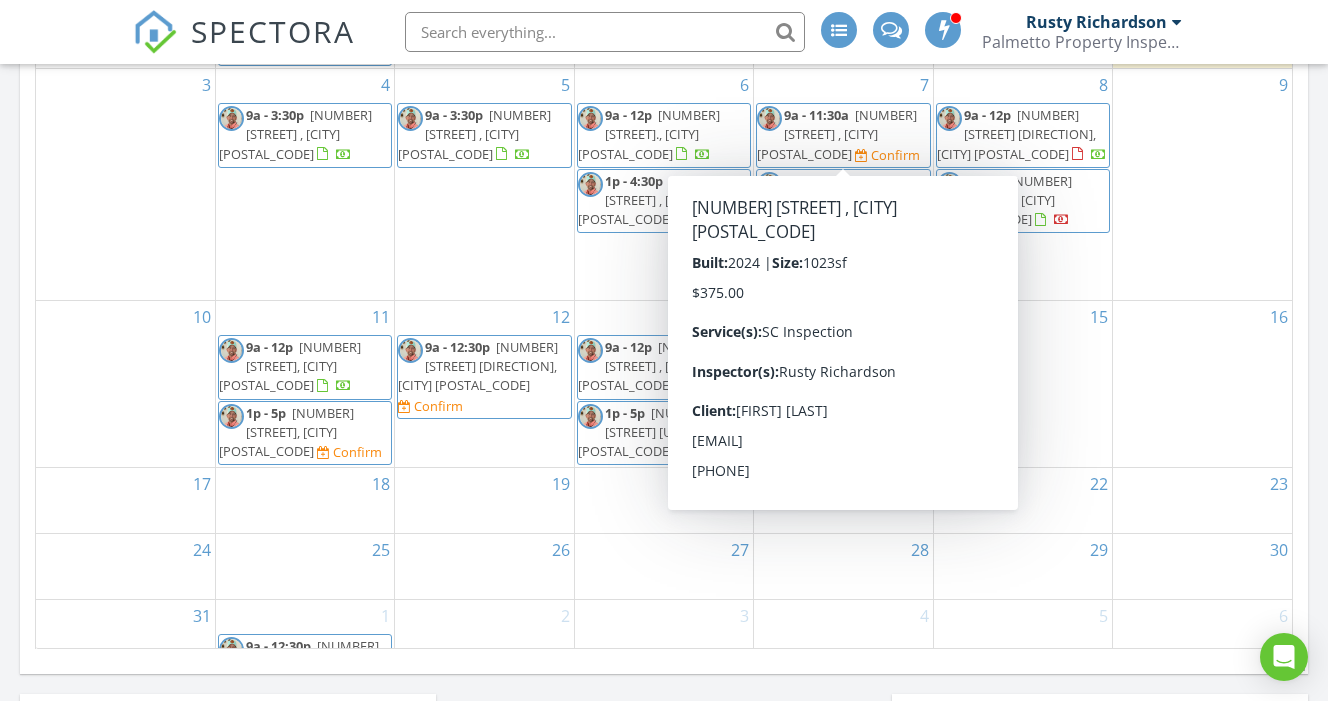 click on "139 Seasons Trace Lp , Longs 29568" at bounding box center [837, 134] 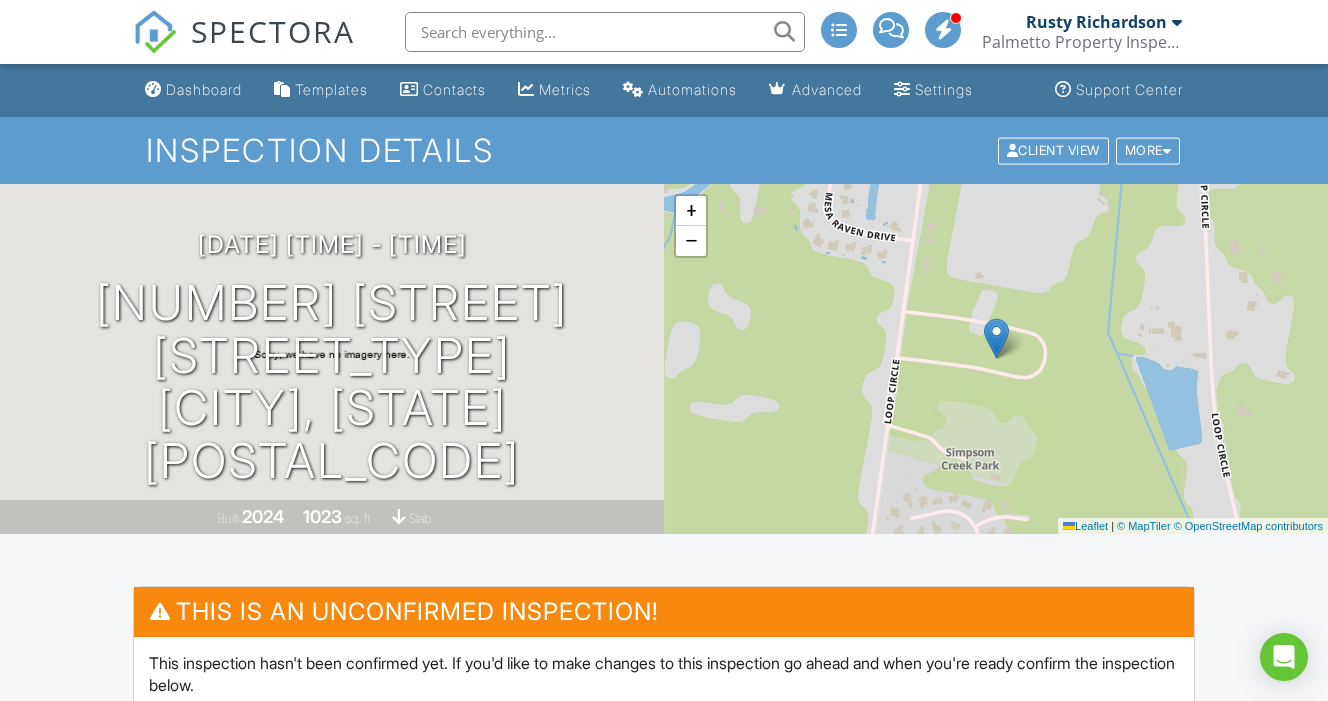 scroll, scrollTop: 0, scrollLeft: 0, axis: both 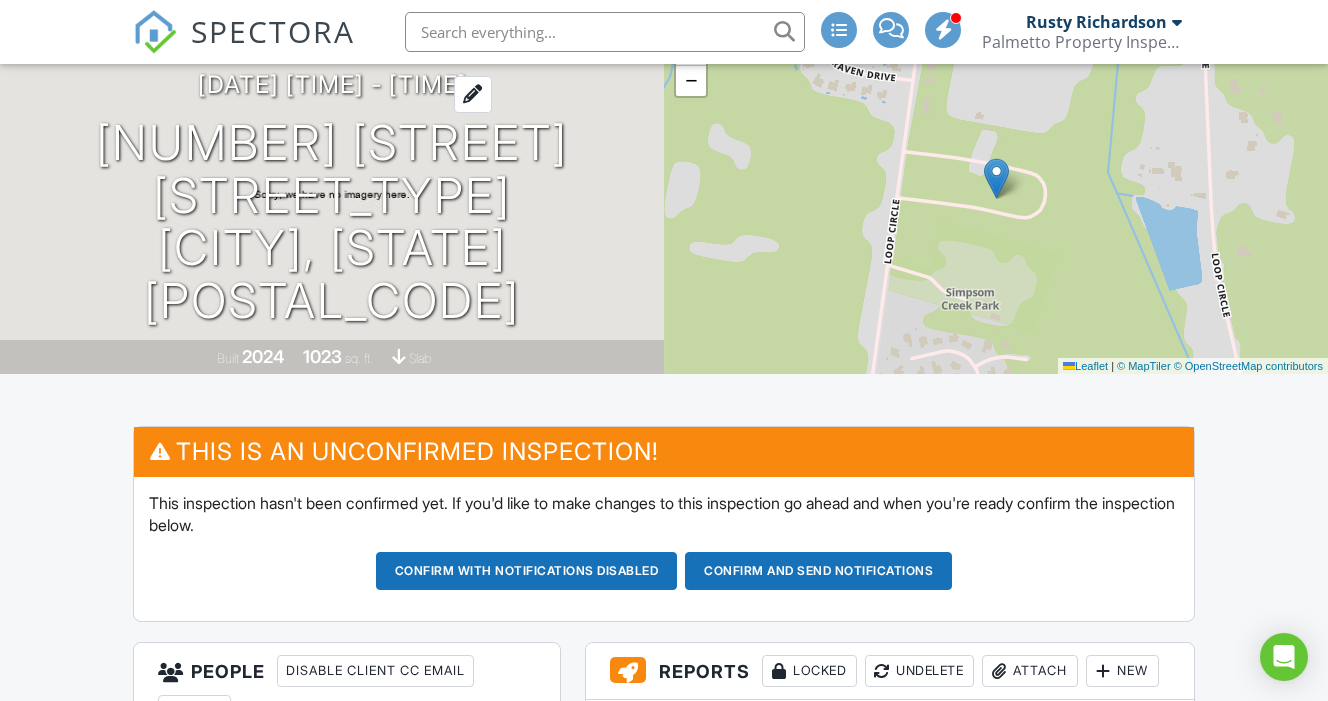 click on "08/07/2025  9:00 am
- 11:30 am" at bounding box center [332, 84] 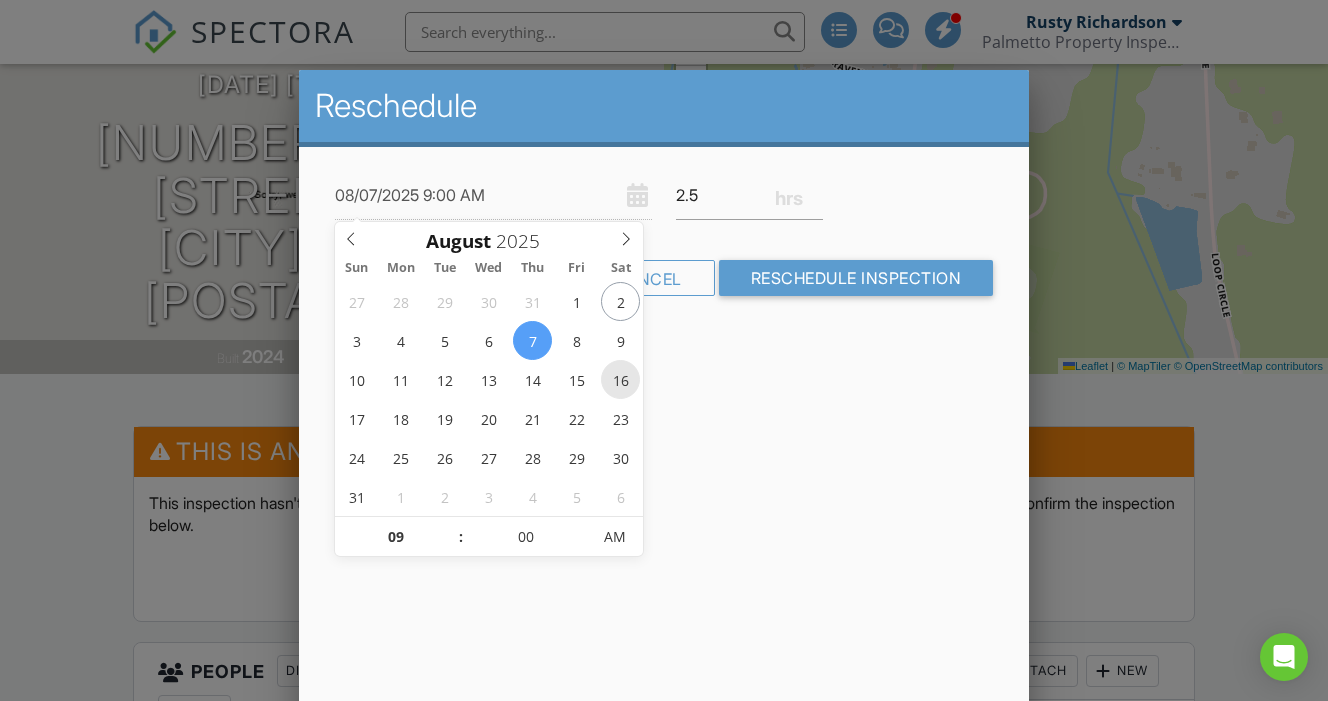 type on "08/16/2025 9:00 AM" 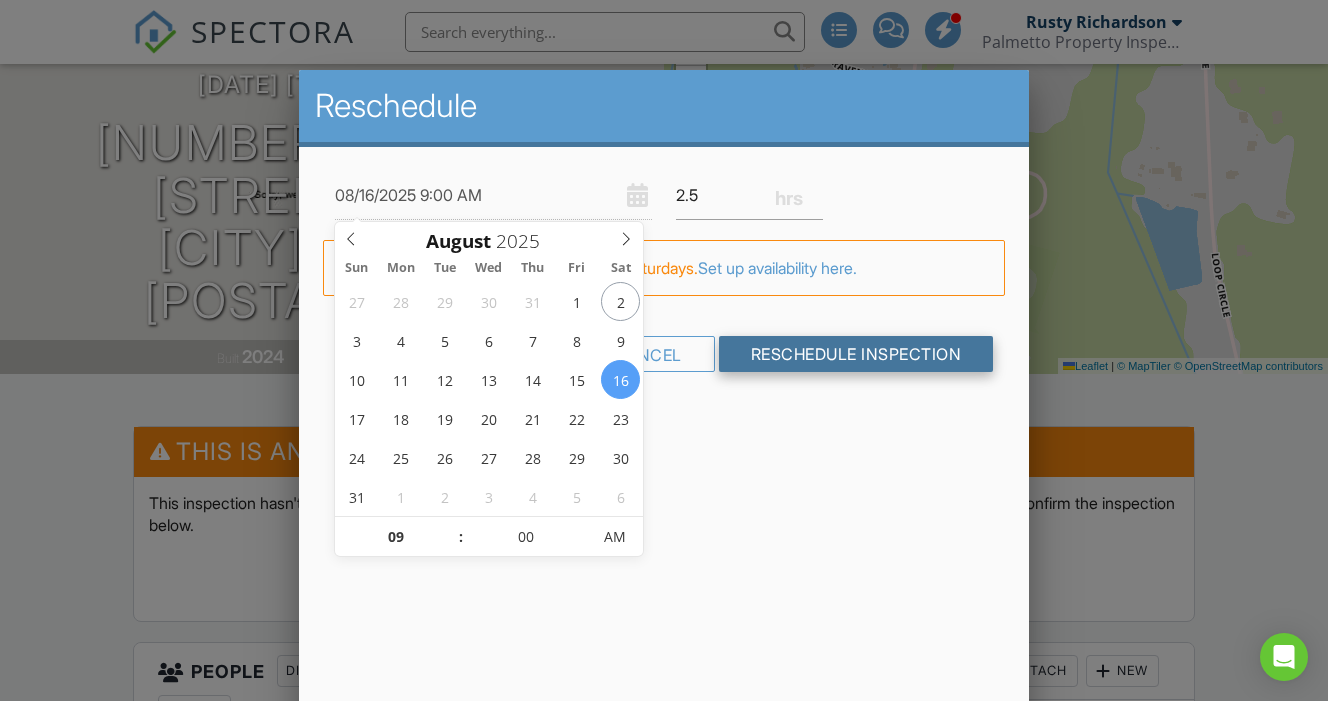 click on "Reschedule Inspection" at bounding box center (856, 354) 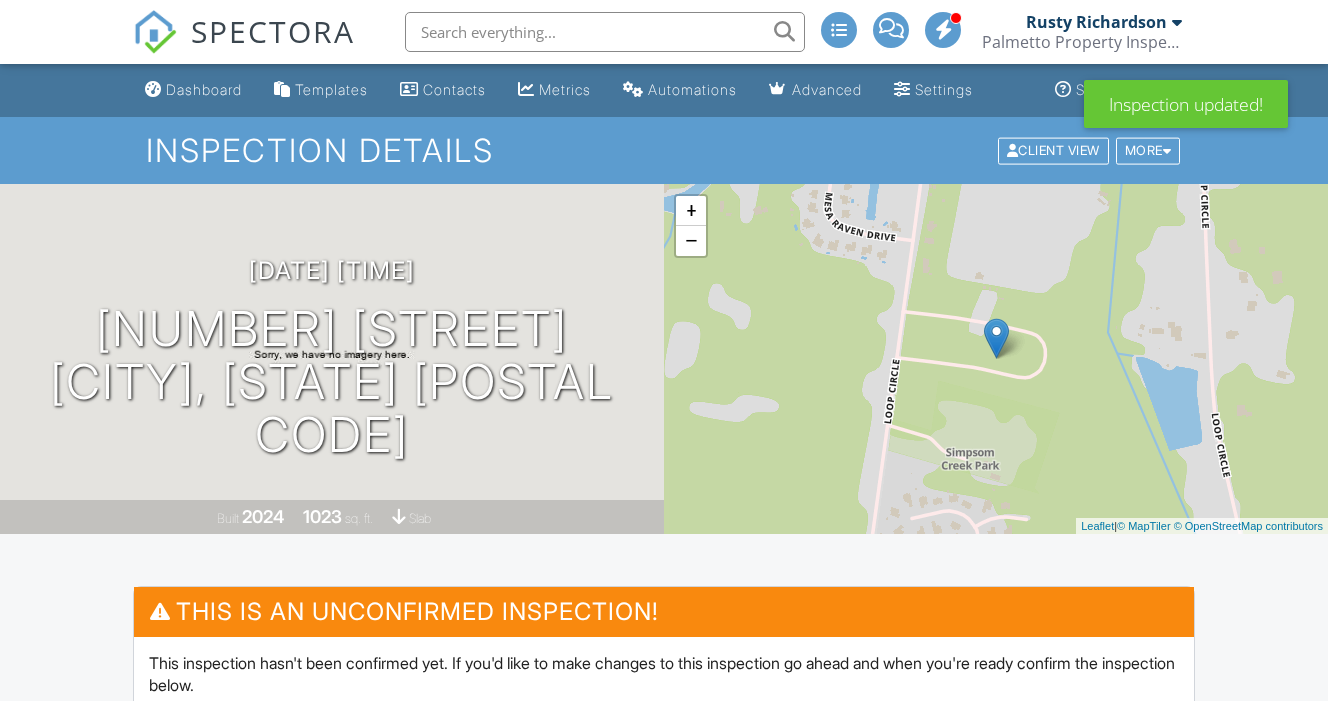 scroll, scrollTop: 0, scrollLeft: 0, axis: both 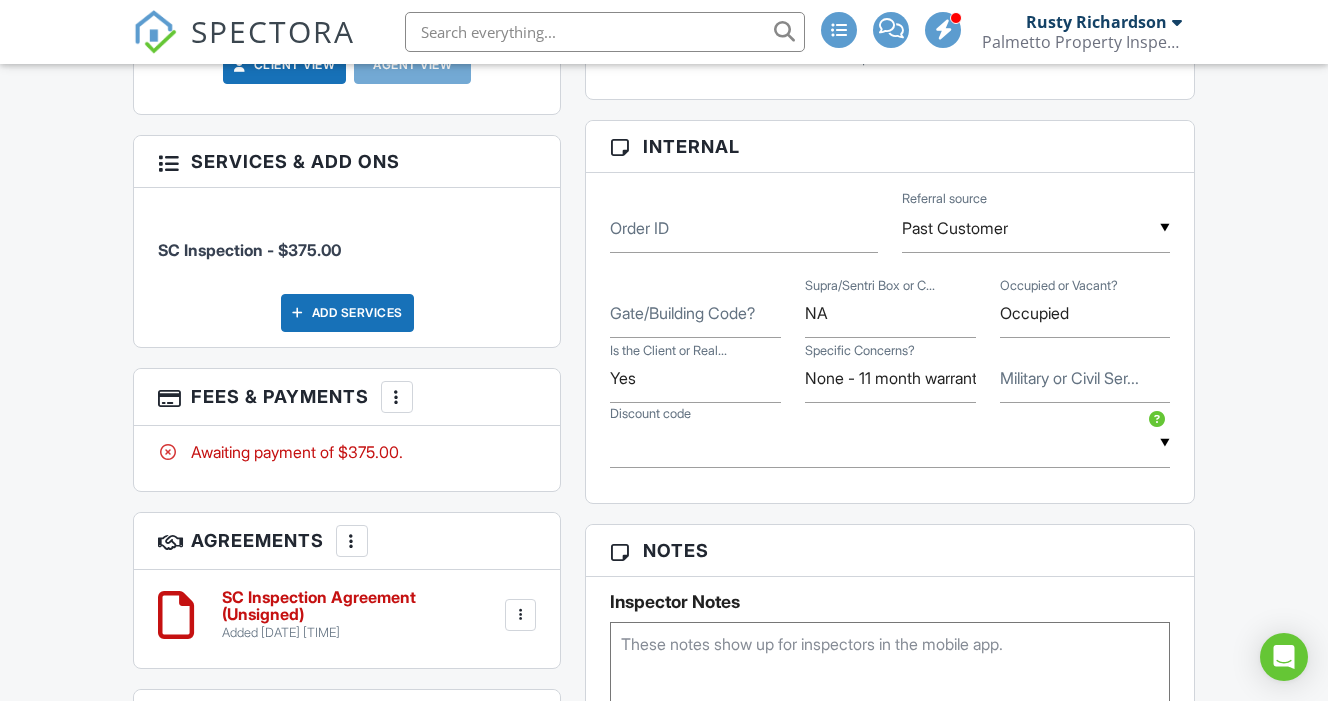 click on "Add Services" at bounding box center (347, 313) 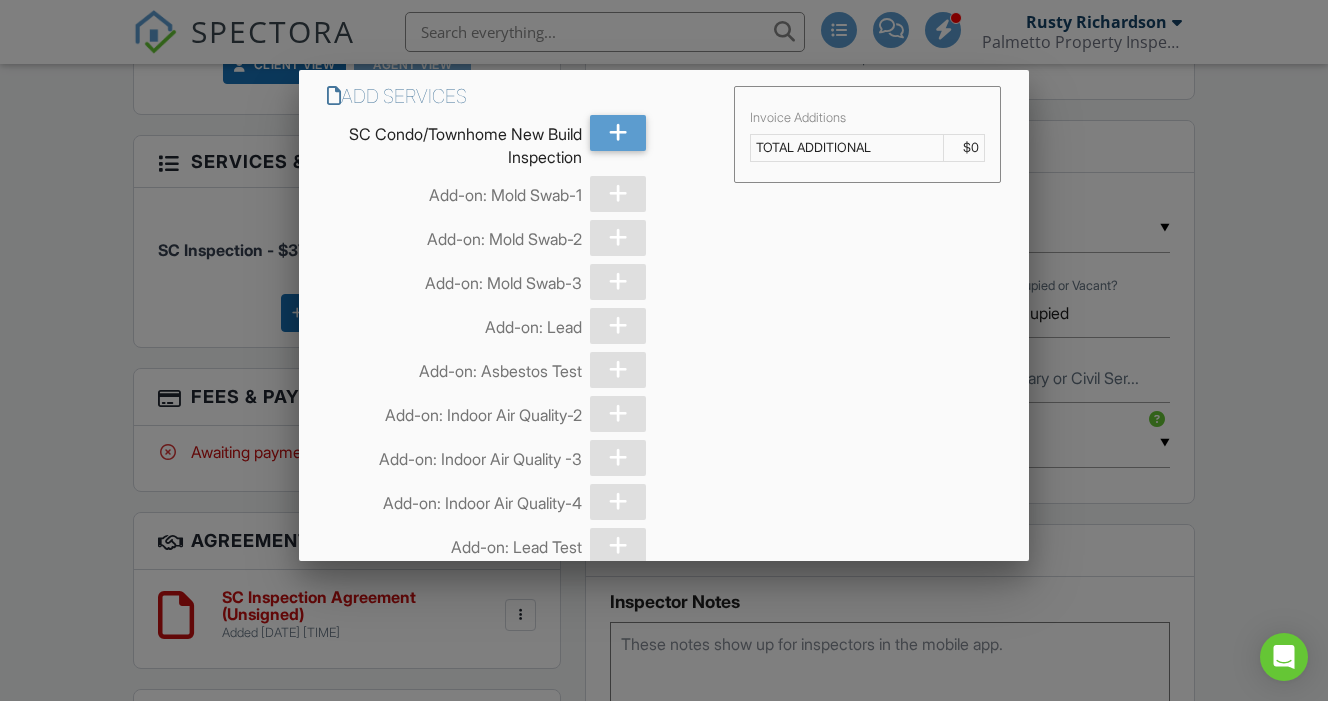 click at bounding box center (664, 338) 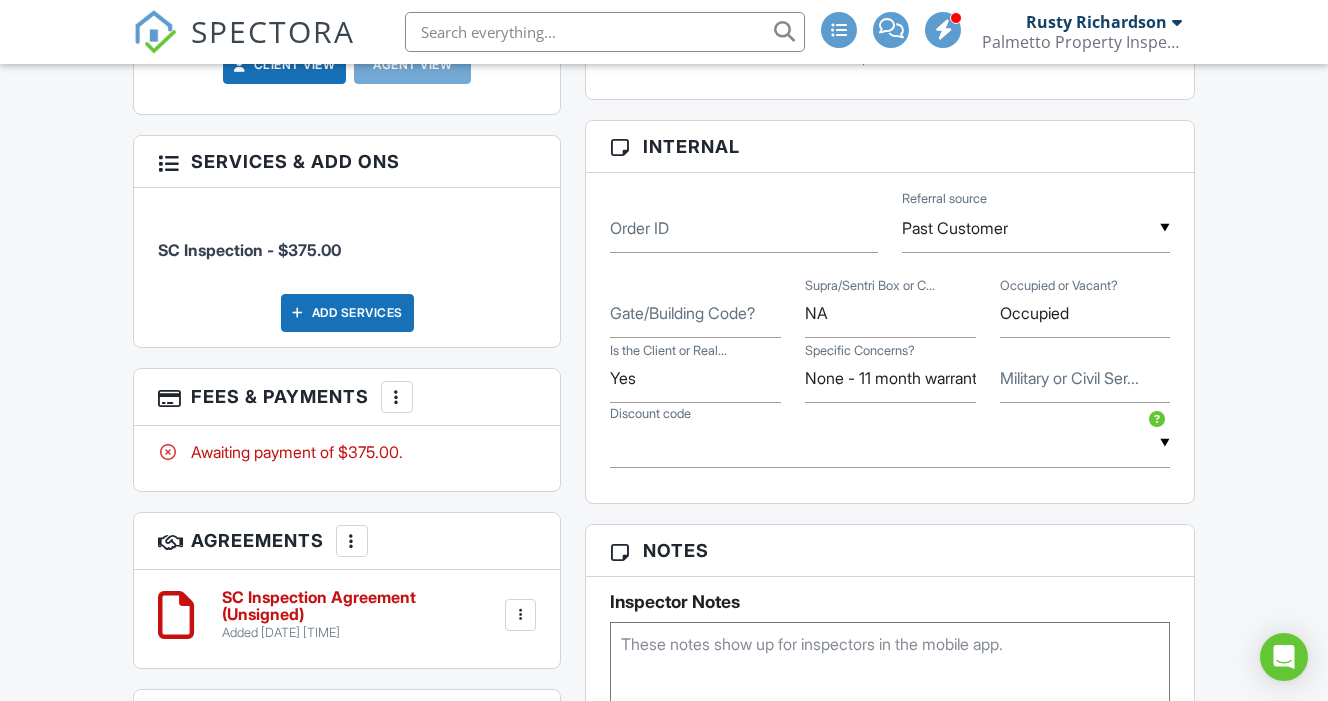 click on "Gate/Building Code?" at bounding box center [682, 313] 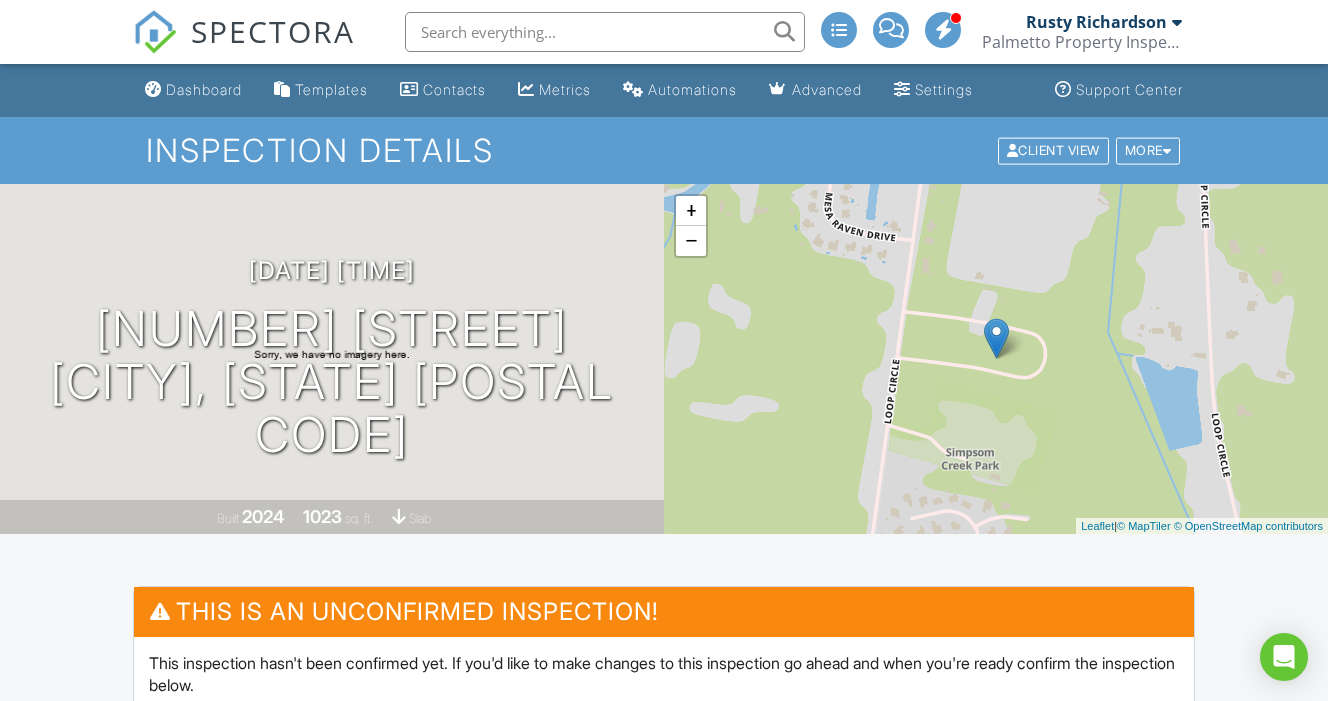 scroll, scrollTop: 0, scrollLeft: 0, axis: both 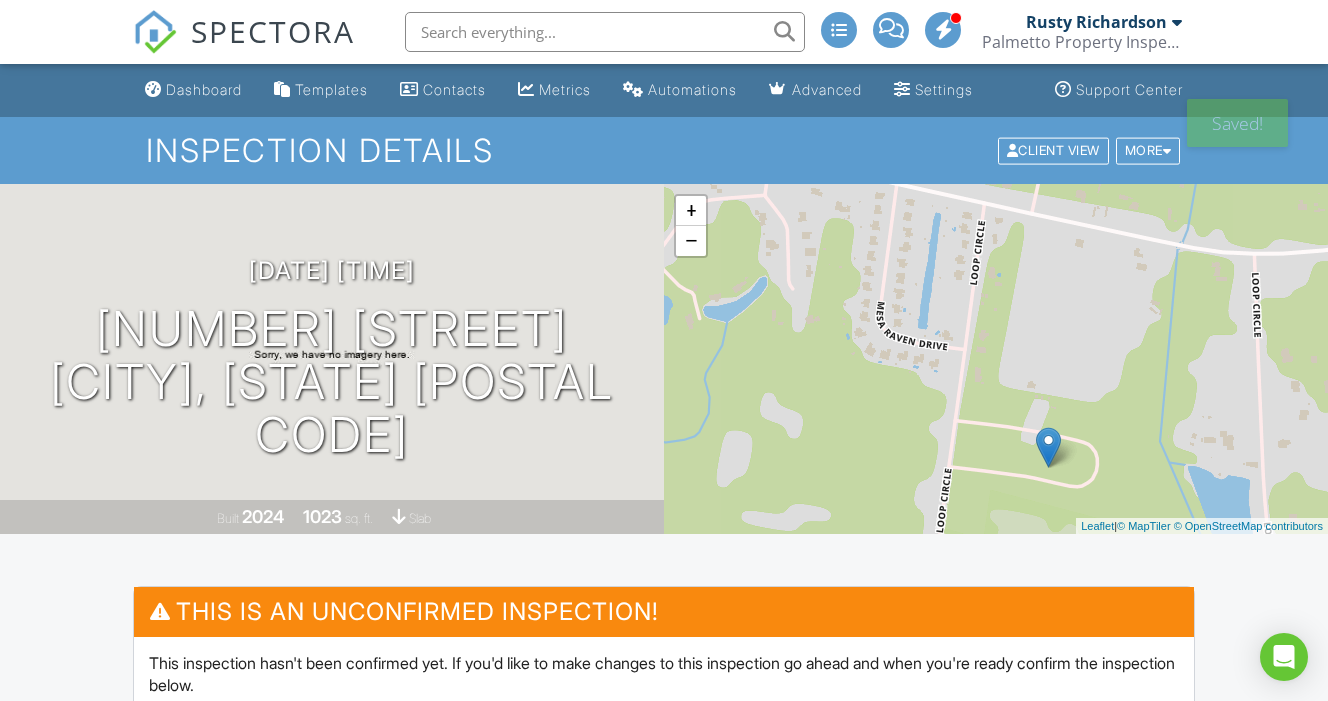 drag, startPoint x: 953, startPoint y: 396, endPoint x: 1009, endPoint y: 506, distance: 123.4342 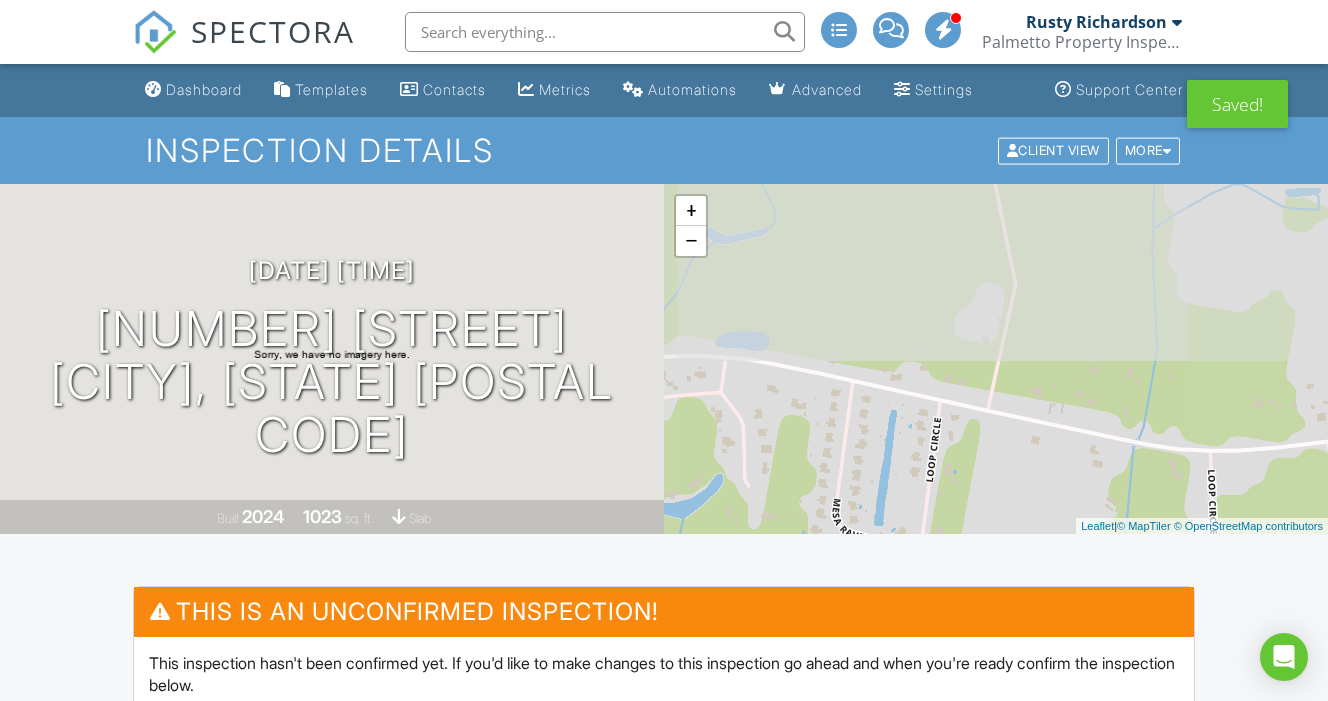 drag, startPoint x: 1053, startPoint y: 284, endPoint x: 1009, endPoint y: 483, distance: 203.80627 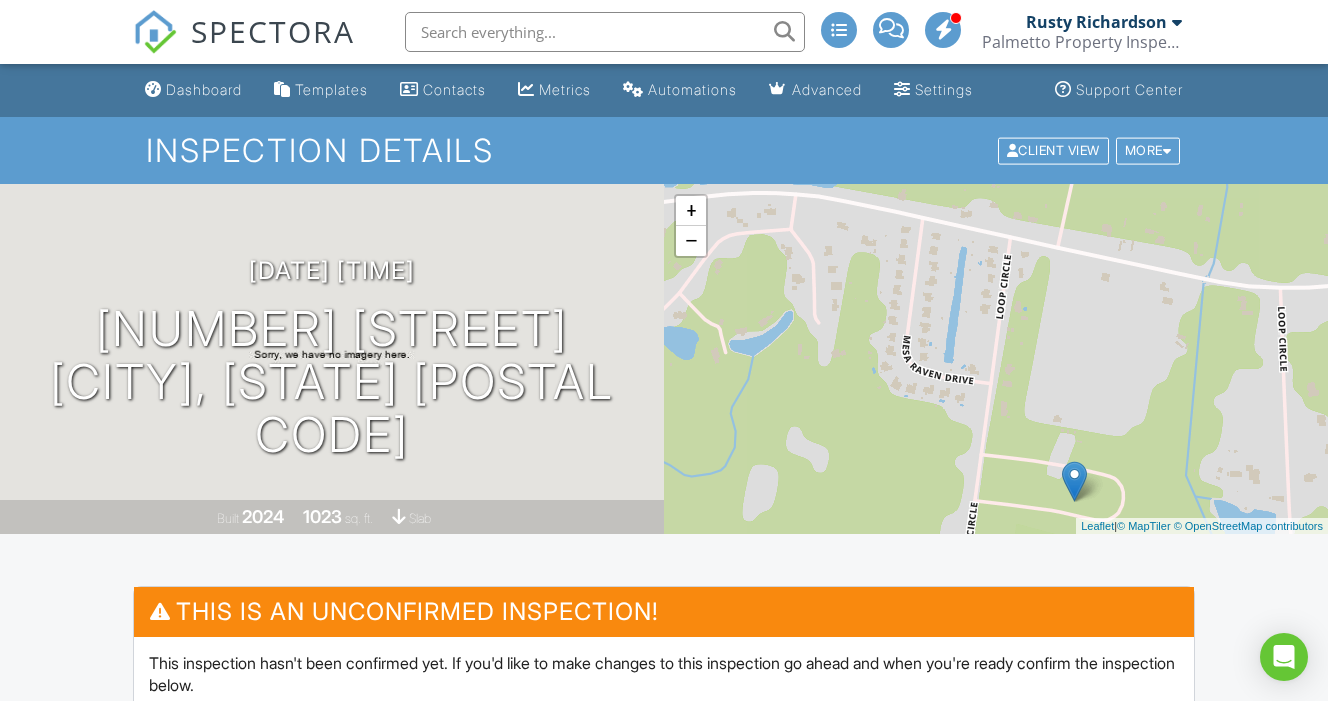 drag, startPoint x: 837, startPoint y: 432, endPoint x: 906, endPoint y: 257, distance: 188.11166 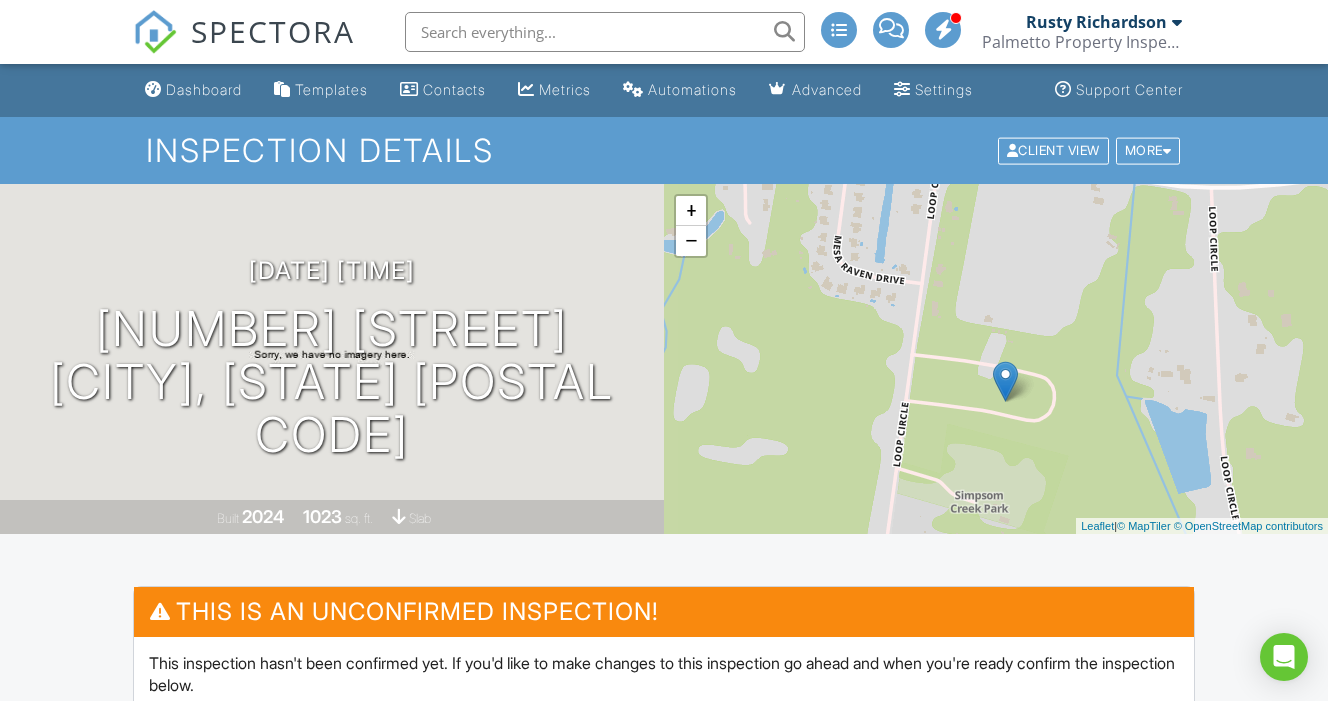drag, startPoint x: 969, startPoint y: 391, endPoint x: 871, endPoint y: 223, distance: 194.49422 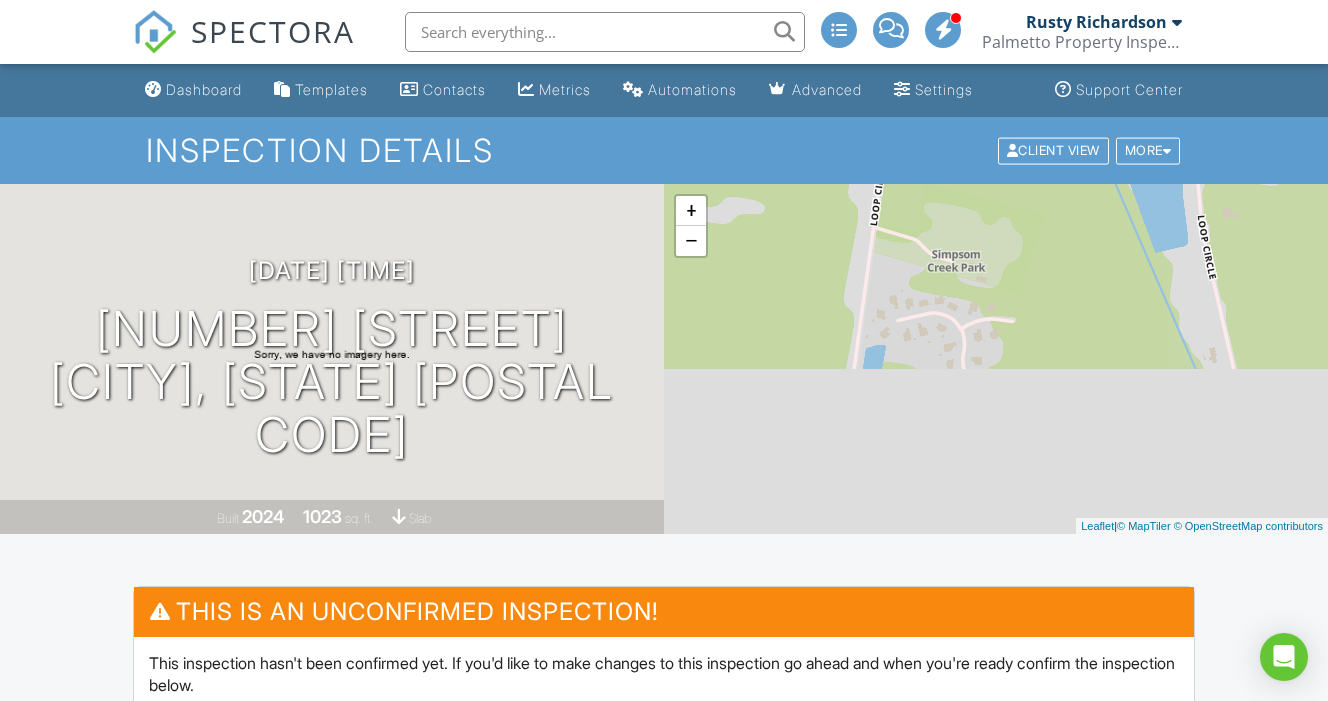 drag, startPoint x: 930, startPoint y: 370, endPoint x: 939, endPoint y: 186, distance: 184.21997 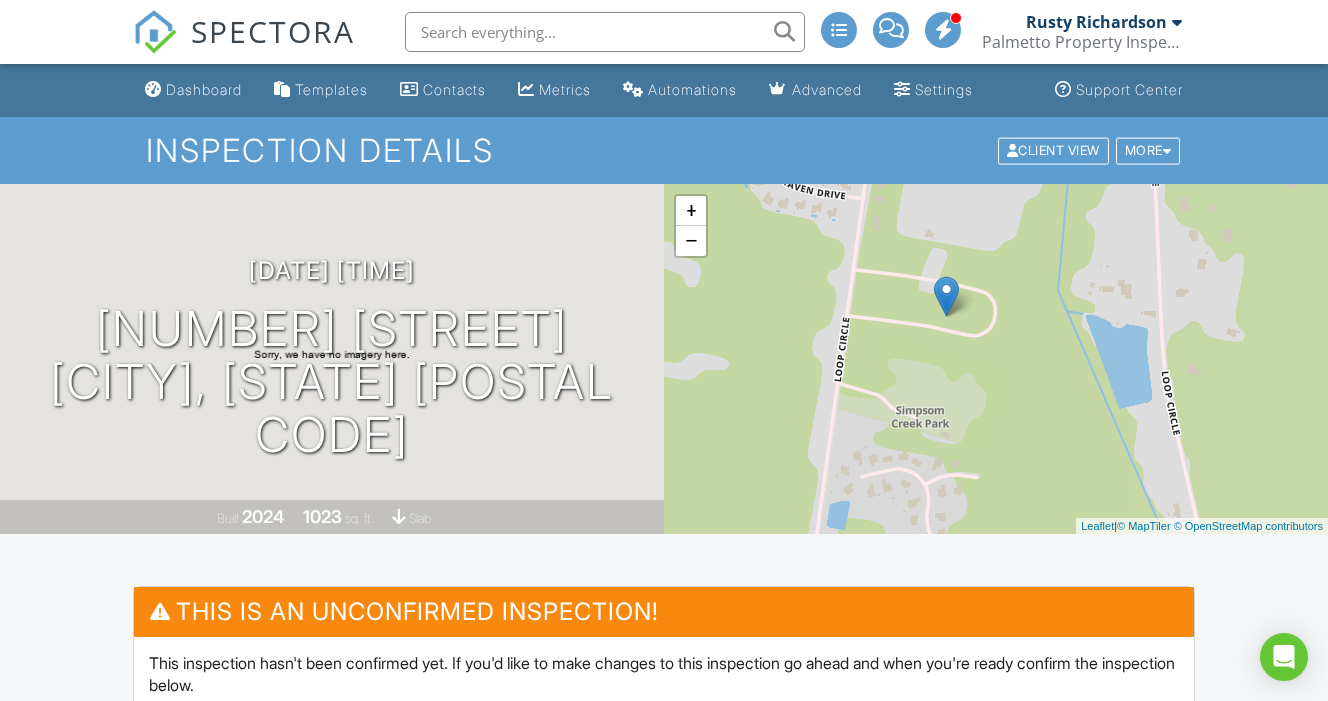 drag, startPoint x: 882, startPoint y: 356, endPoint x: 846, endPoint y: 511, distance: 159.12573 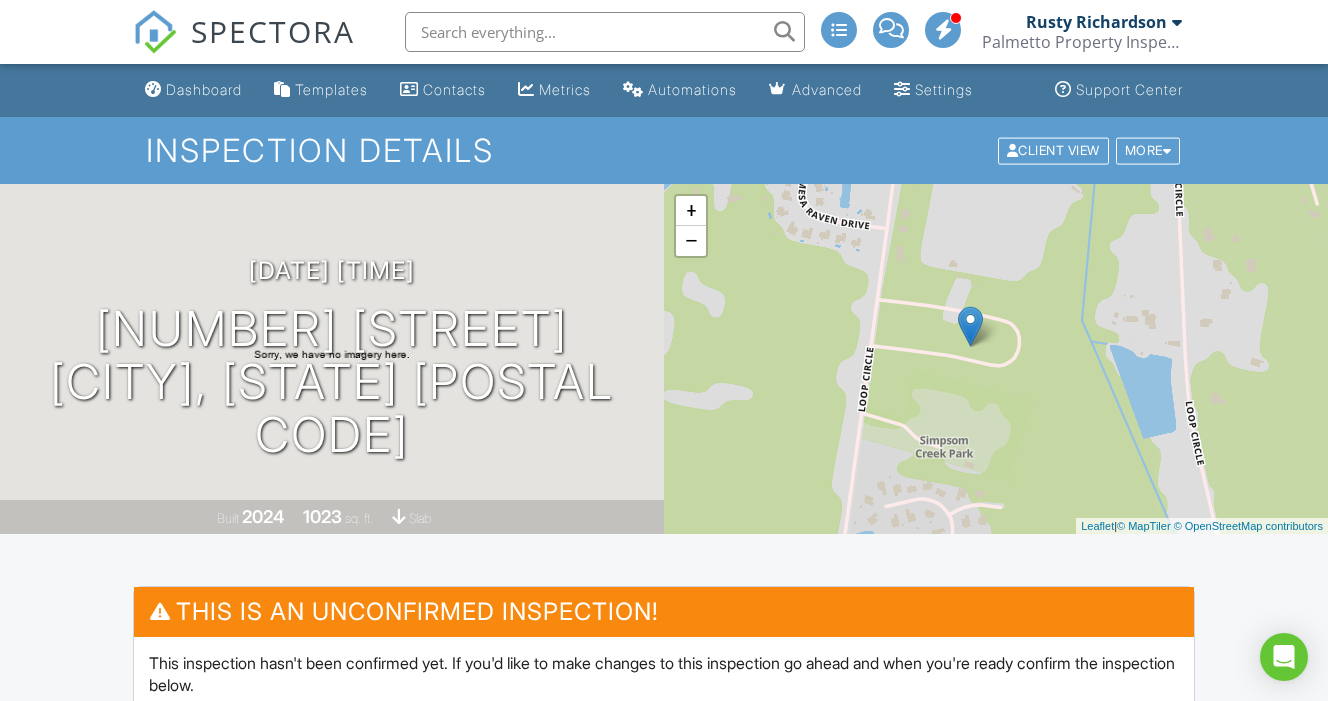 drag, startPoint x: 879, startPoint y: 297, endPoint x: 903, endPoint y: 329, distance: 40 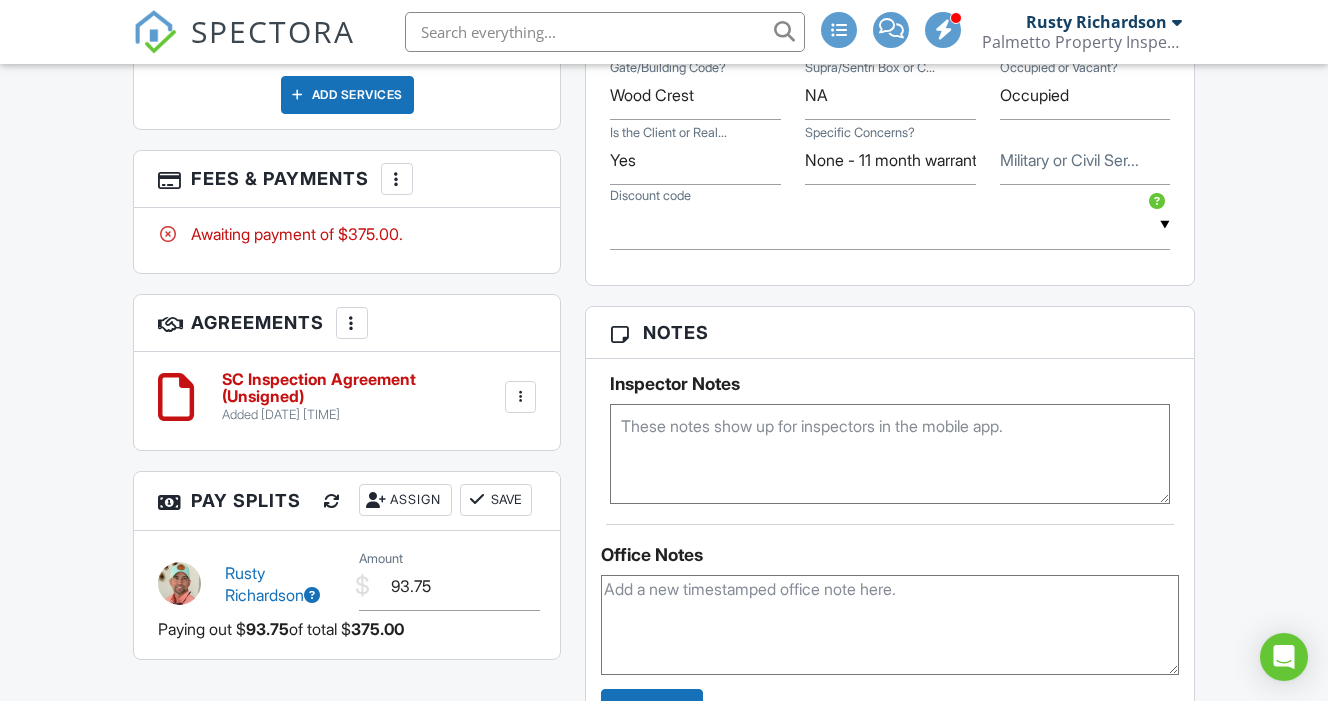 scroll, scrollTop: 1330, scrollLeft: 0, axis: vertical 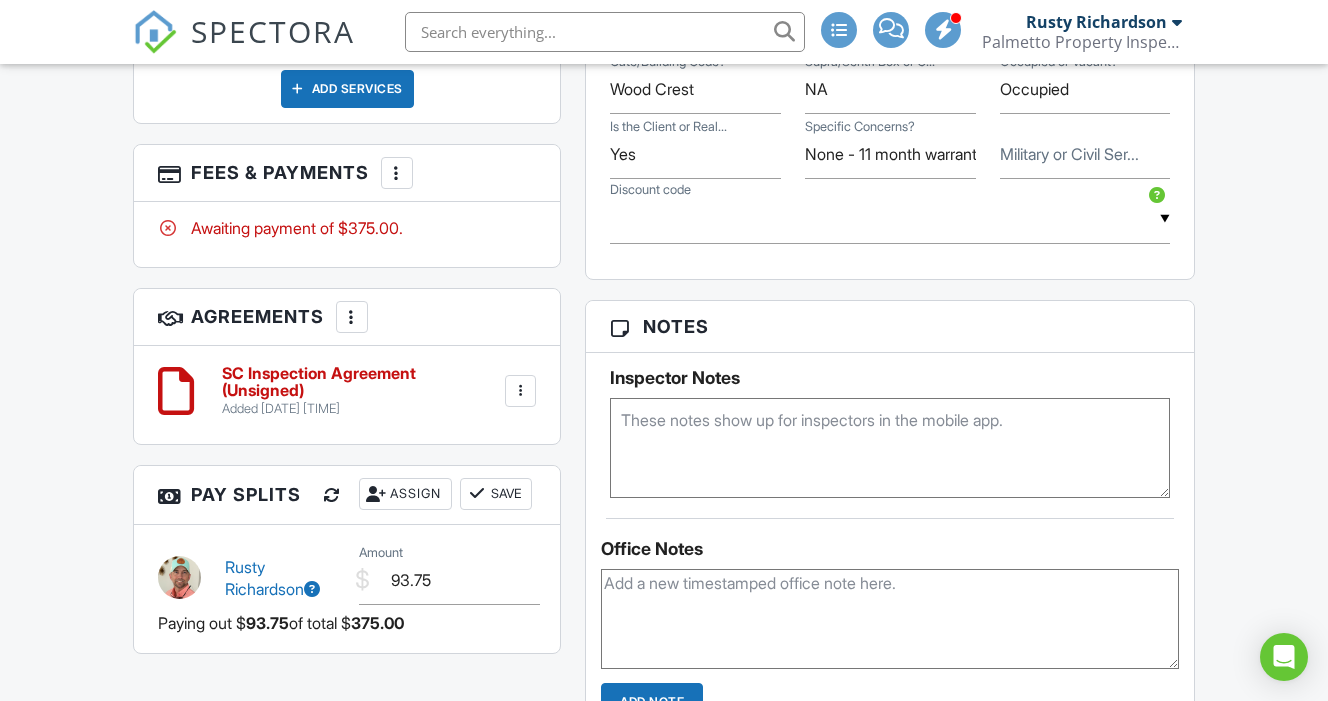 click at bounding box center [890, 448] 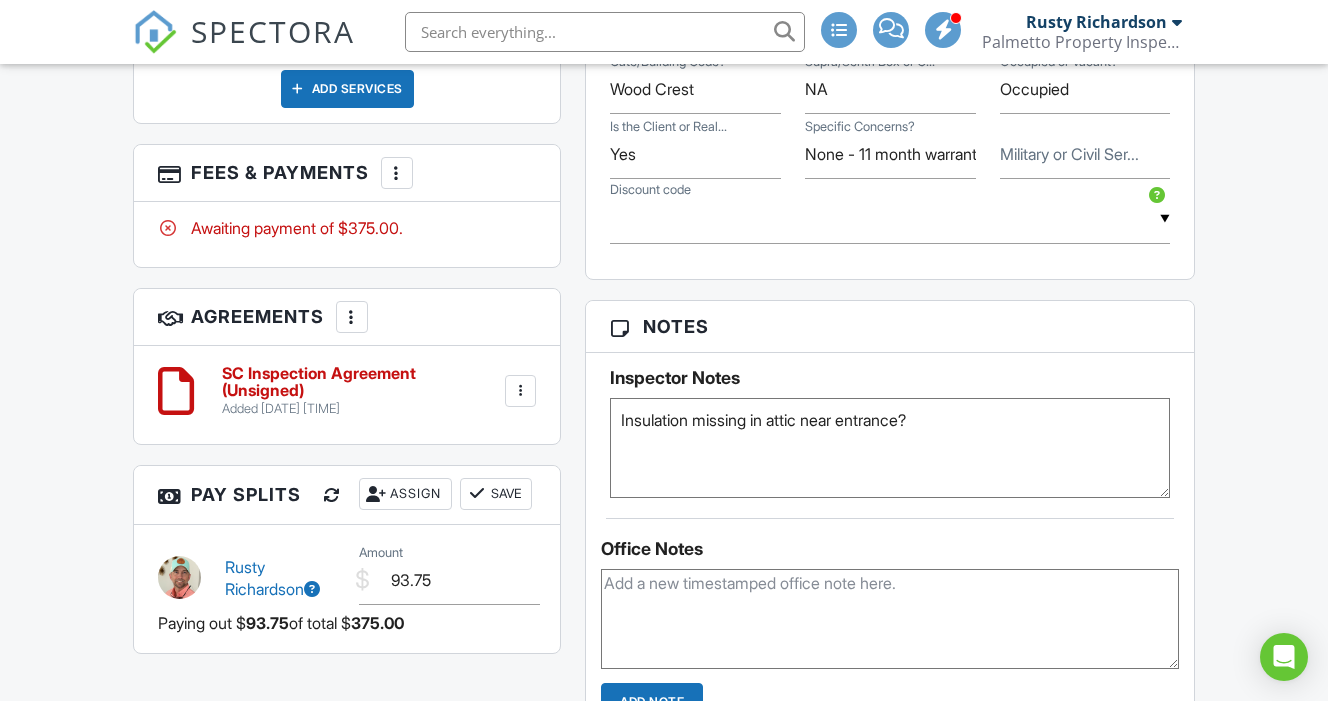drag, startPoint x: 899, startPoint y: 452, endPoint x: 970, endPoint y: 429, distance: 74.63243 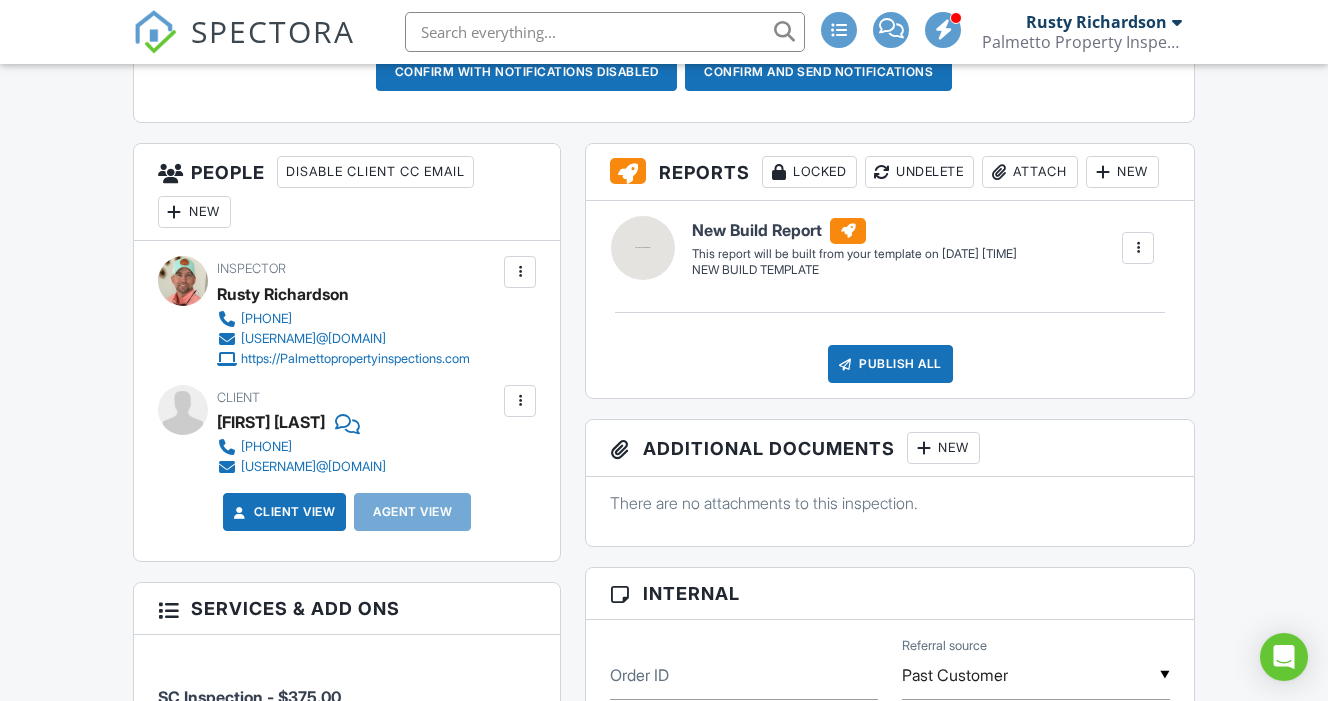 scroll, scrollTop: 659, scrollLeft: 0, axis: vertical 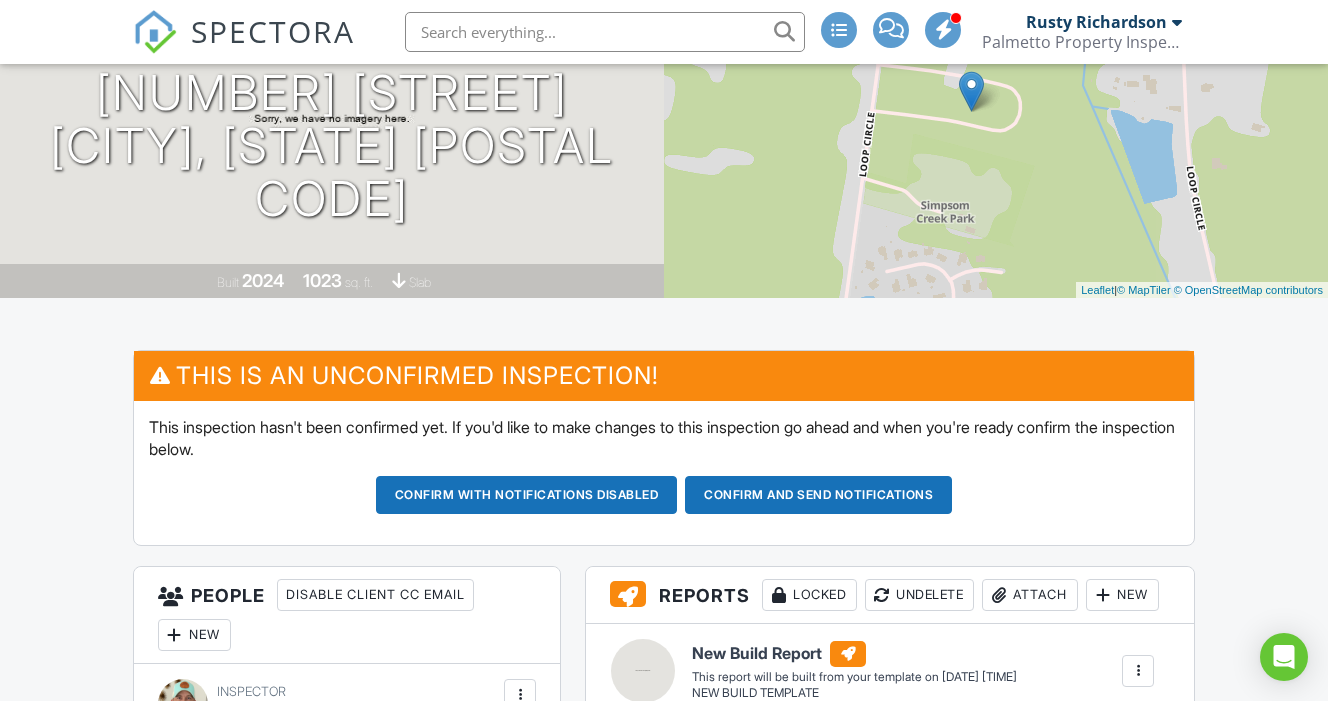click on "Confirm and send notifications" at bounding box center (527, 495) 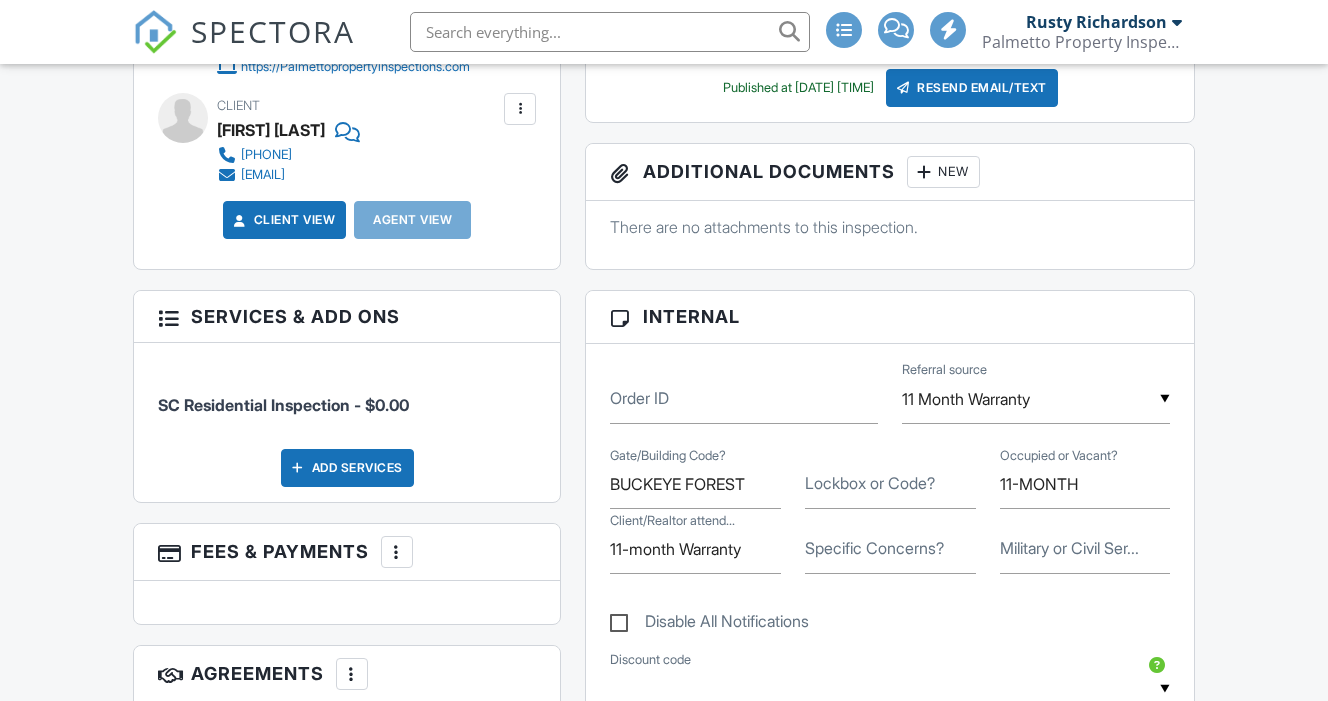 scroll, scrollTop: 765, scrollLeft: 0, axis: vertical 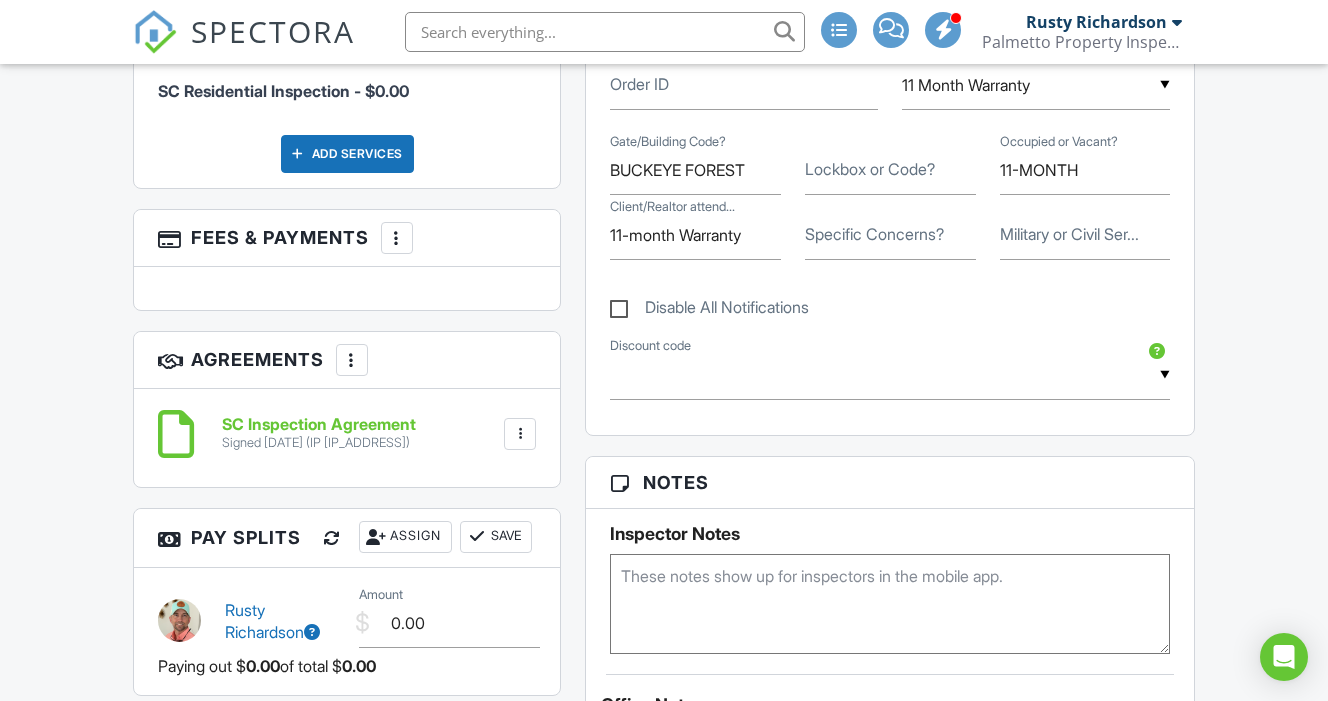 click at bounding box center [520, 434] 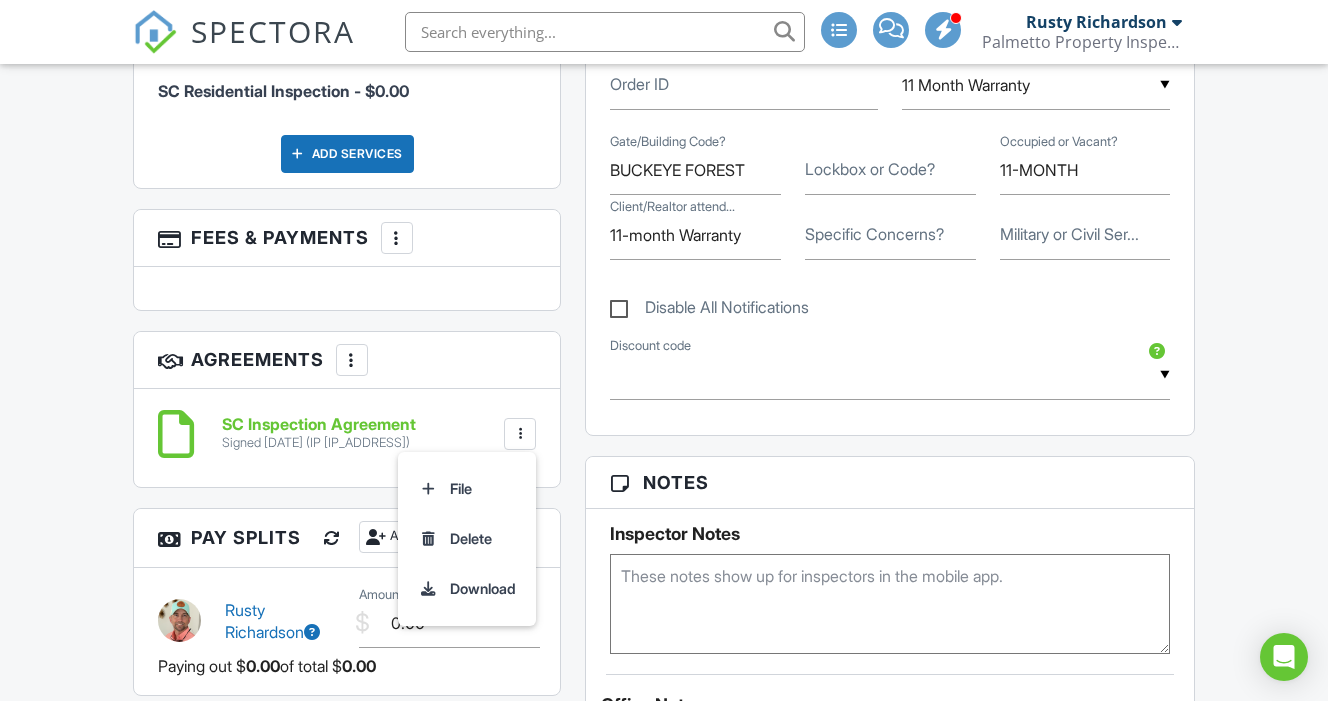 click on "SC Inspection Agreement" at bounding box center [319, 425] 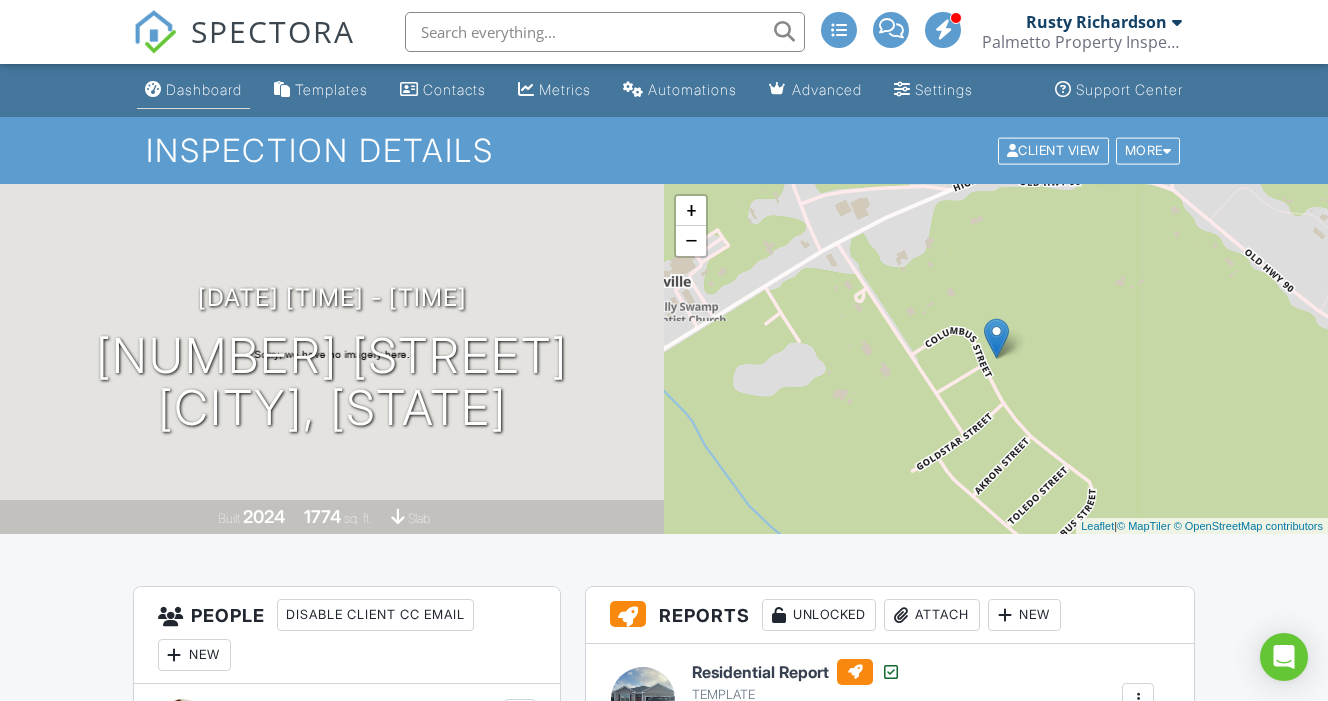 scroll, scrollTop: 0, scrollLeft: 0, axis: both 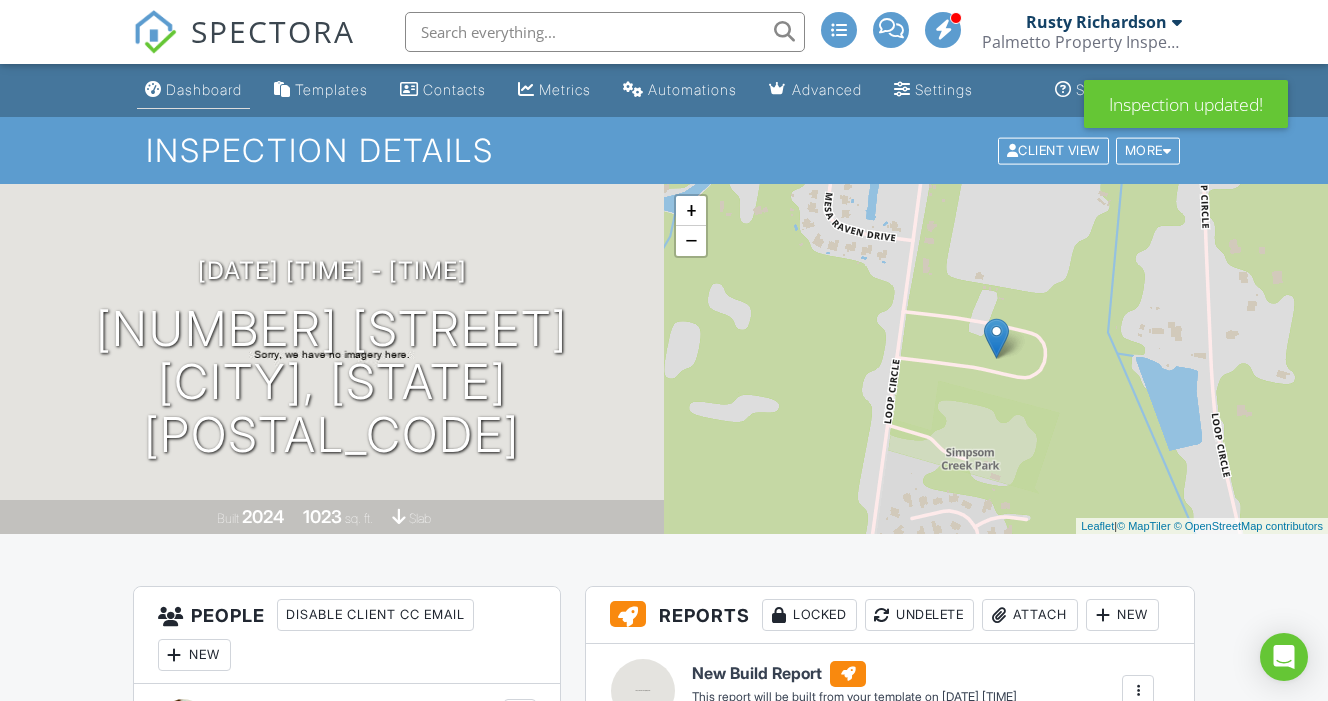 click on "Dashboard" at bounding box center (204, 89) 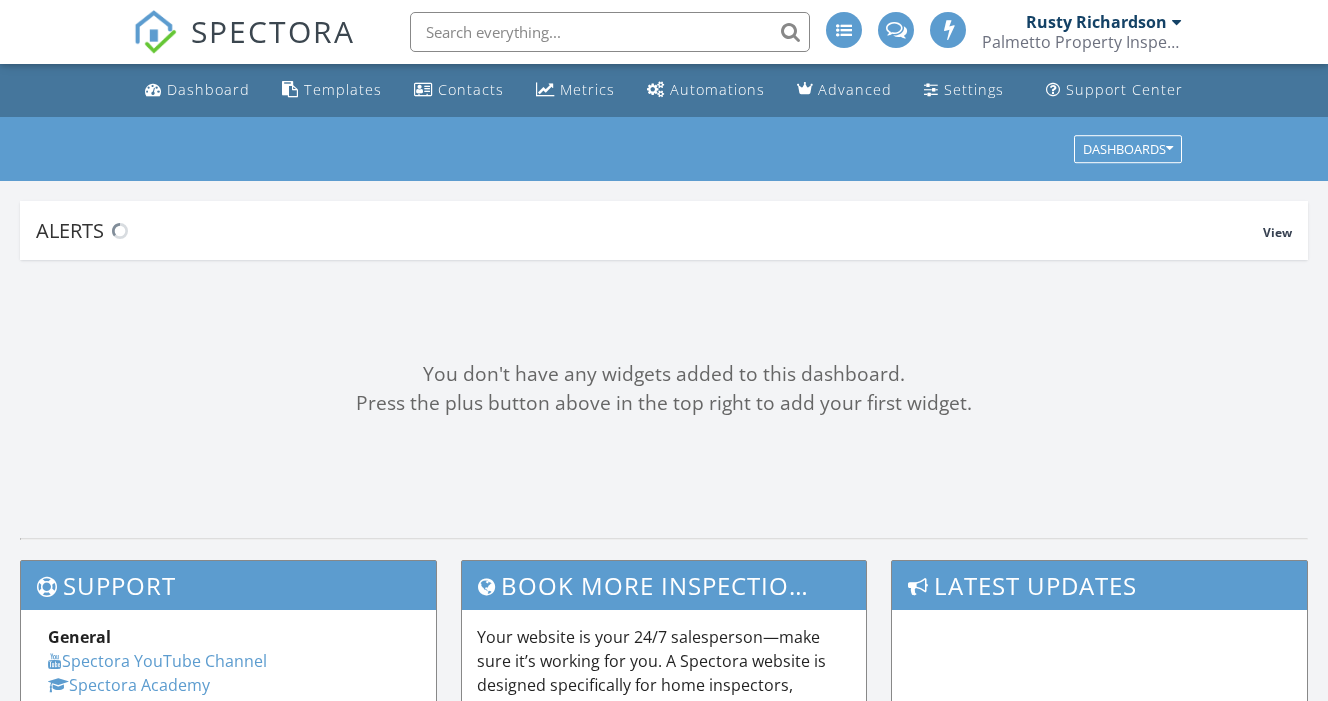 scroll, scrollTop: 0, scrollLeft: 0, axis: both 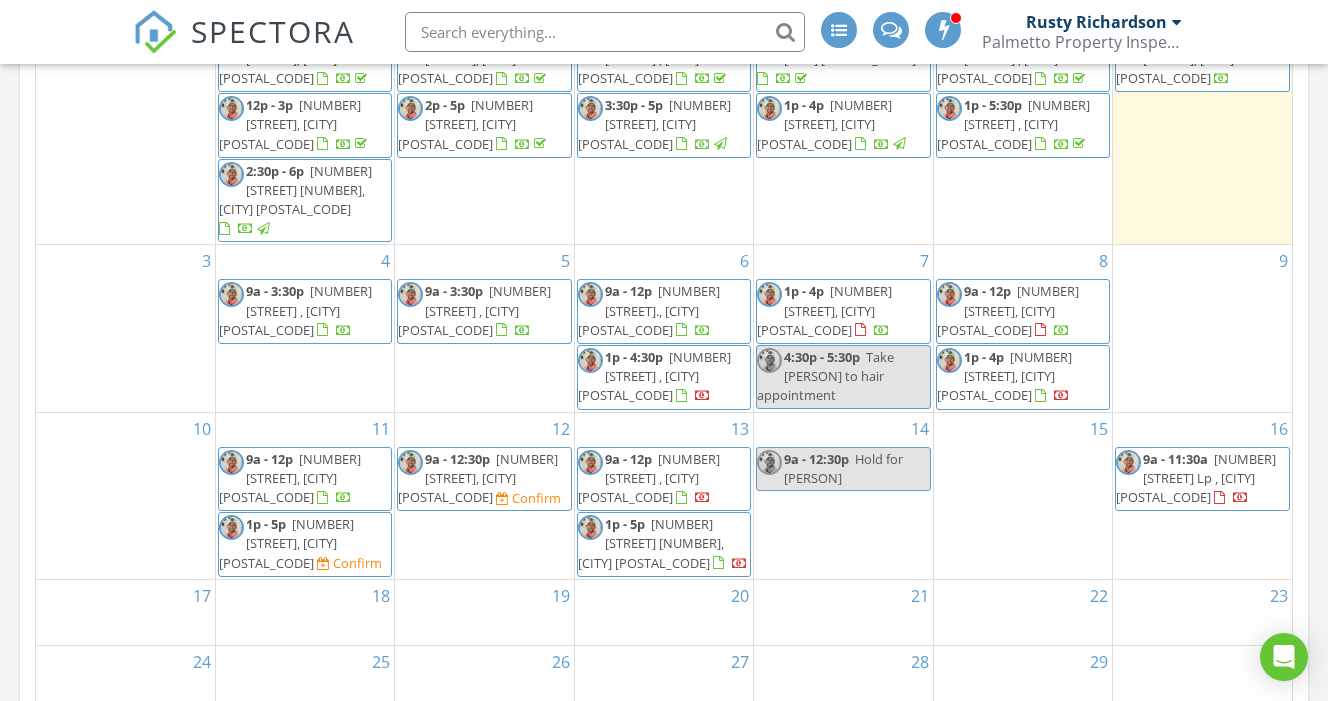 click on "[NUMBER] [STREET], [CITY] [POSTAL_CODE]" at bounding box center (286, 543) 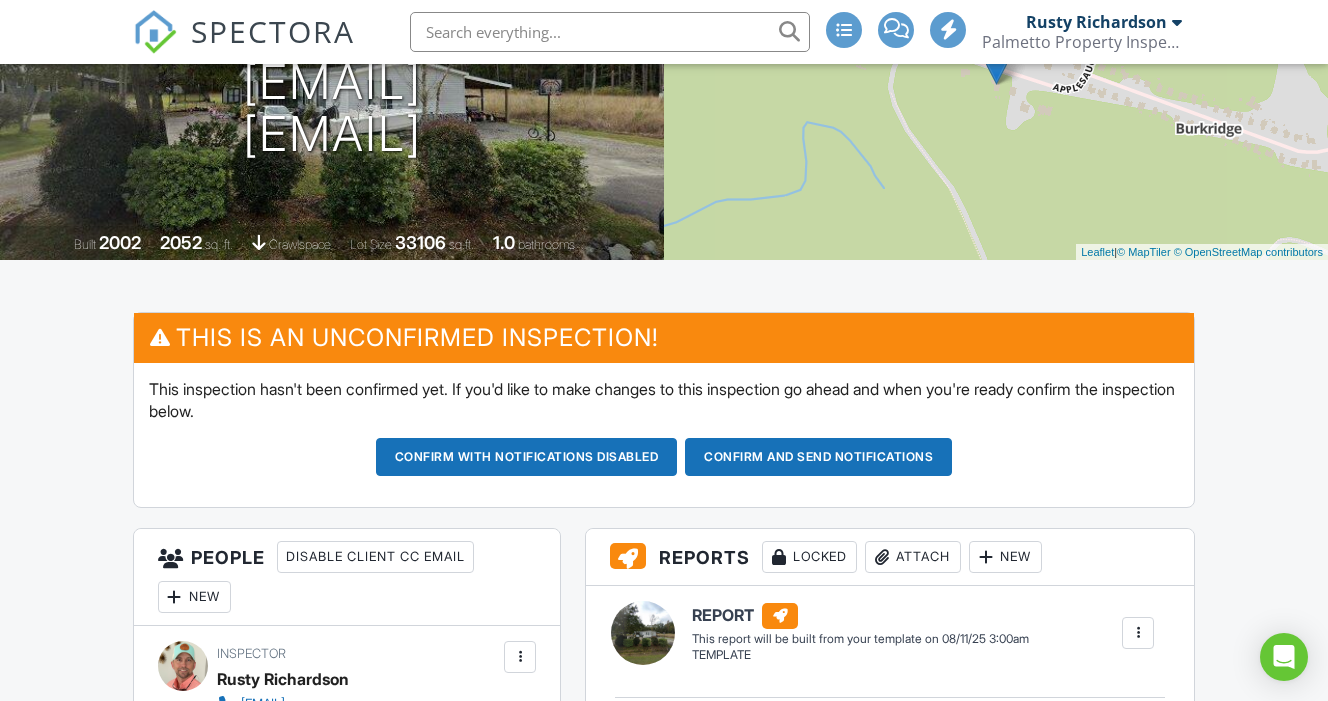 scroll, scrollTop: 500, scrollLeft: 0, axis: vertical 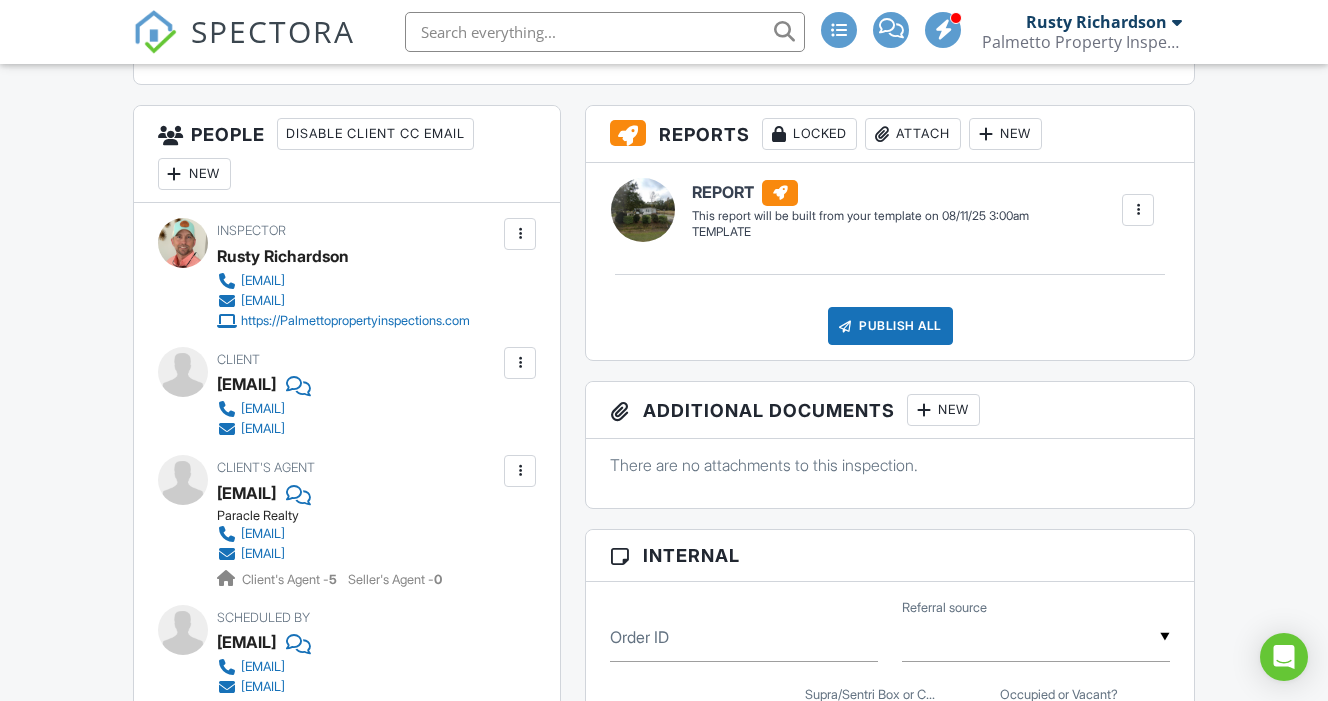 click on "New" at bounding box center [194, 174] 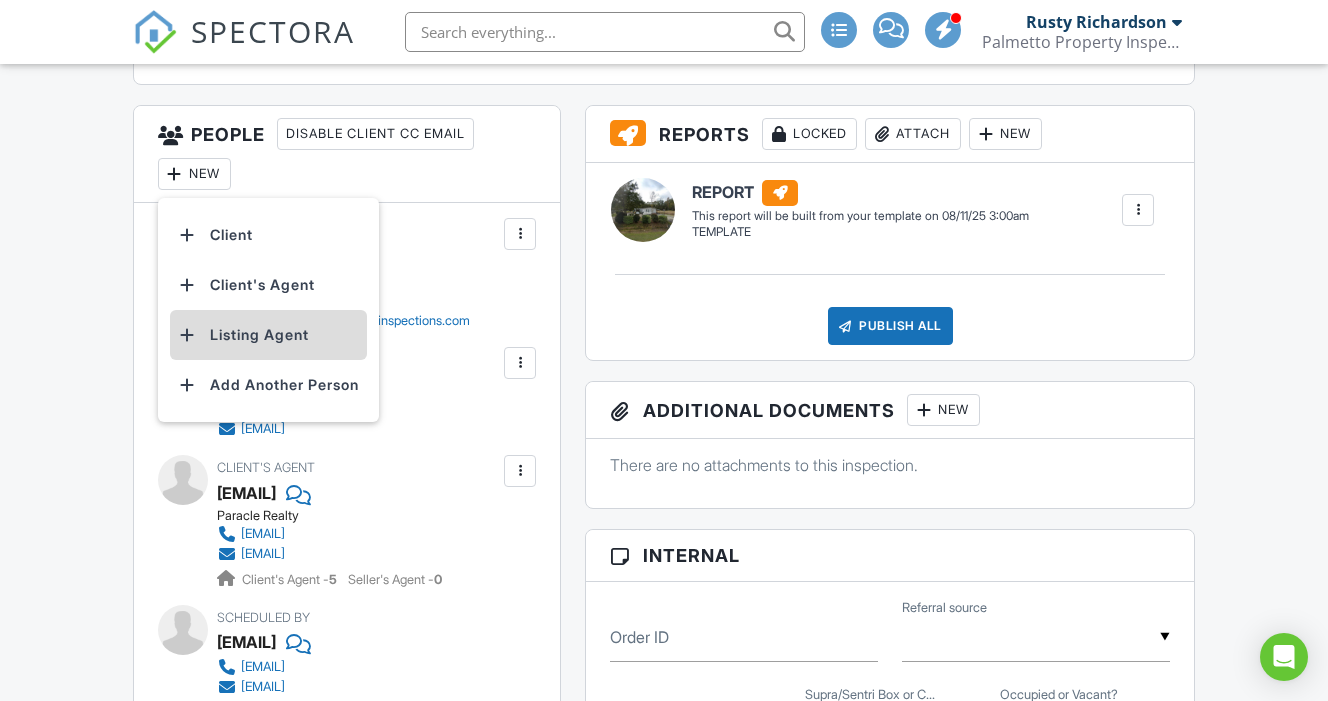 click on "Listing Agent" at bounding box center [268, 335] 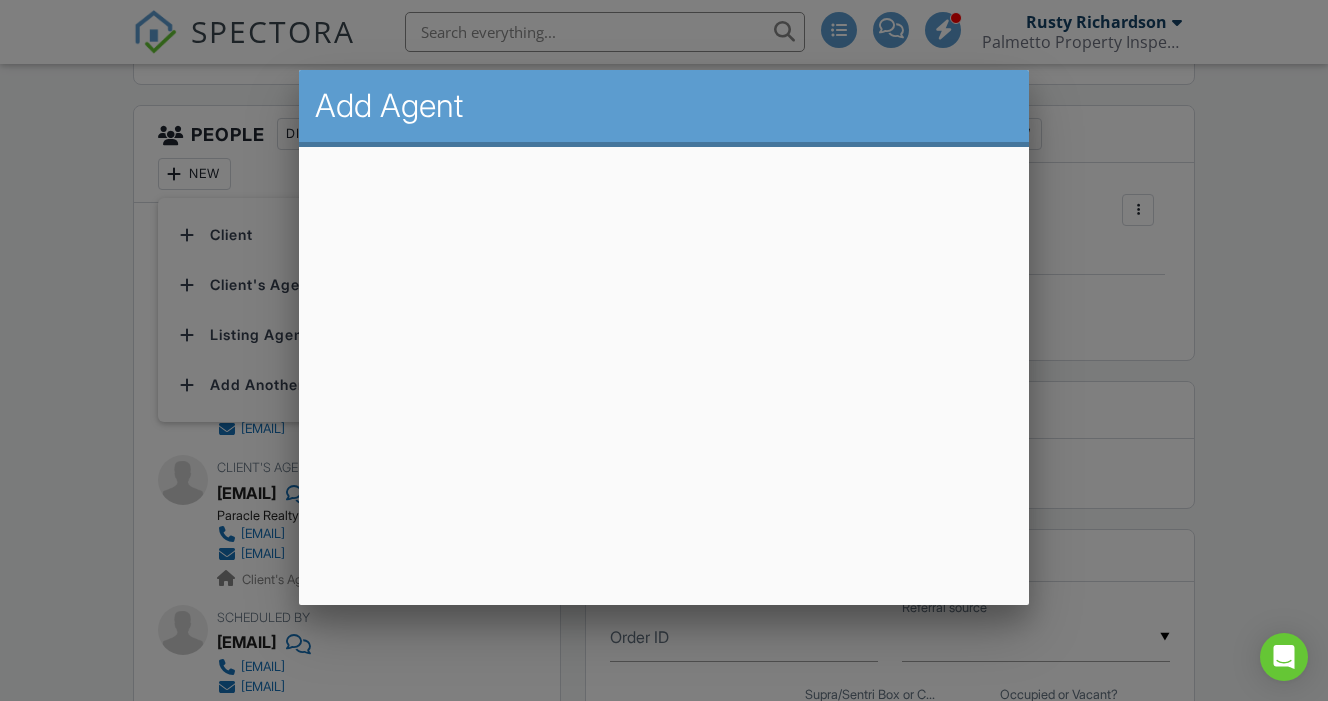 click at bounding box center [664, 338] 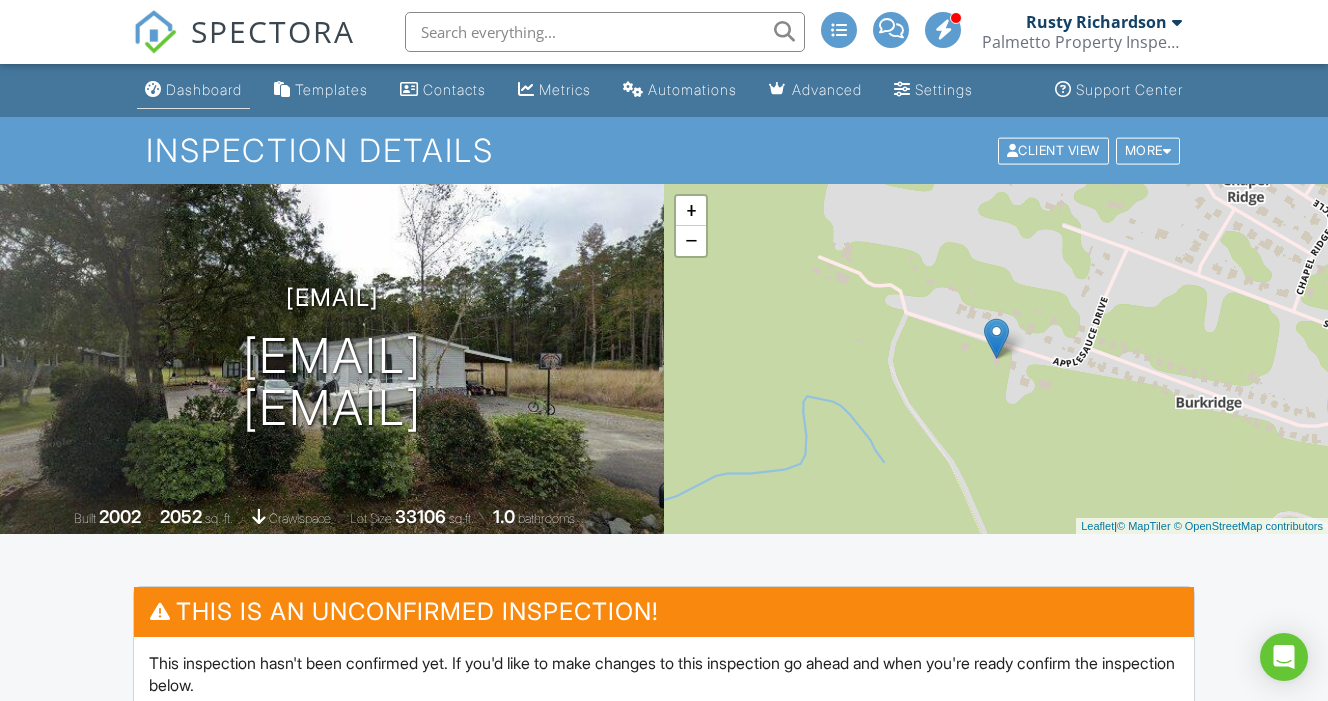 scroll, scrollTop: 0, scrollLeft: 0, axis: both 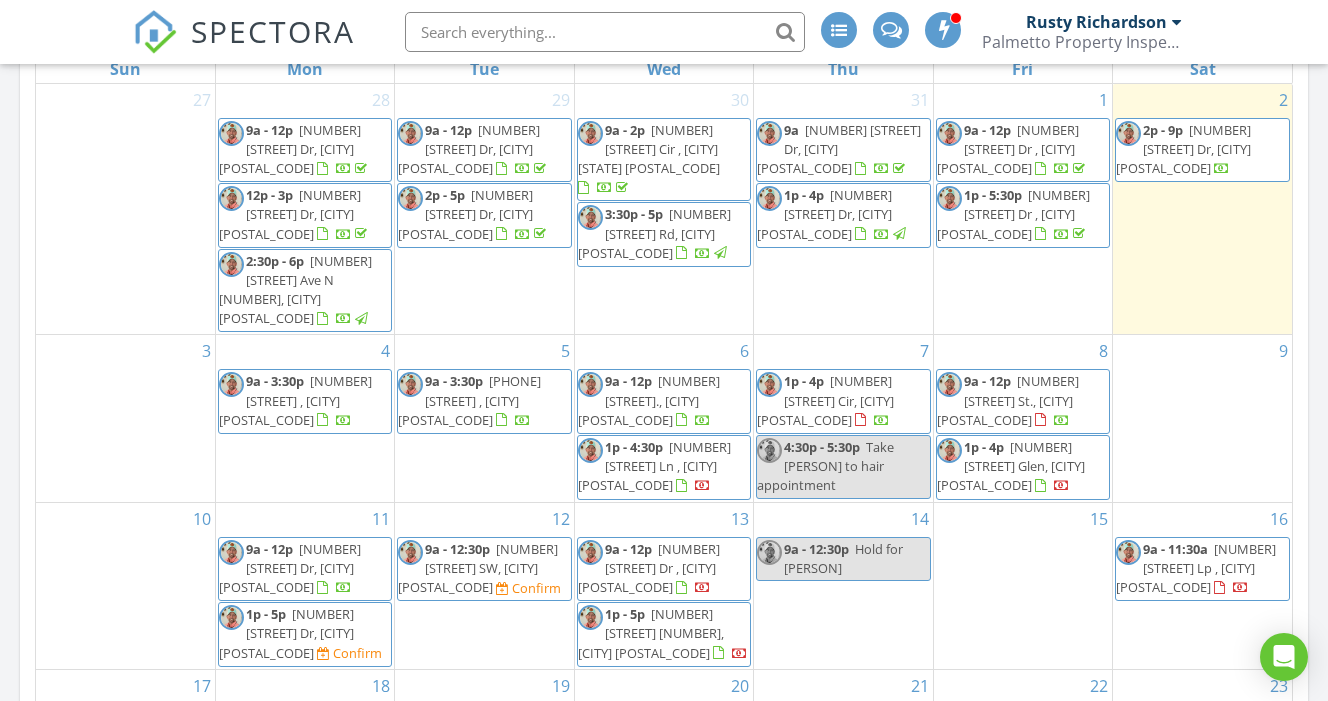 click on "227 Carmello Cir, Conway 29526" at bounding box center (825, 400) 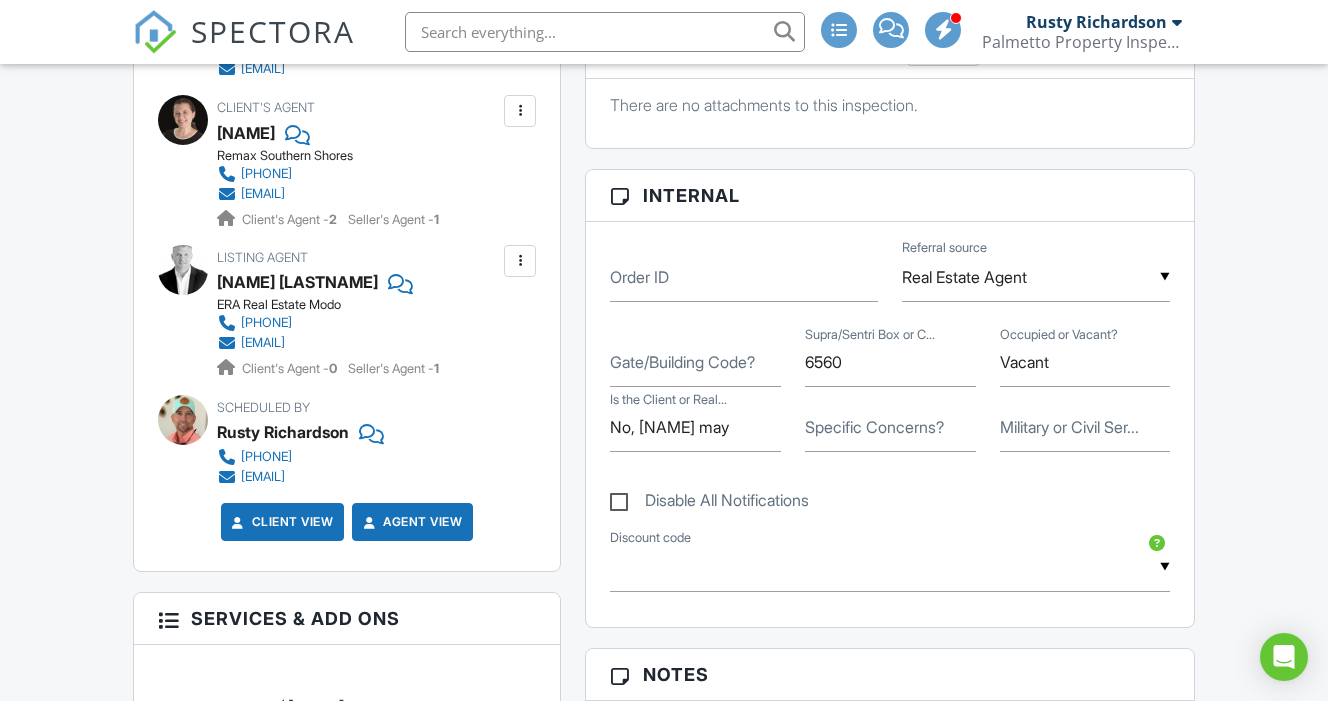scroll, scrollTop: 841, scrollLeft: 0, axis: vertical 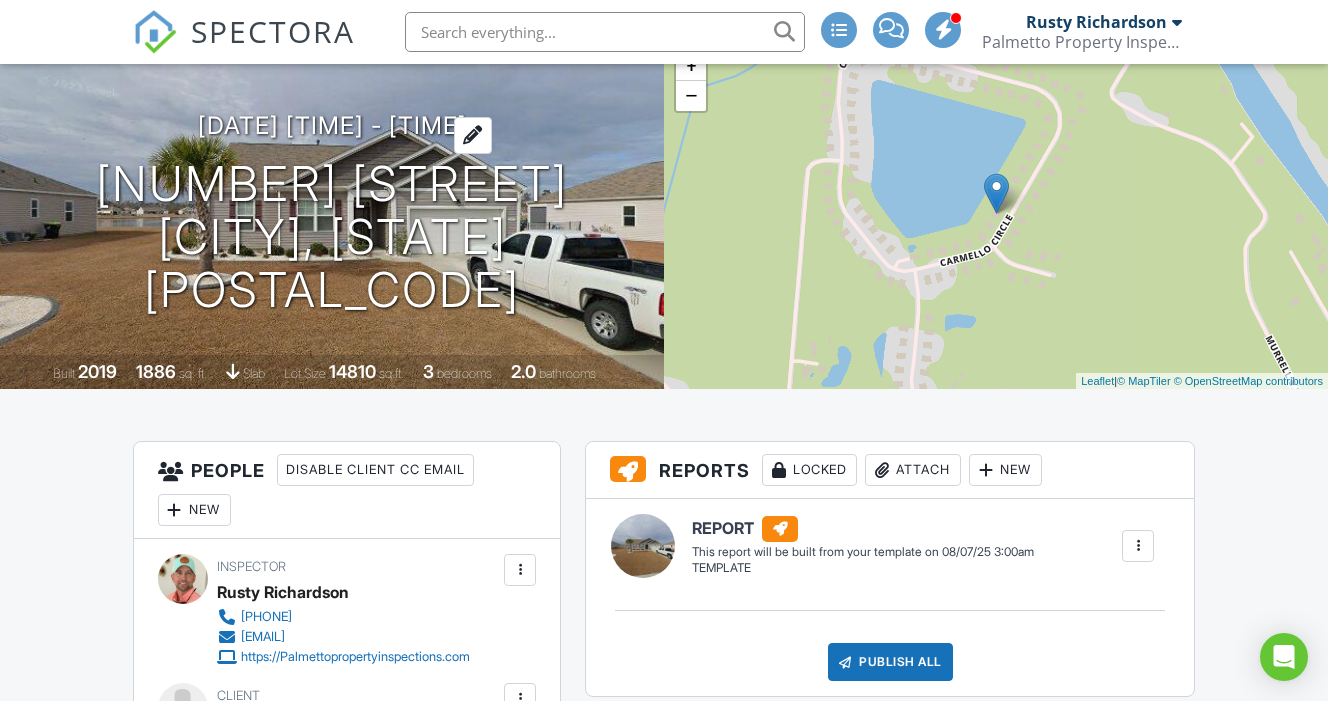 click on "[DATE] [TIME]
- [TIME]" at bounding box center [332, 125] 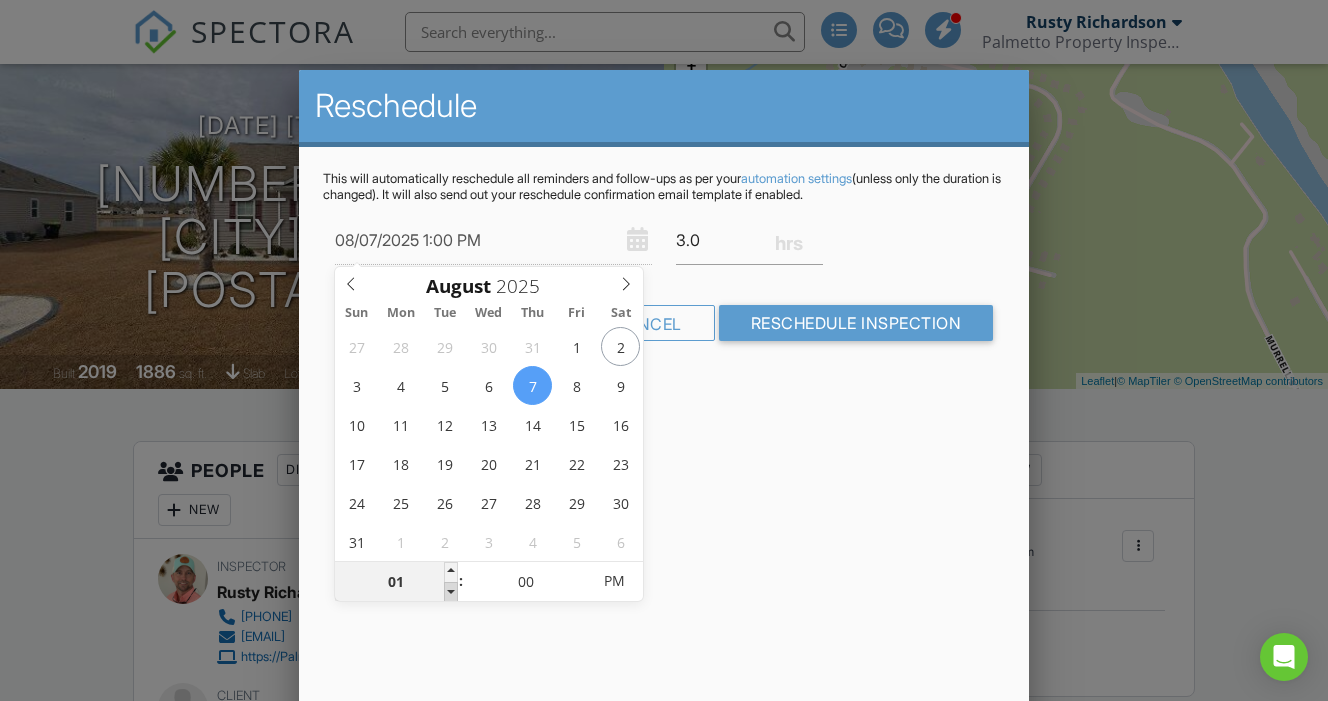 type on "08/07/2025 12:00 PM" 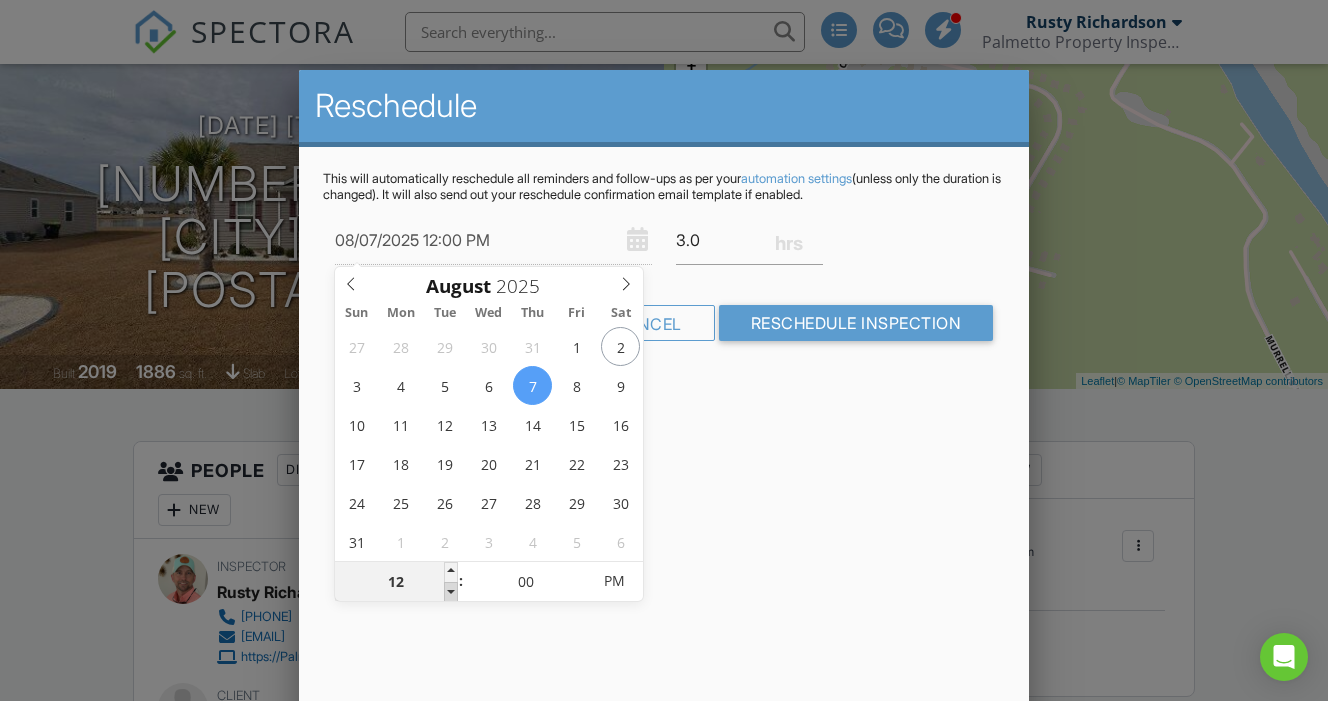 click at bounding box center (451, 592) 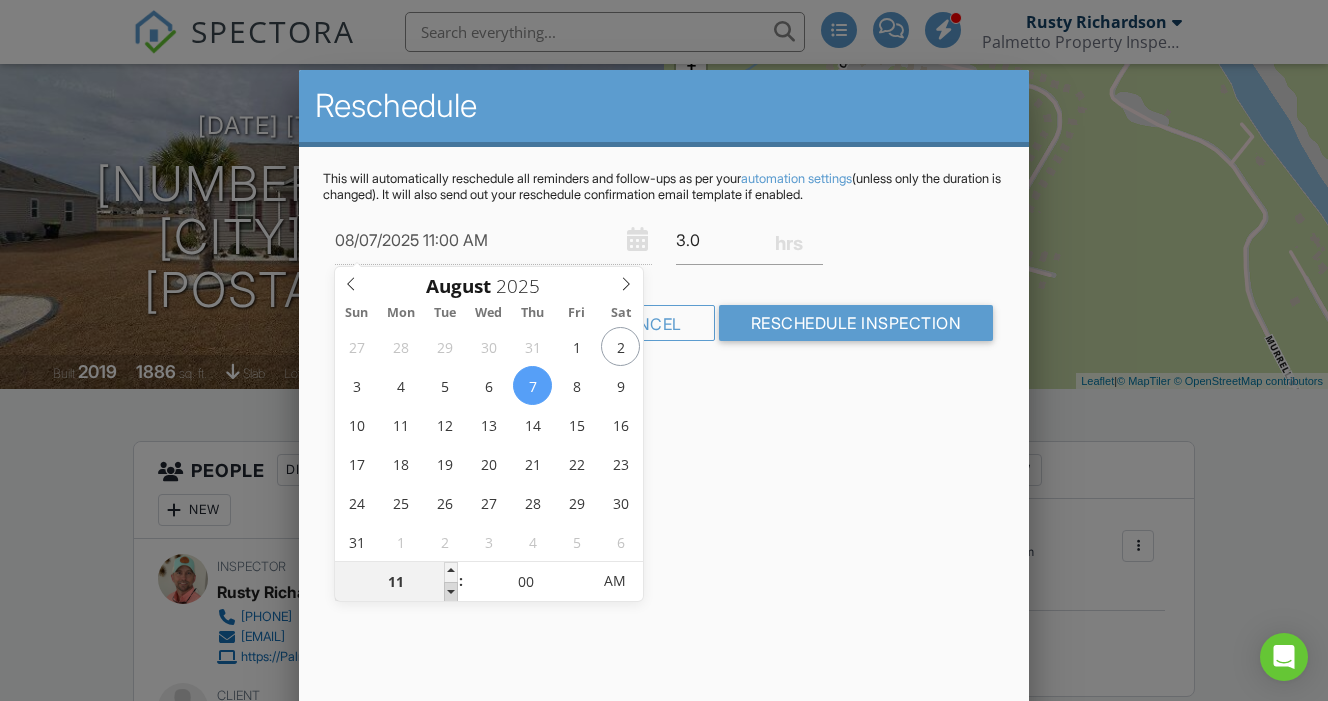 click at bounding box center (451, 592) 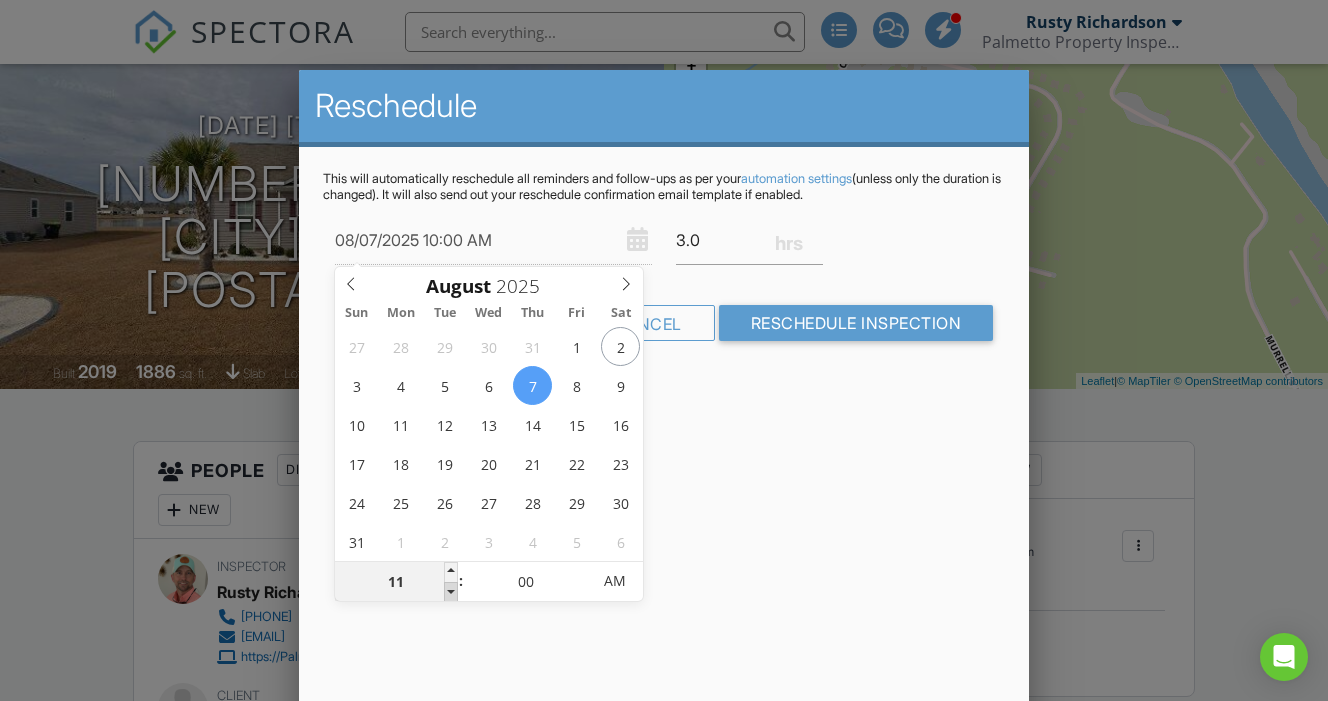 type on "10" 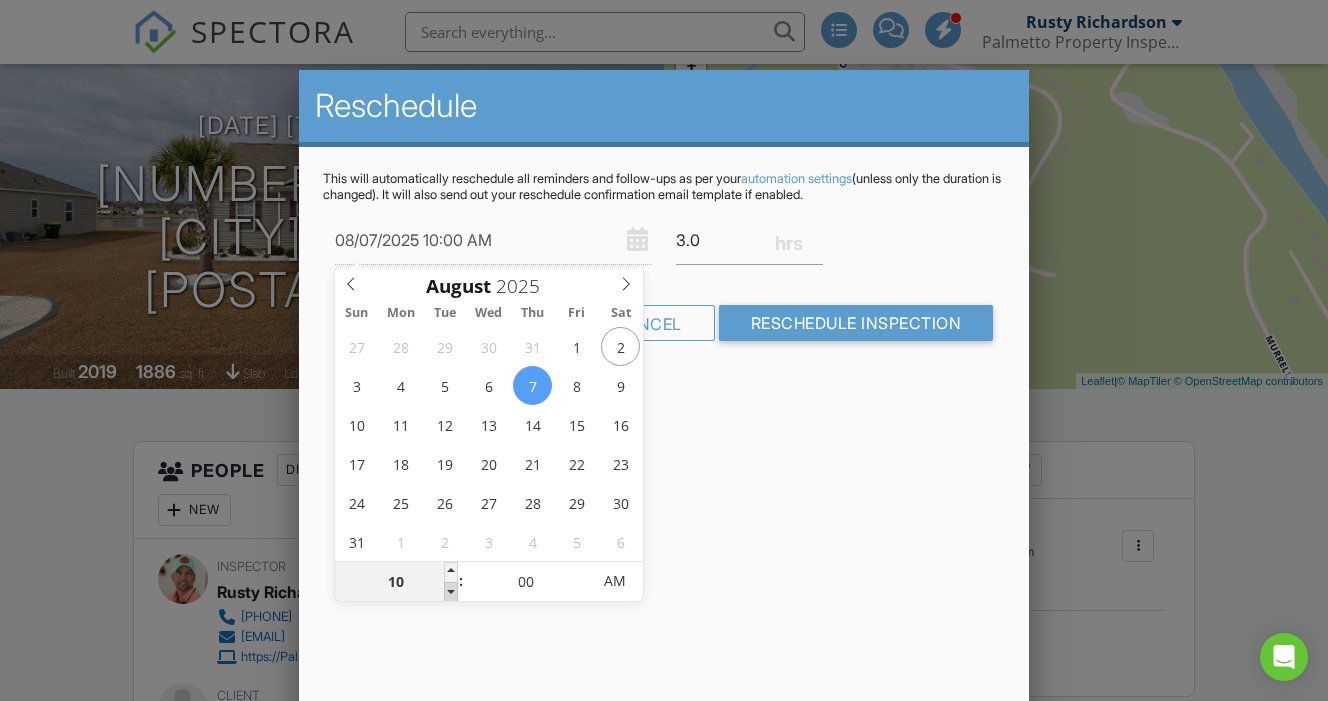 click at bounding box center (451, 592) 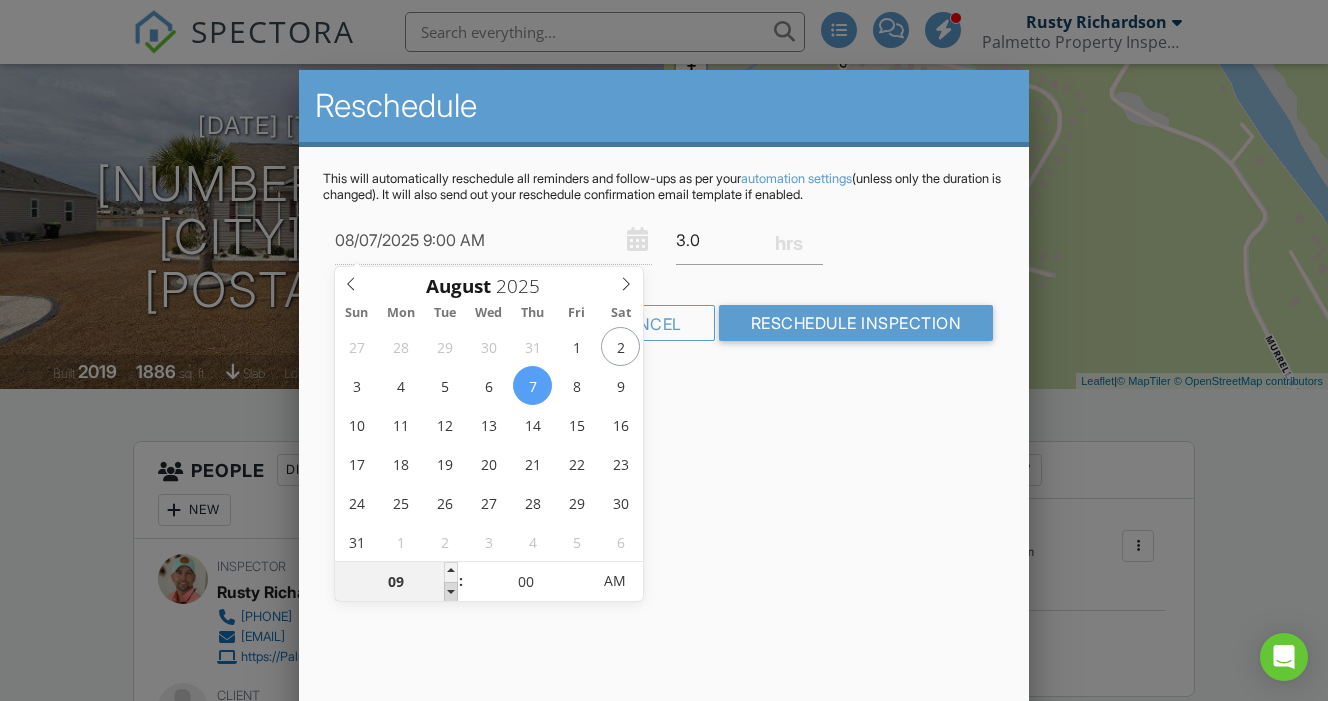 click at bounding box center (451, 592) 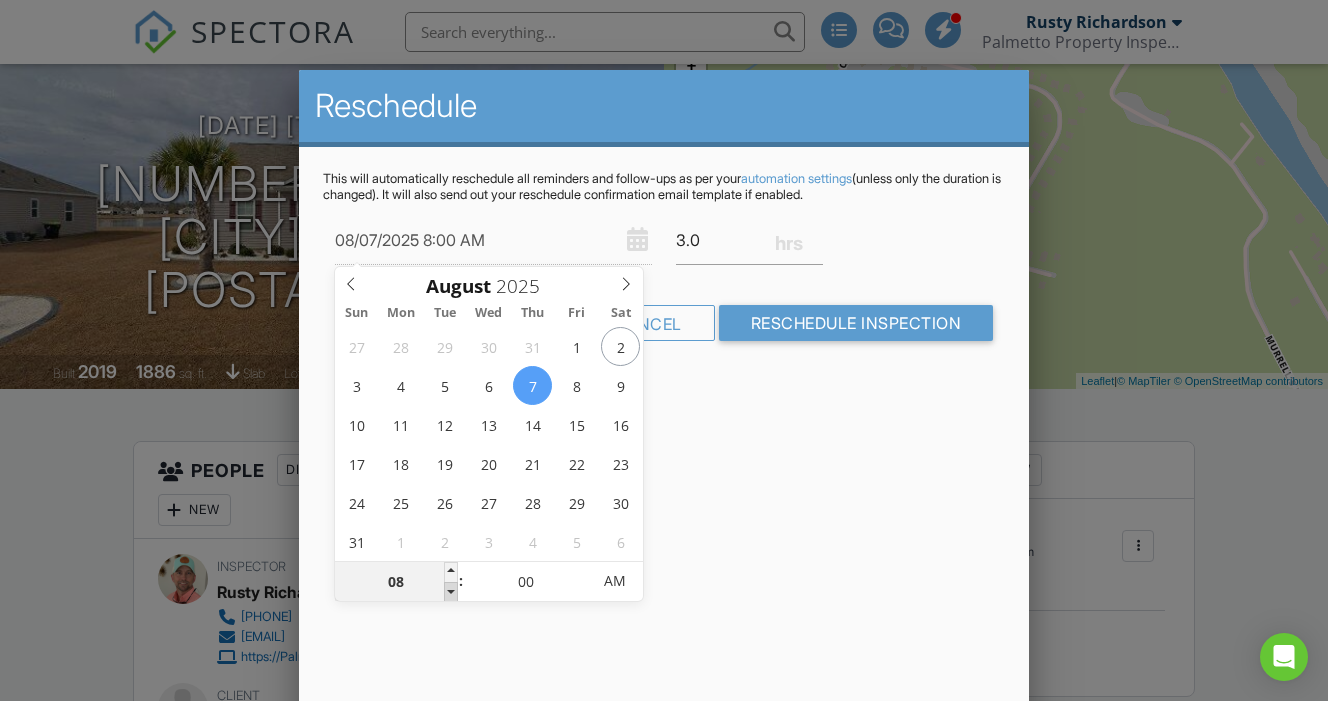 click at bounding box center [451, 592] 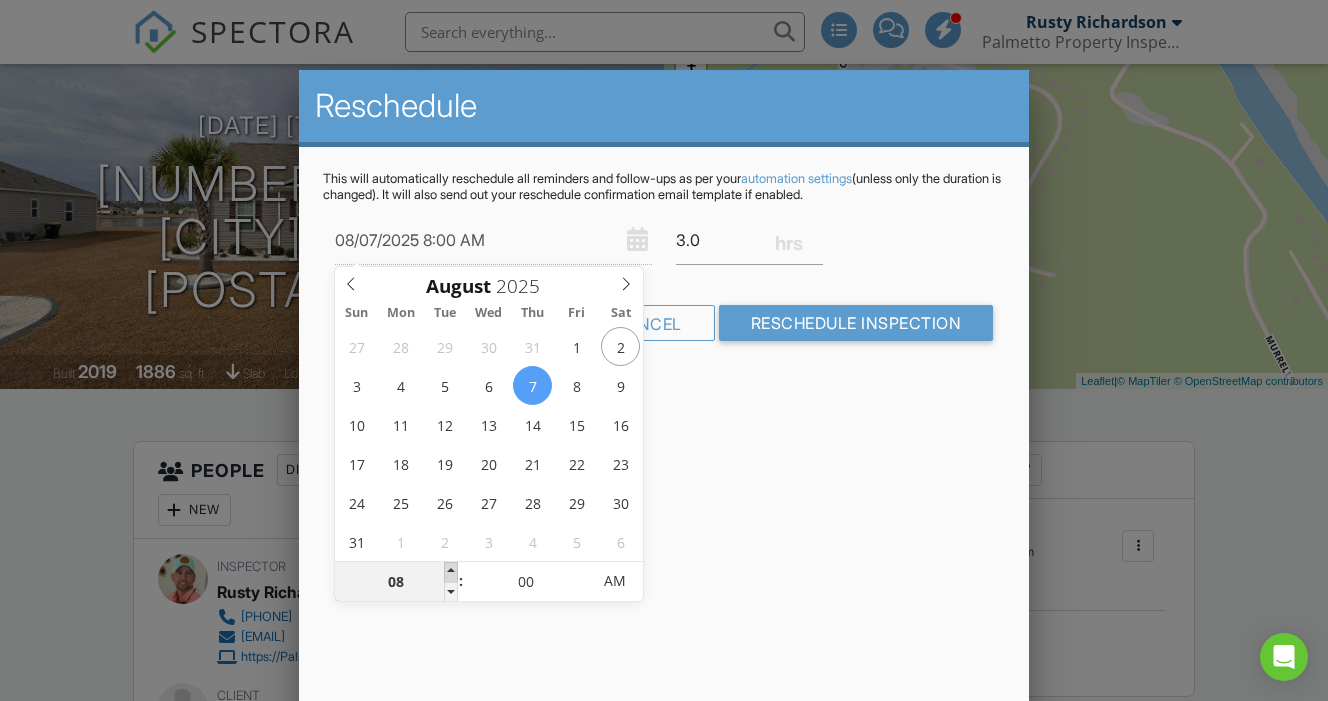 type on "08/07/2025 9:00 AM" 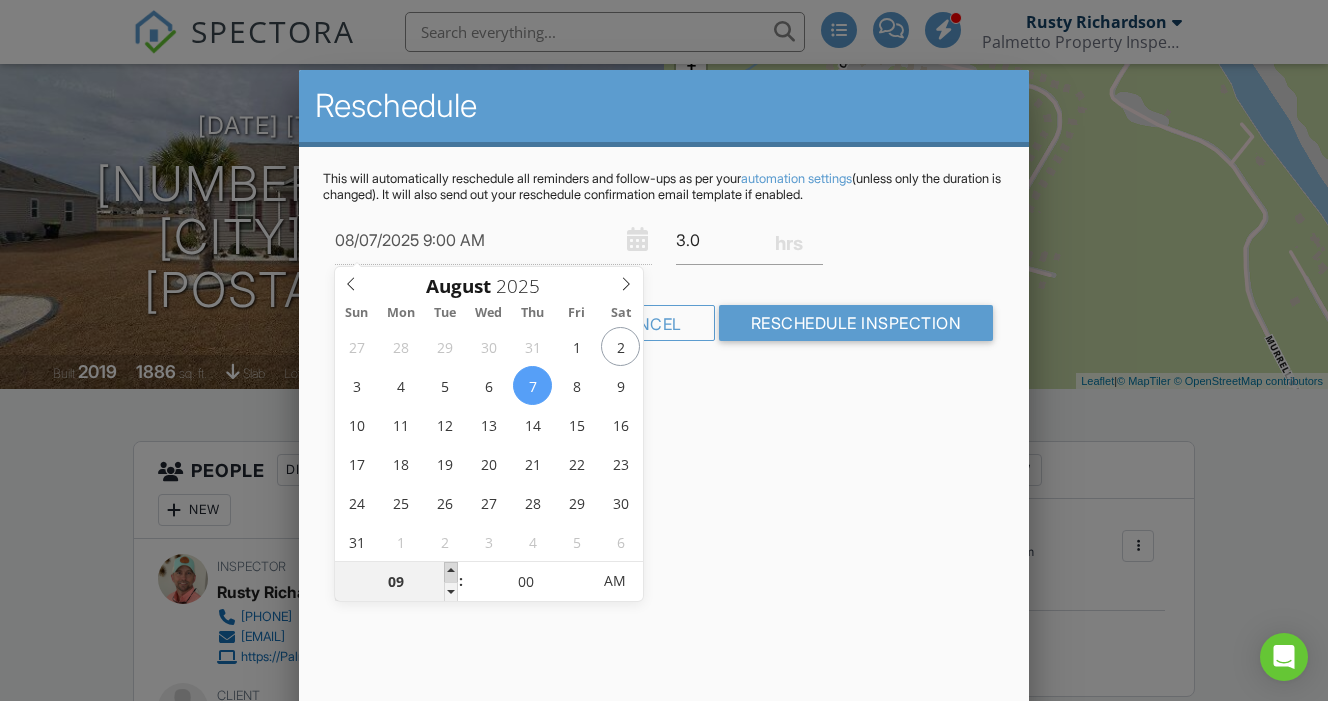 click at bounding box center (451, 572) 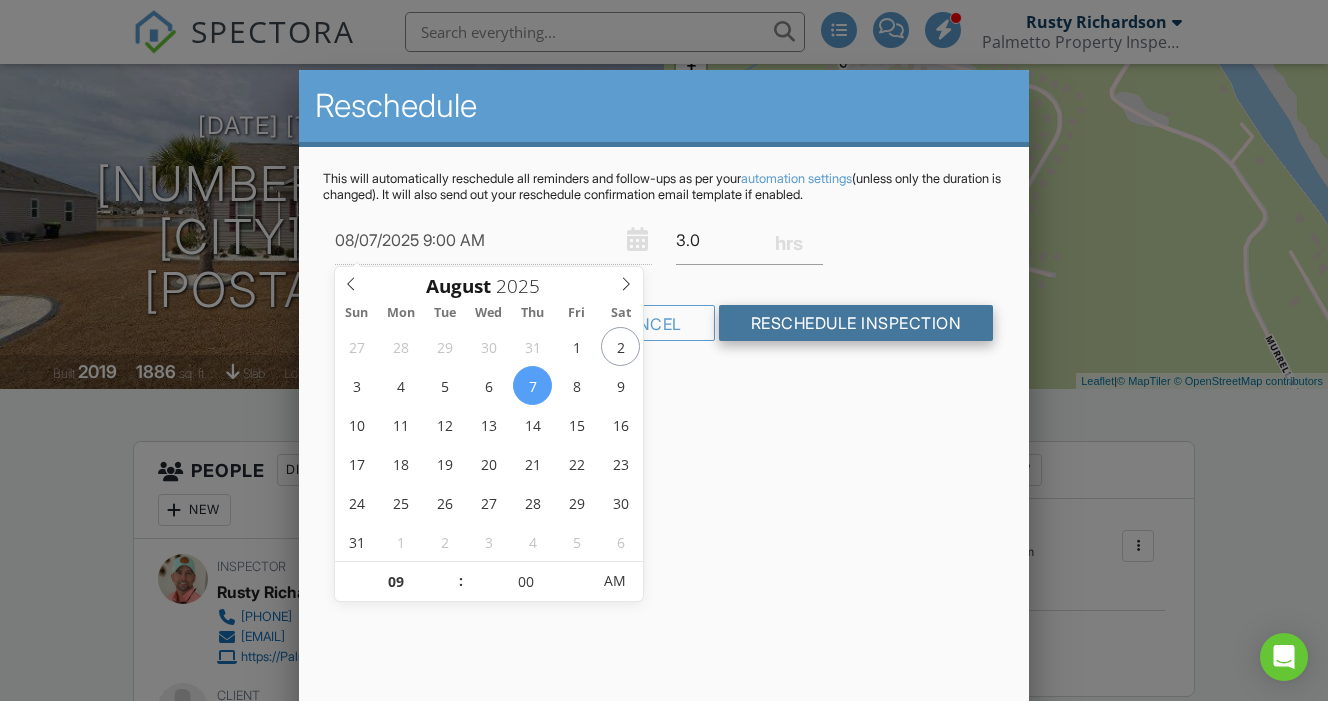 click on "Reschedule Inspection" at bounding box center (856, 323) 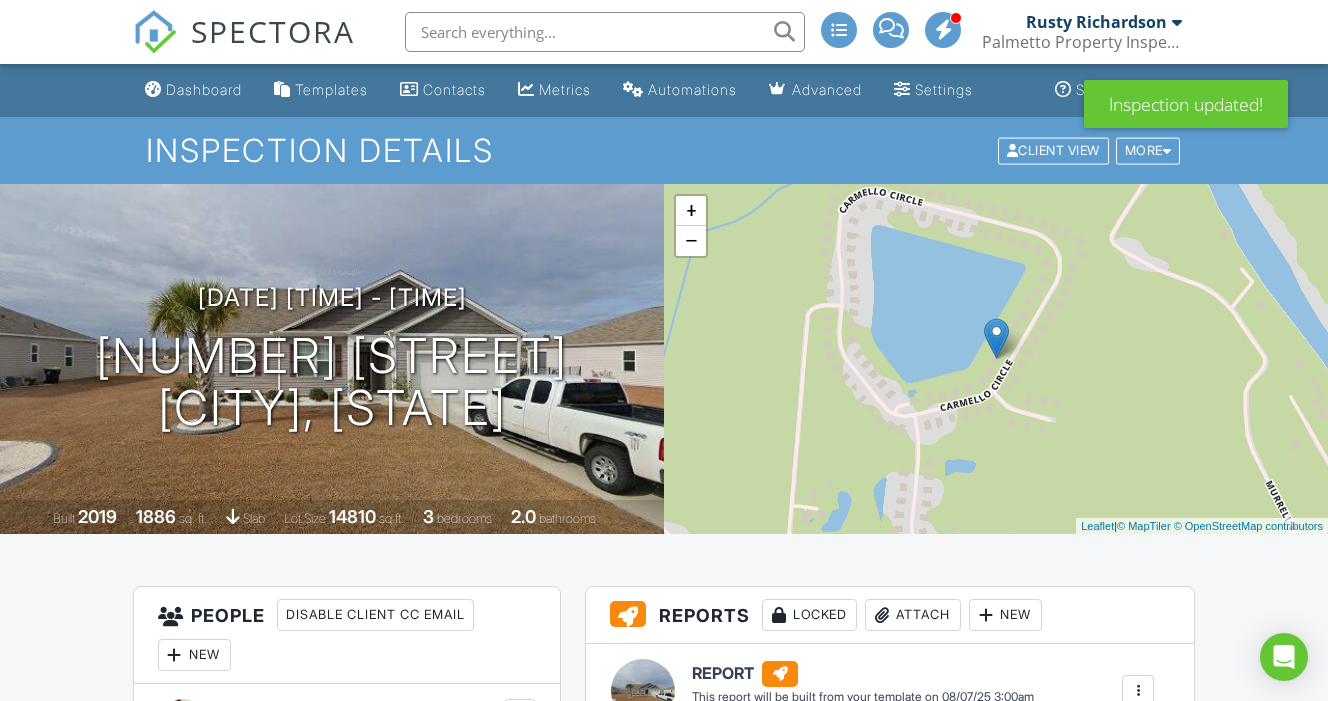 scroll, scrollTop: 0, scrollLeft: 0, axis: both 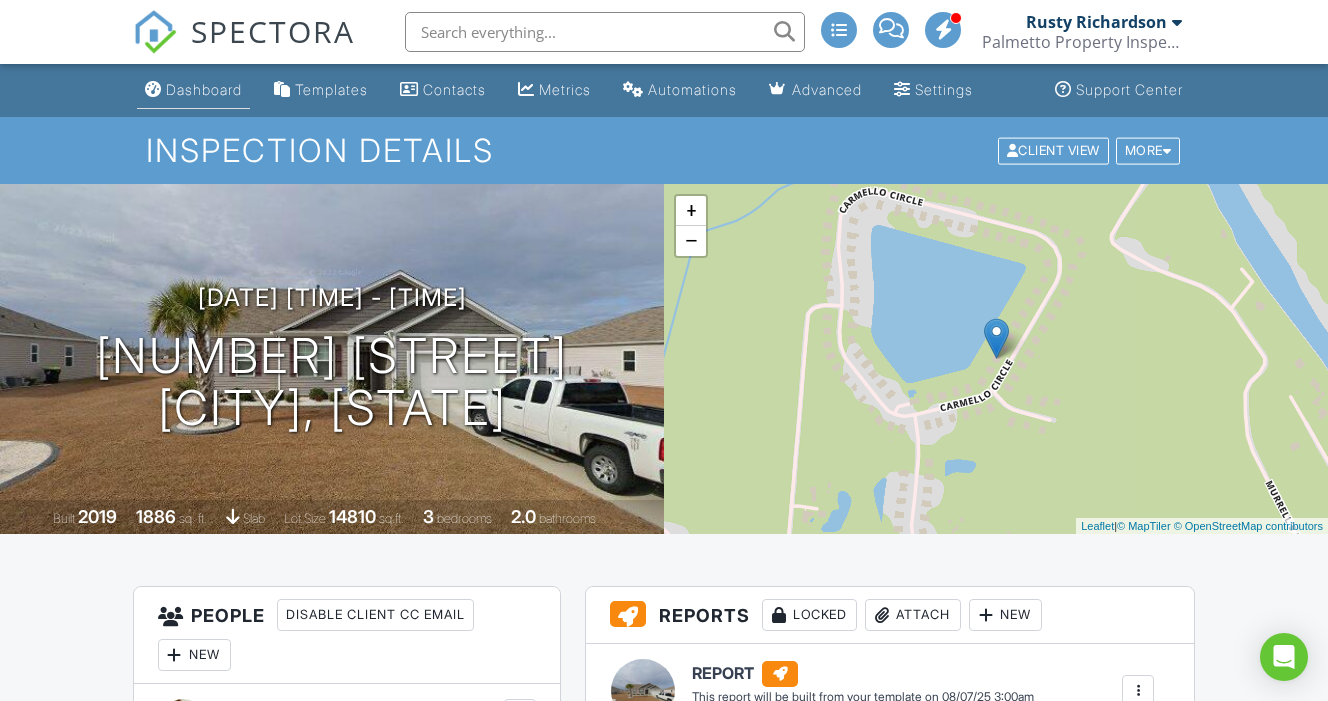 click on "Dashboard" at bounding box center (204, 89) 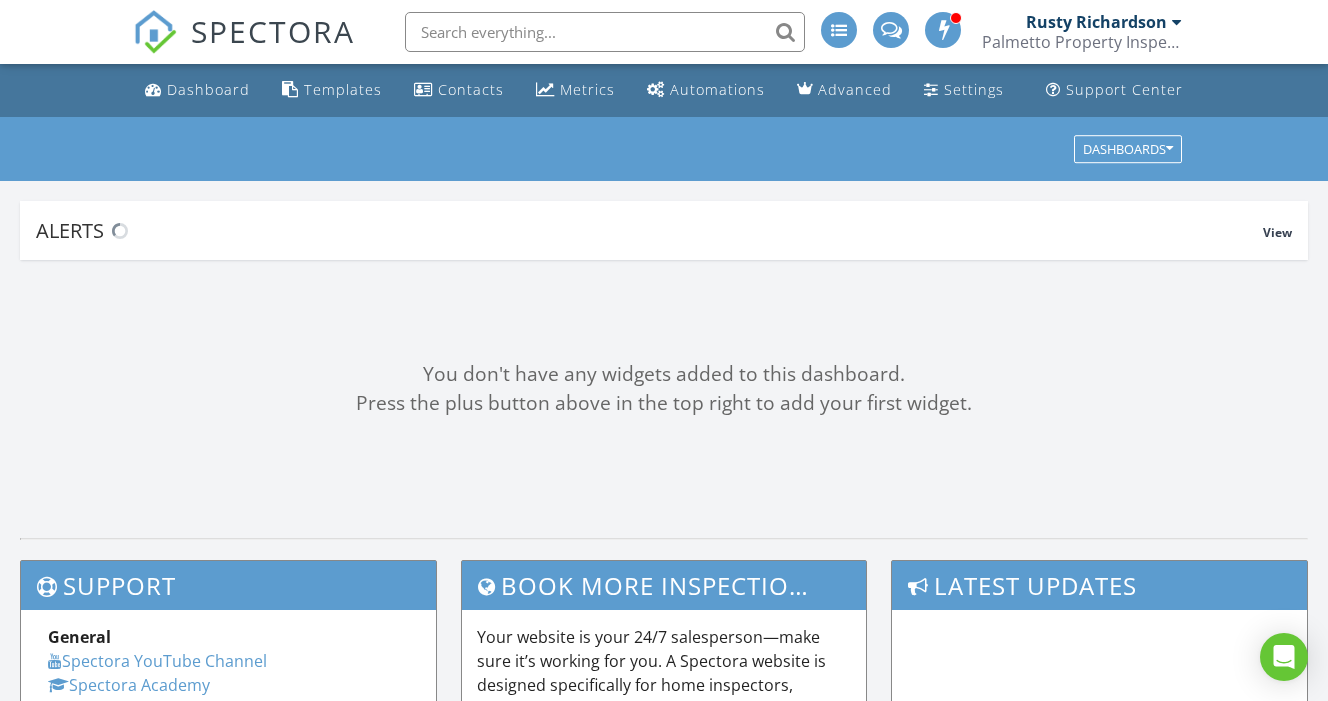 scroll, scrollTop: 0, scrollLeft: 0, axis: both 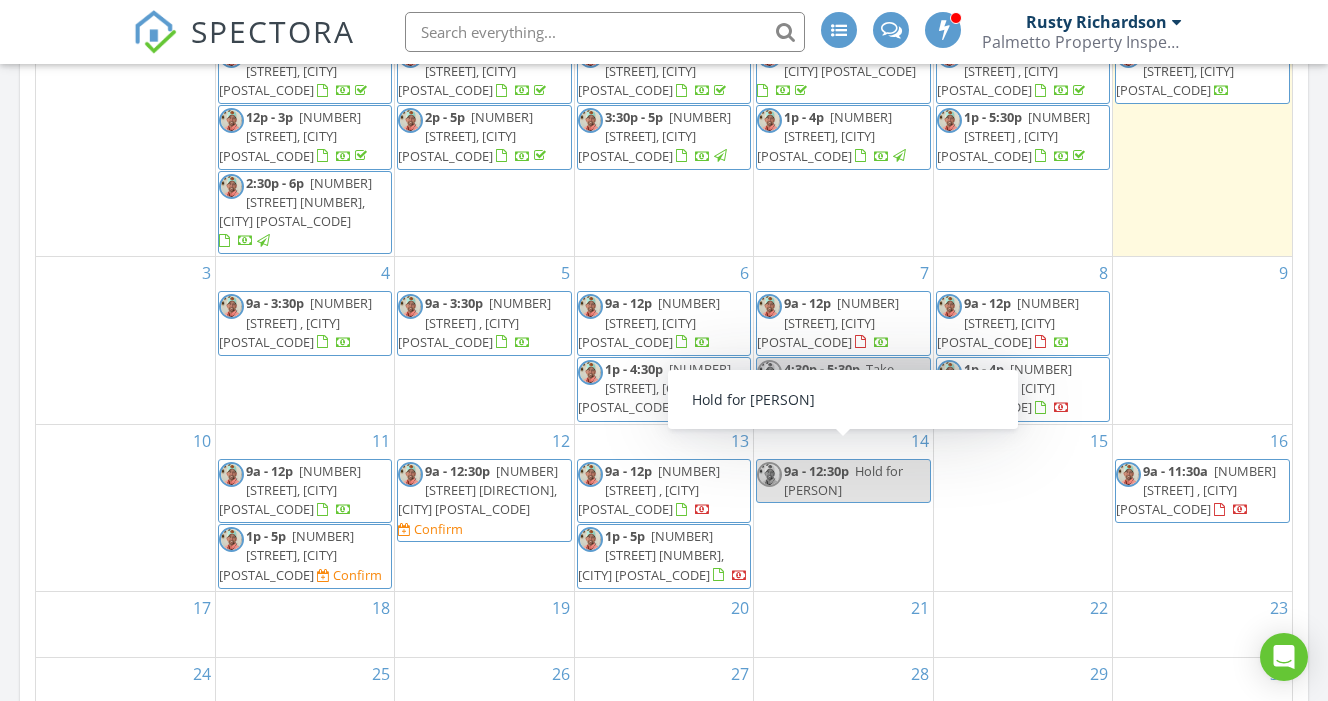 click on "3" at bounding box center (125, 340) 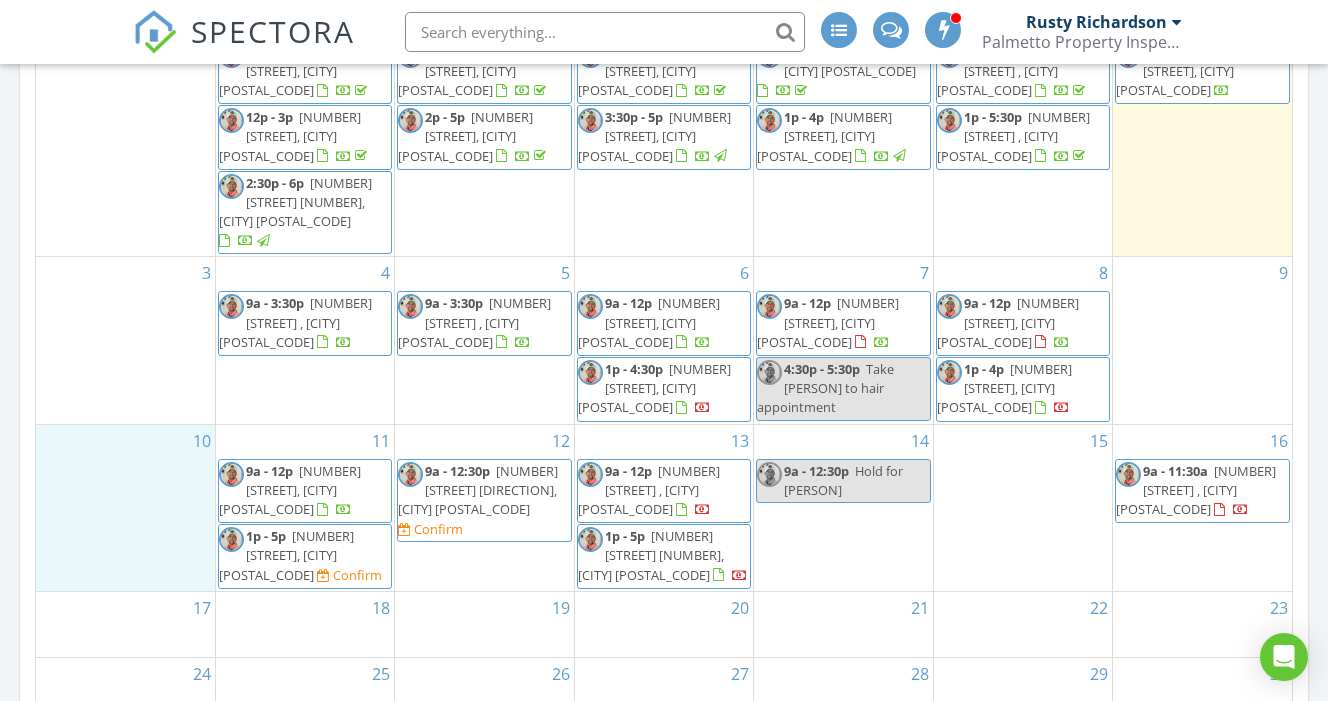 click on "10" at bounding box center (125, 508) 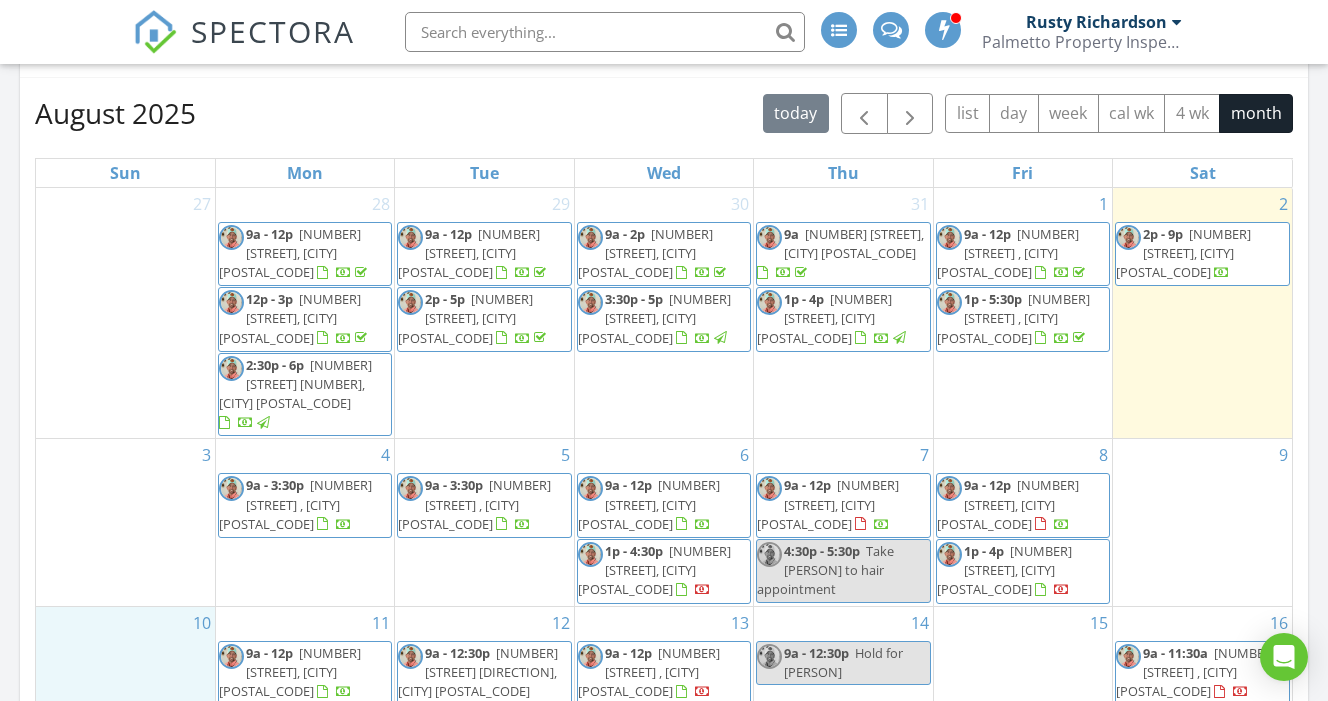 scroll, scrollTop: 966, scrollLeft: 0, axis: vertical 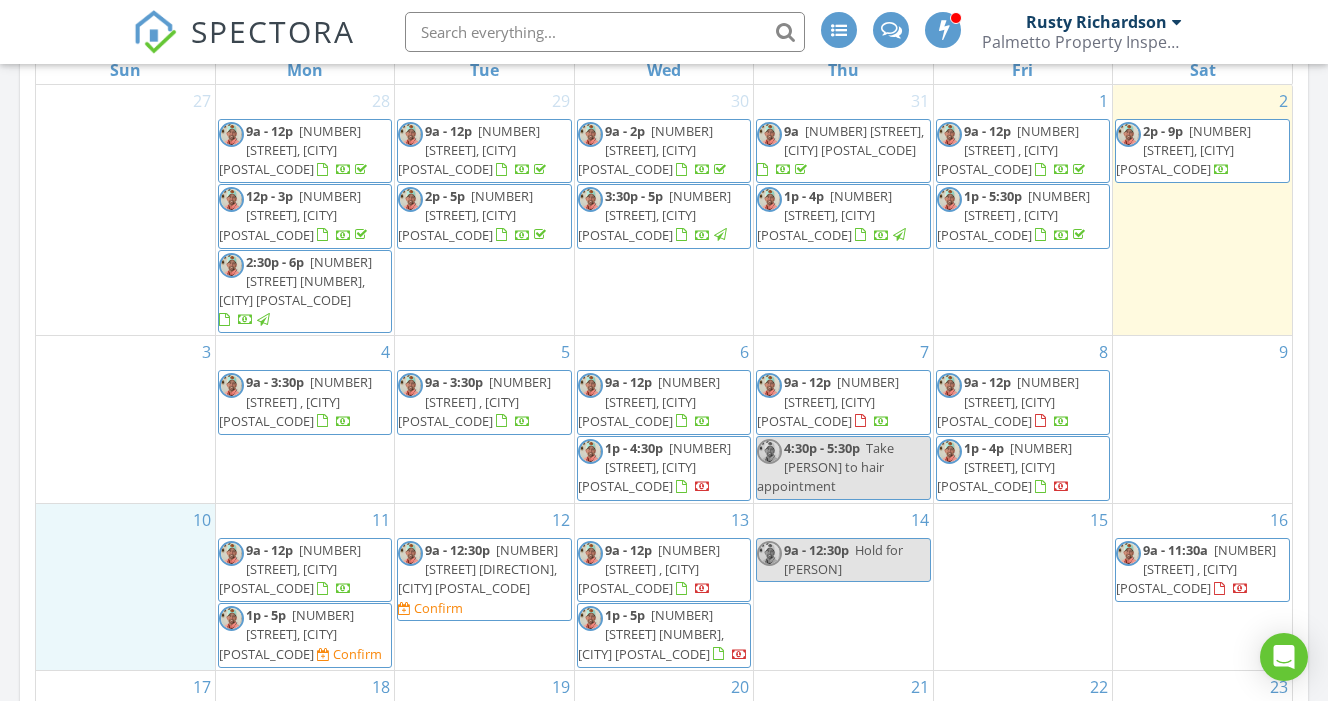 click on "9415 Applesauce Dr, Myrtle Beach 29588" at bounding box center (286, 634) 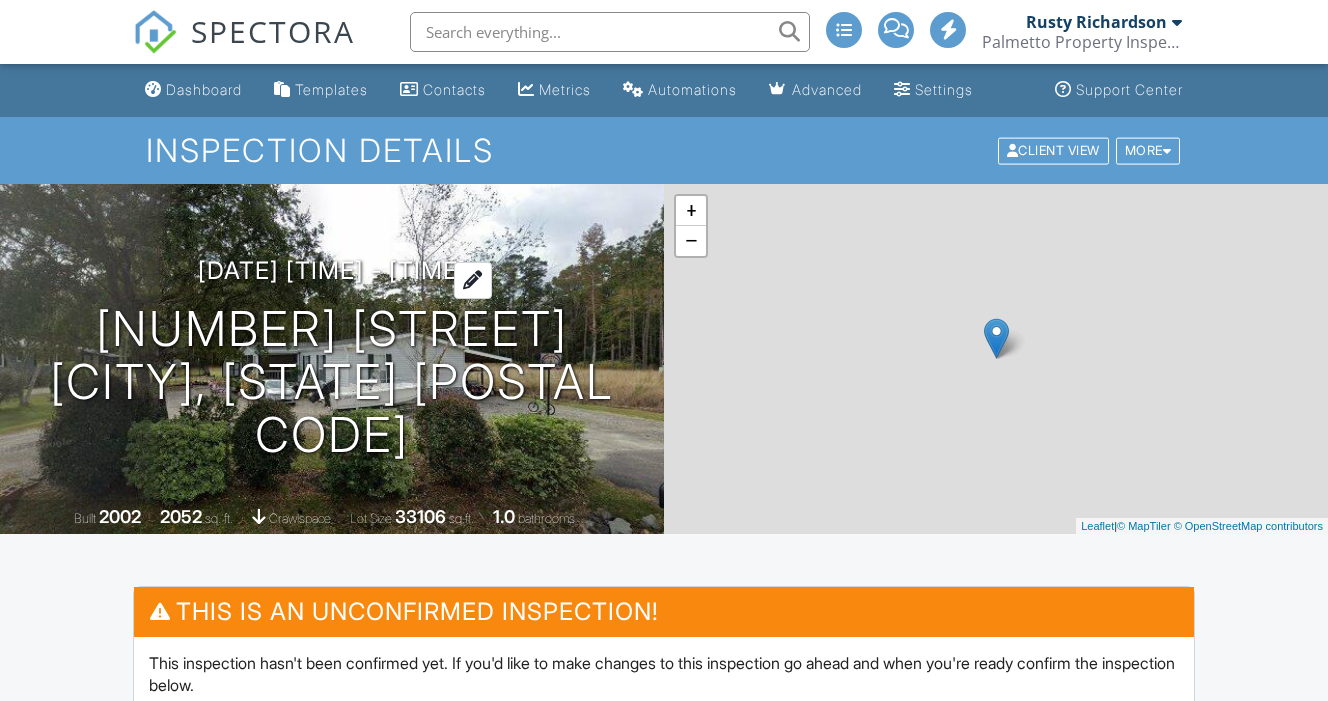 scroll, scrollTop: 0, scrollLeft: 0, axis: both 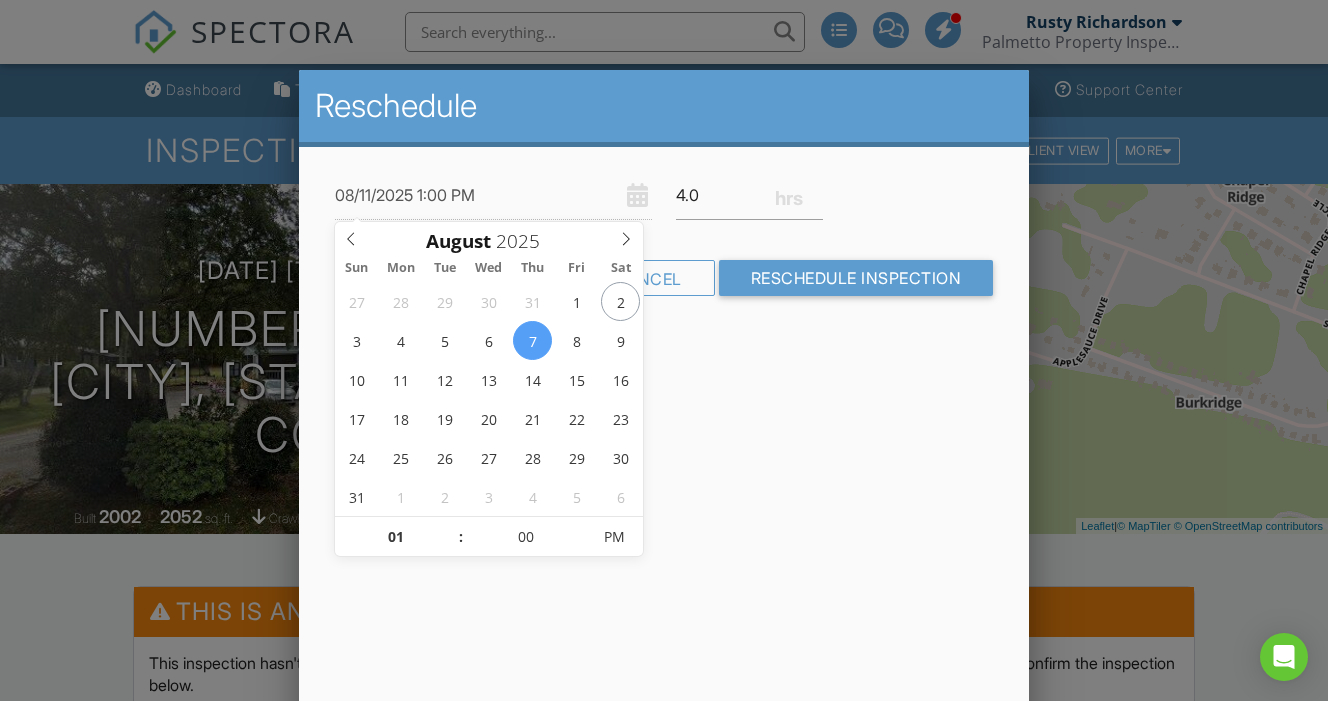 type on "08/07/2025 1:00 PM" 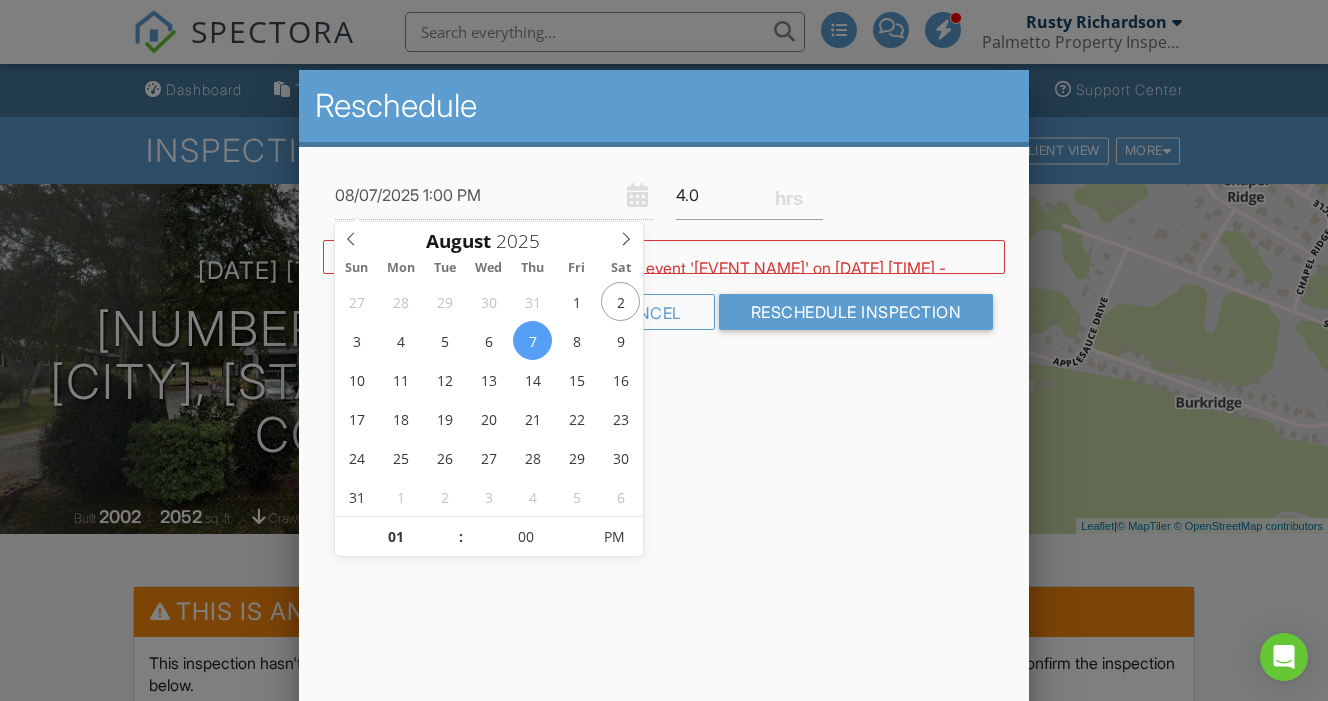 scroll, scrollTop: 0, scrollLeft: 0, axis: both 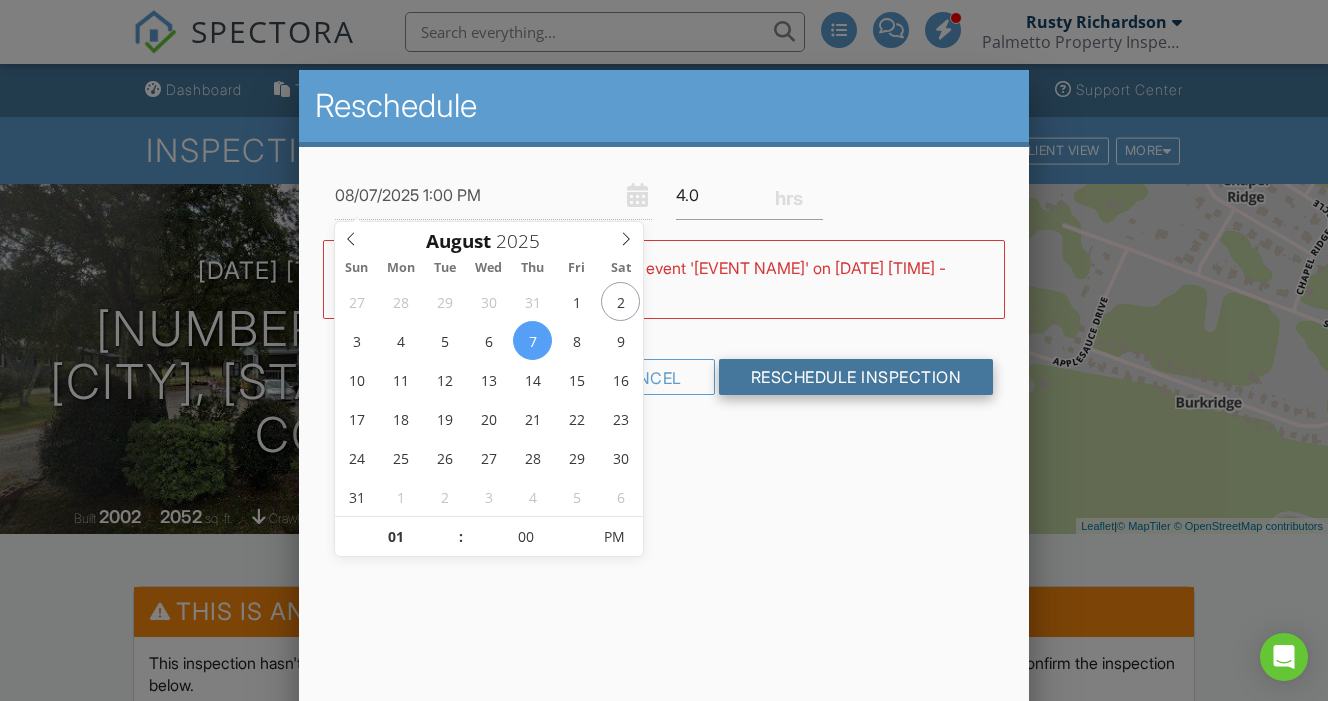 click on "Reschedule Inspection" at bounding box center (856, 377) 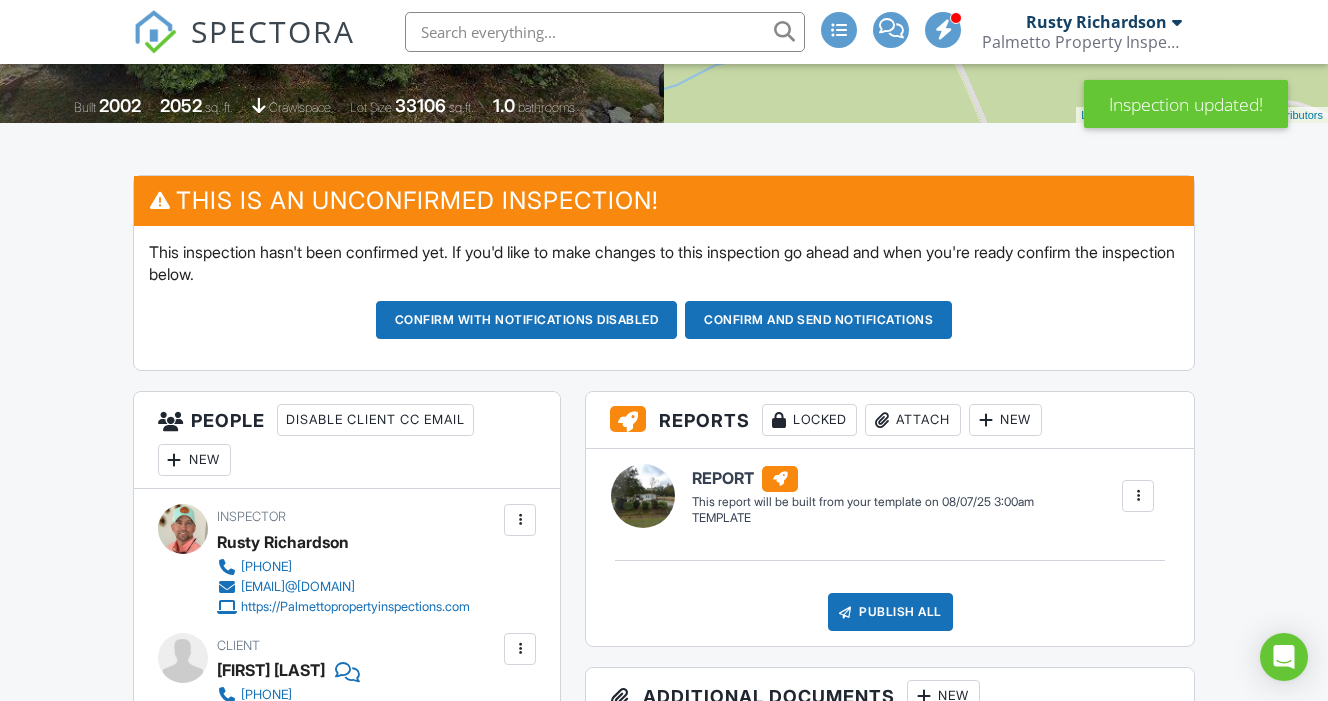 scroll, scrollTop: 506, scrollLeft: 0, axis: vertical 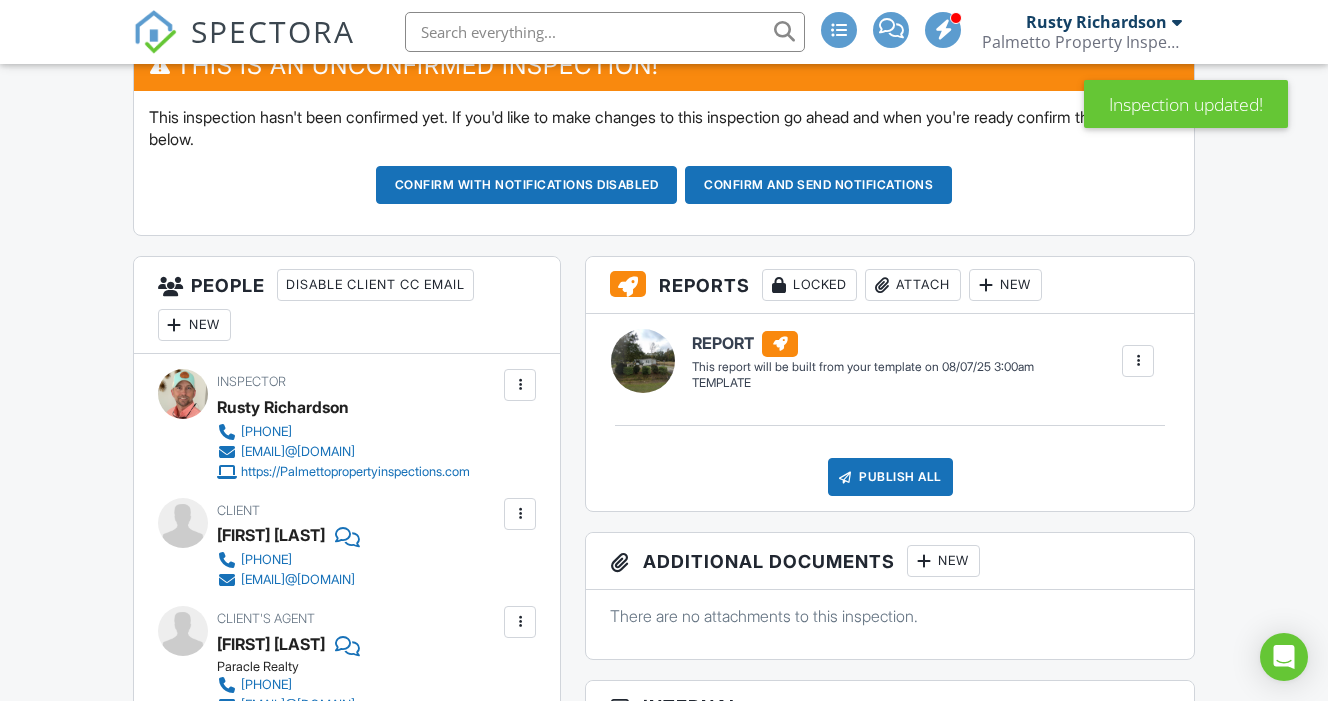 click on "New" at bounding box center (194, 325) 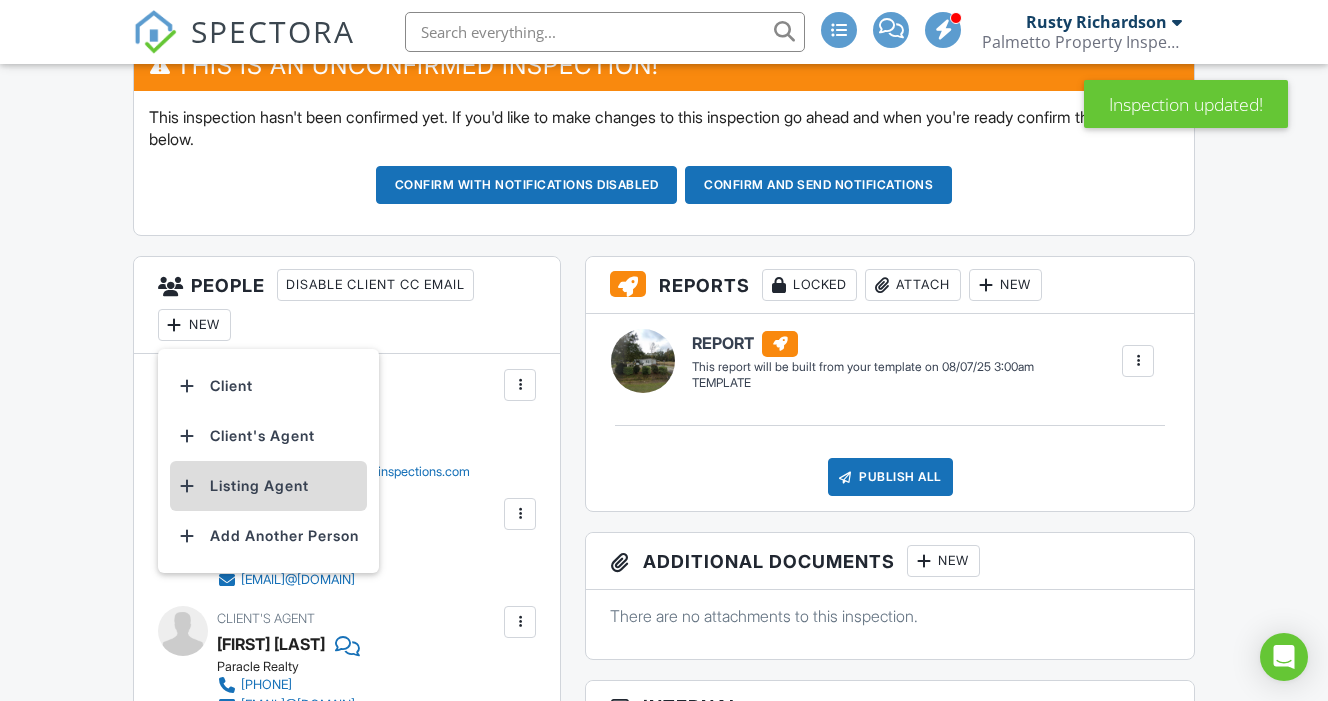 click on "Listing Agent" at bounding box center (268, 486) 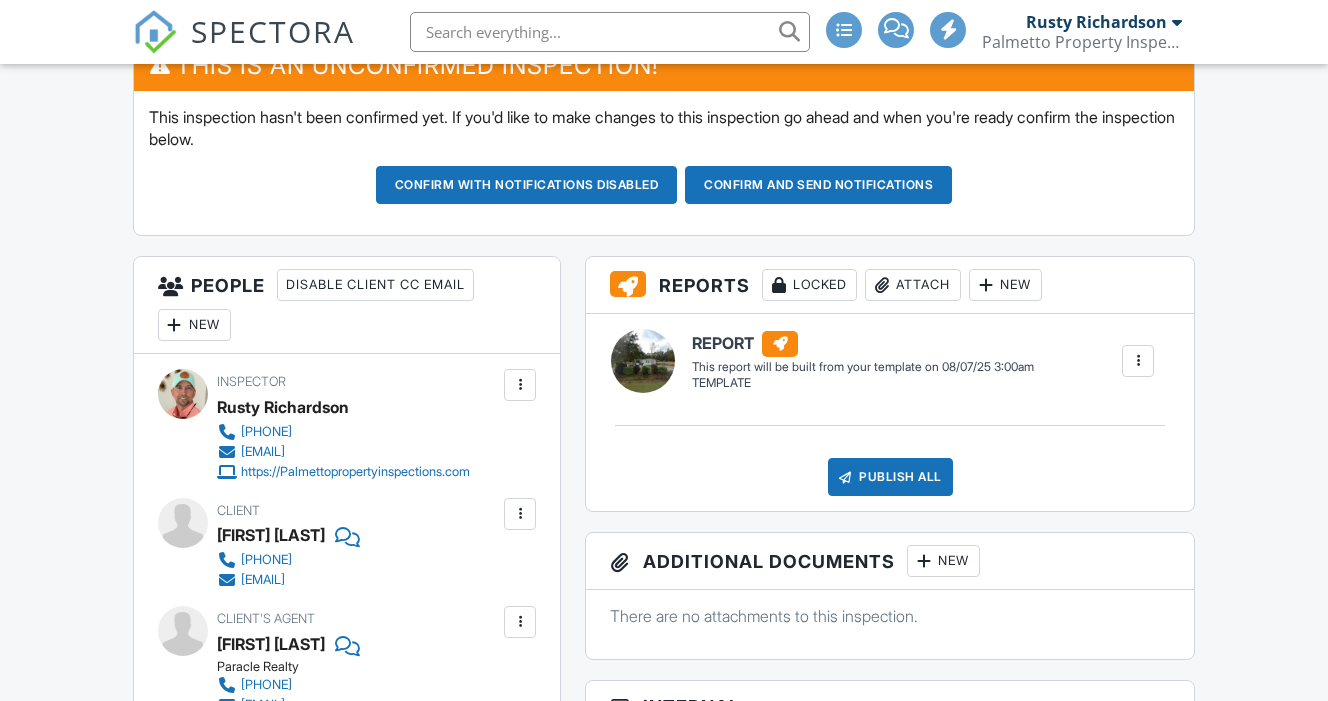 scroll, scrollTop: 546, scrollLeft: 0, axis: vertical 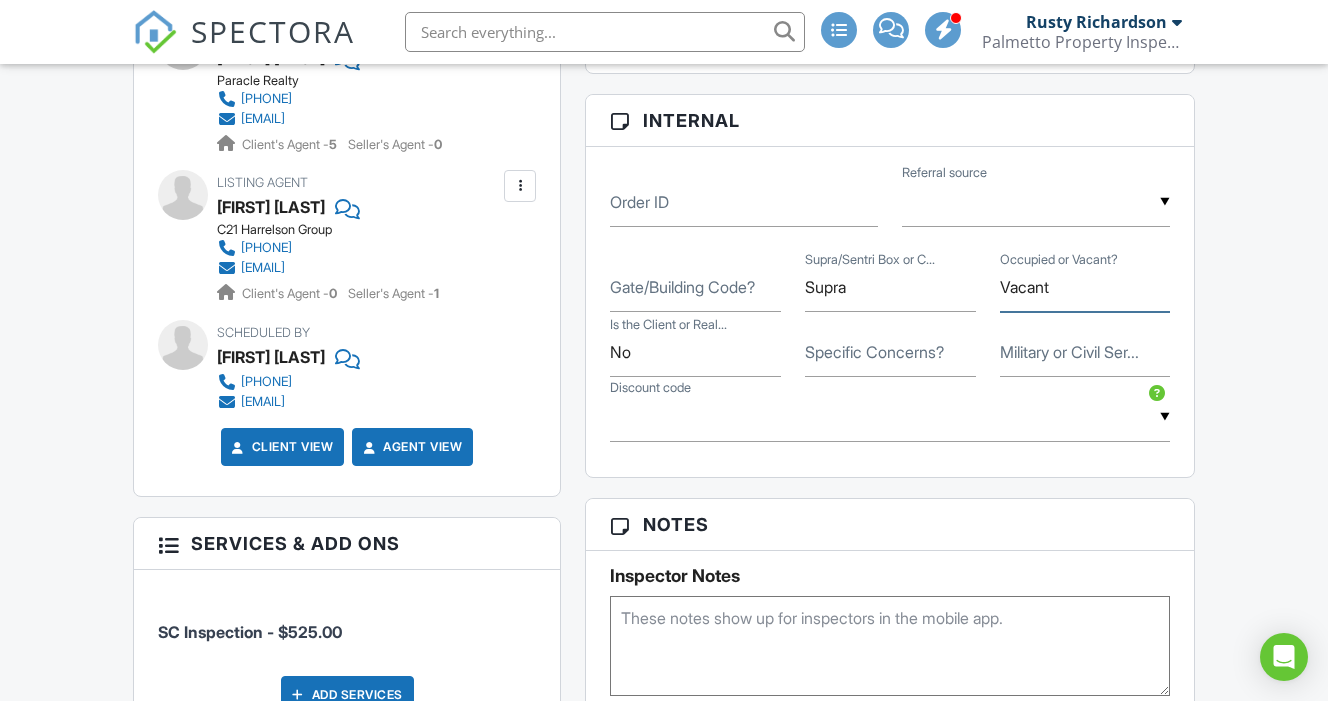 click on "Vacant" at bounding box center (1085, 287) 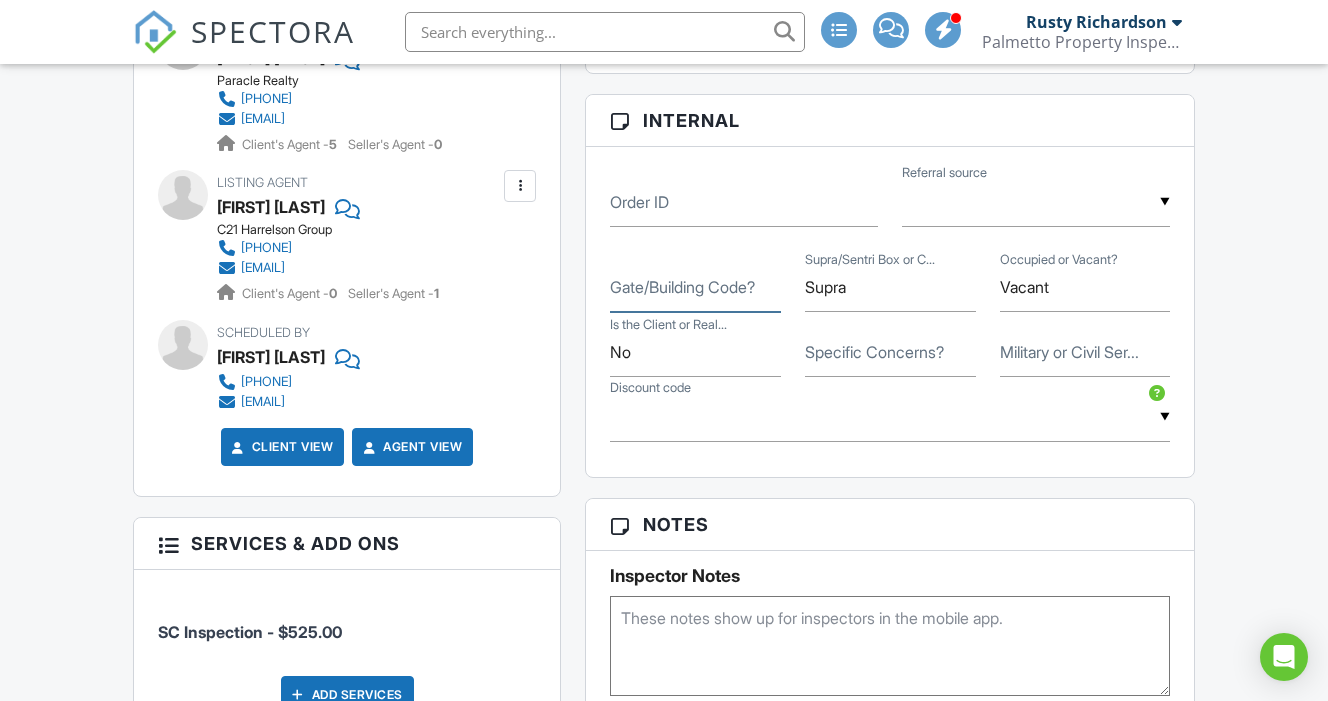 click on "Gate/Building Code?" at bounding box center [695, 287] 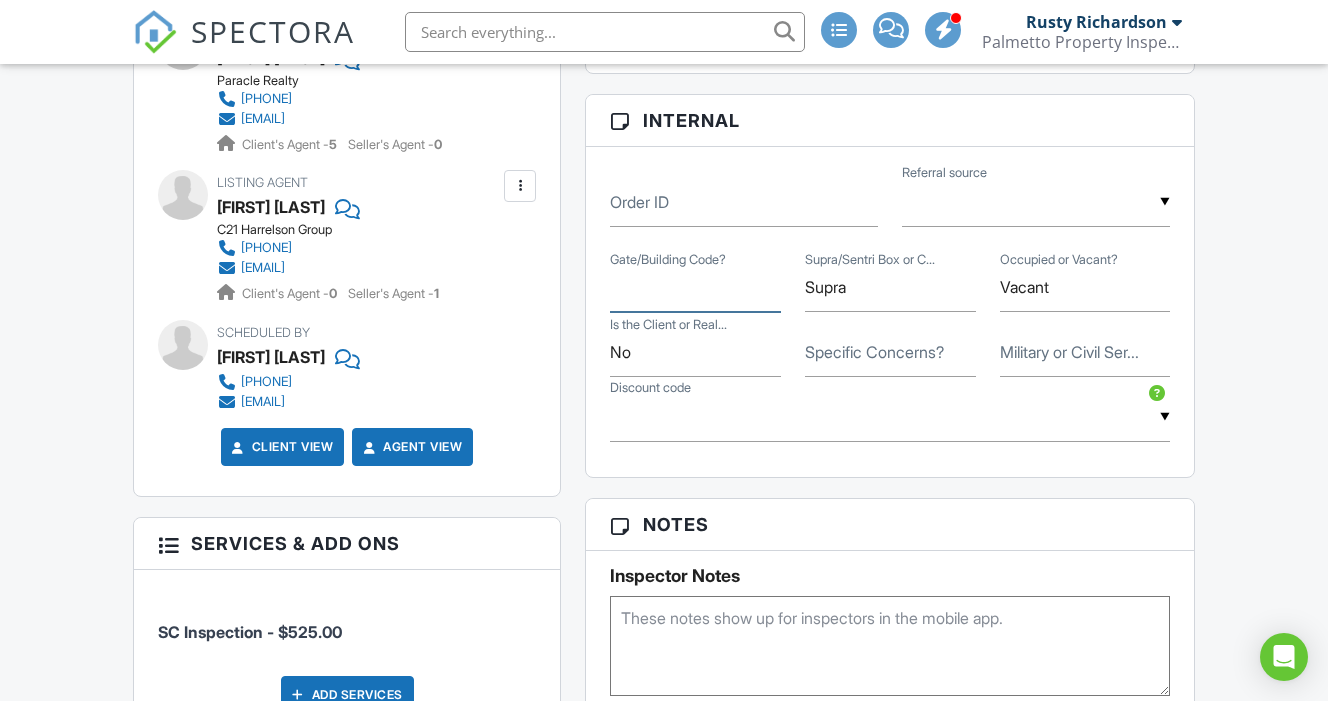 type on "g" 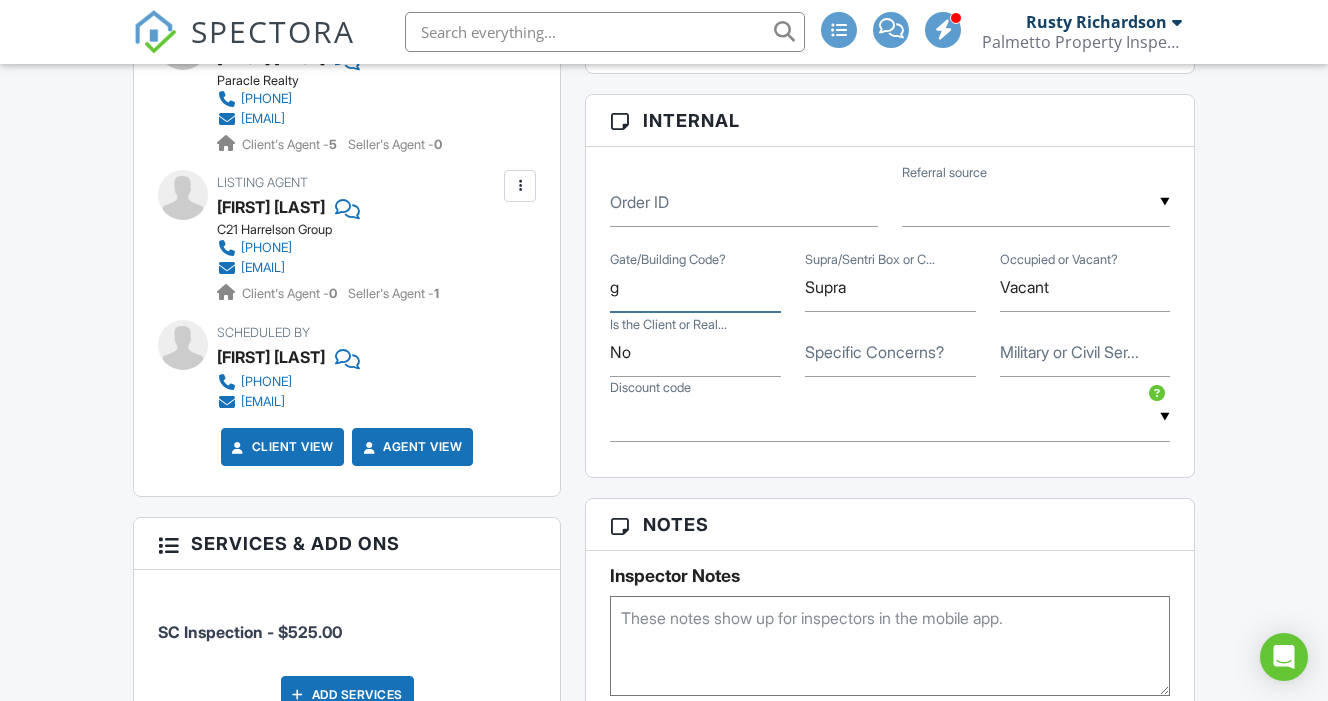 type 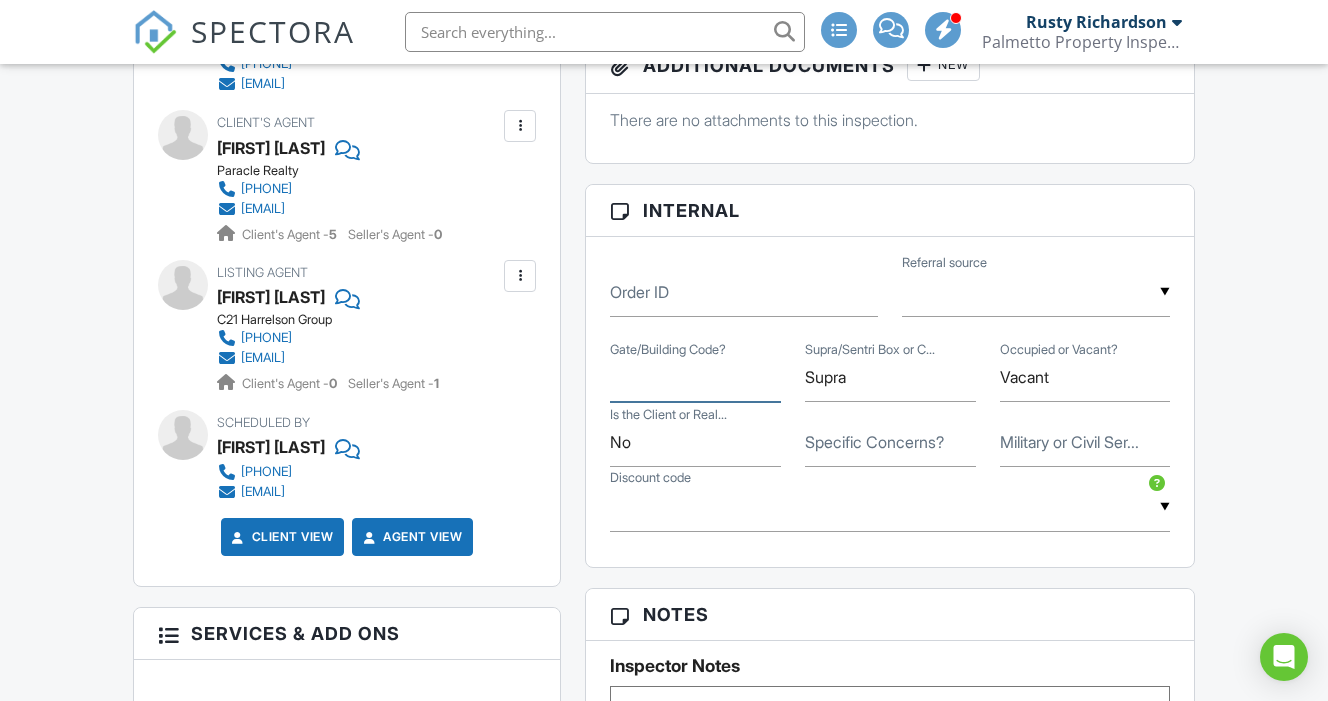 scroll, scrollTop: 1300, scrollLeft: 0, axis: vertical 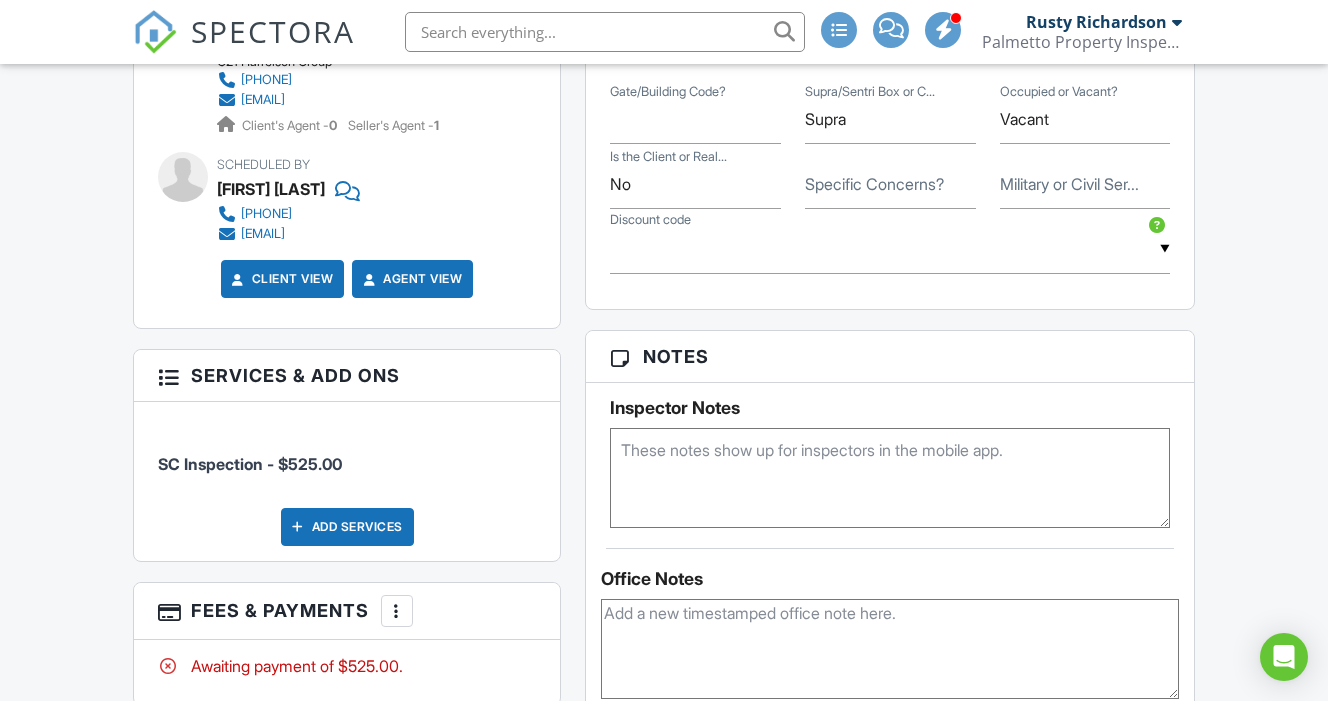 click at bounding box center (890, 478) 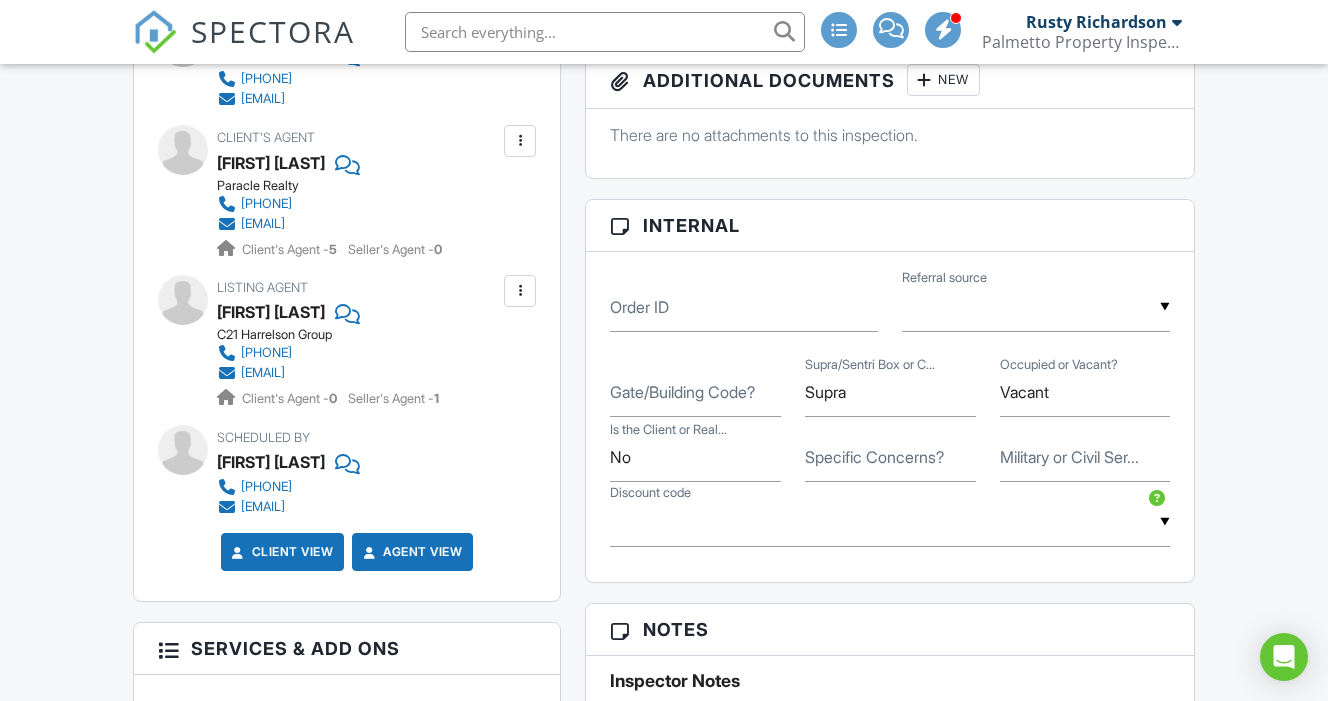 scroll, scrollTop: 1074, scrollLeft: 0, axis: vertical 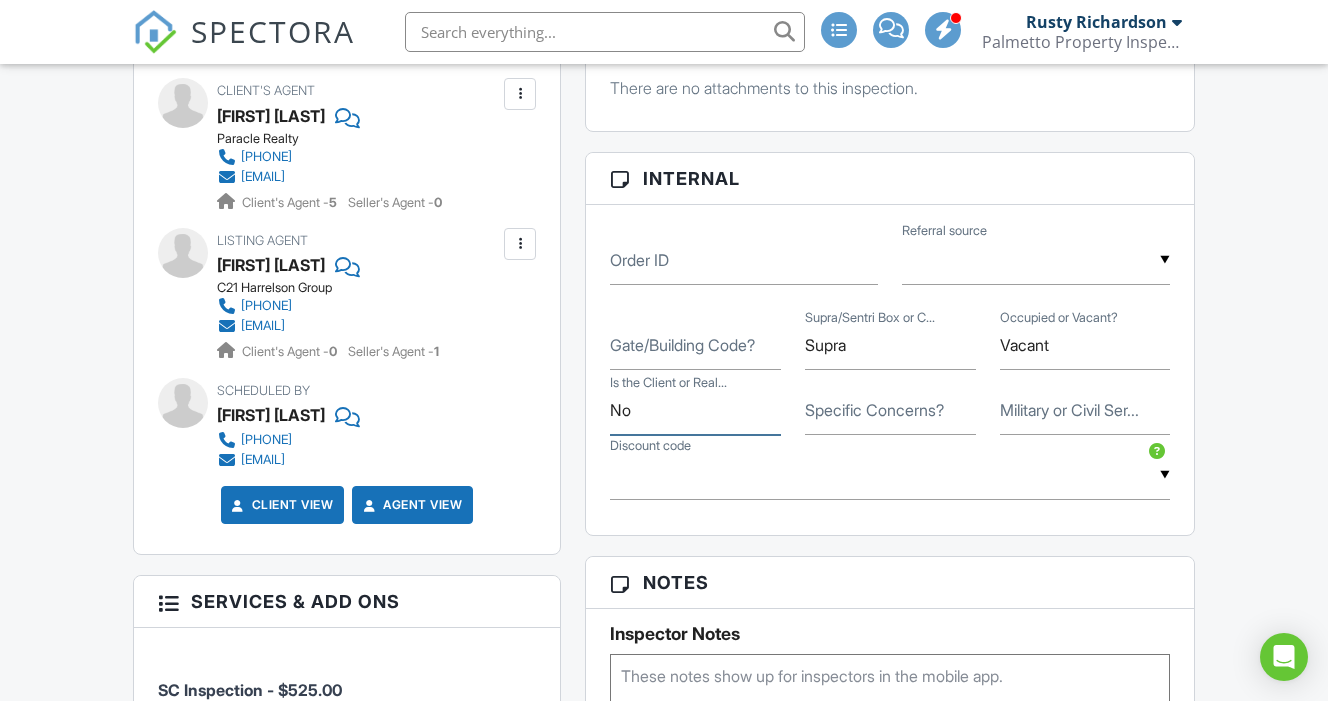click on "No" at bounding box center (695, 410) 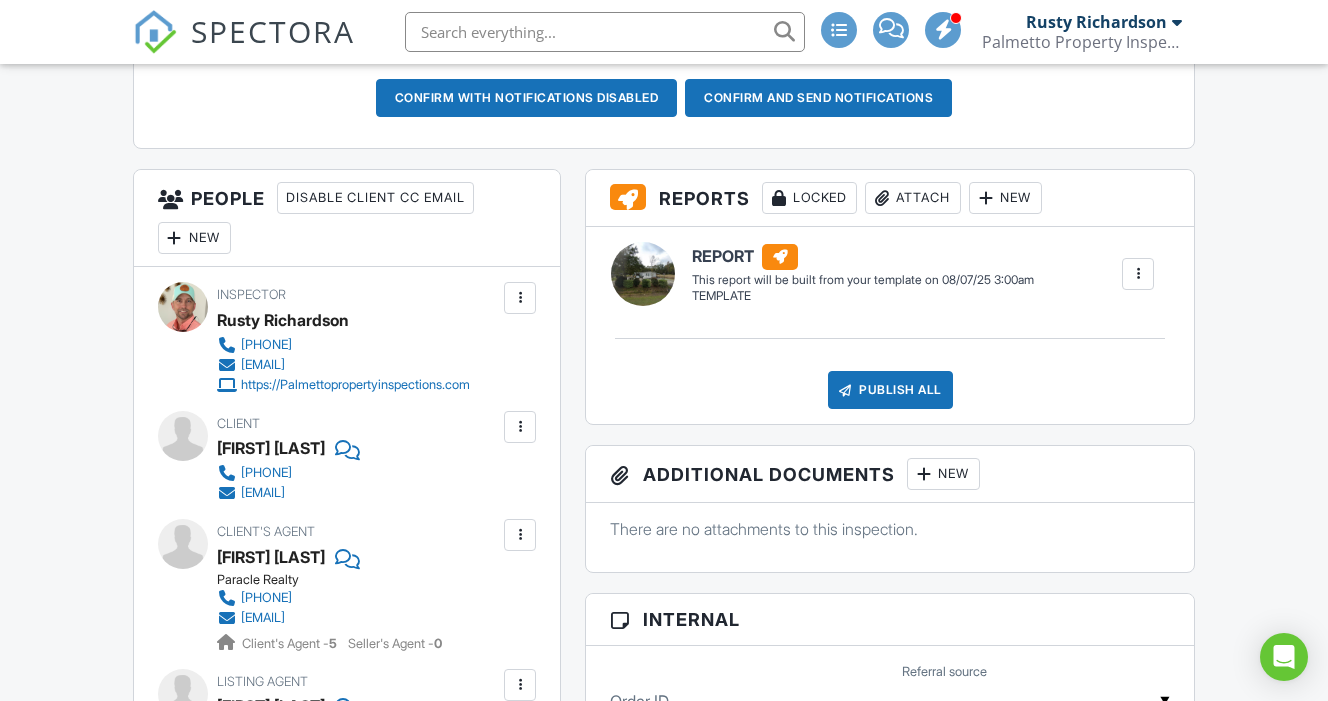 scroll, scrollTop: 636, scrollLeft: 0, axis: vertical 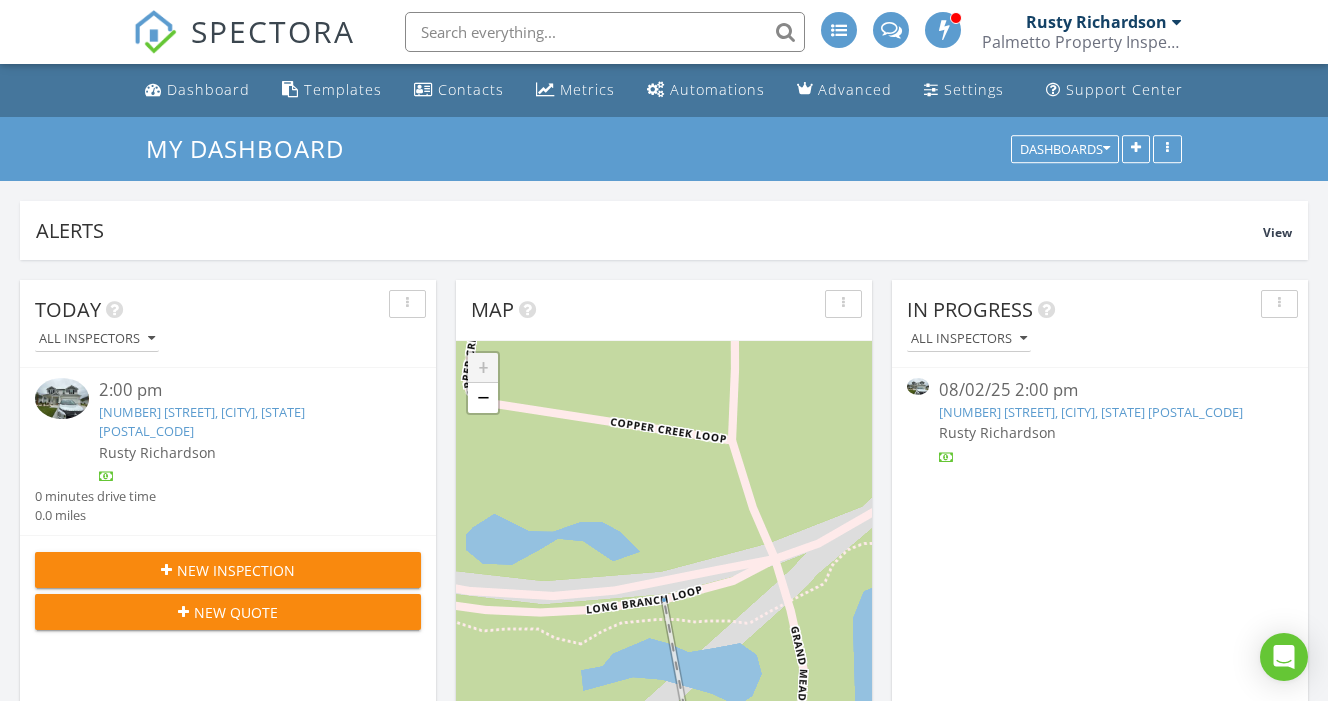 click at bounding box center (605, 32) 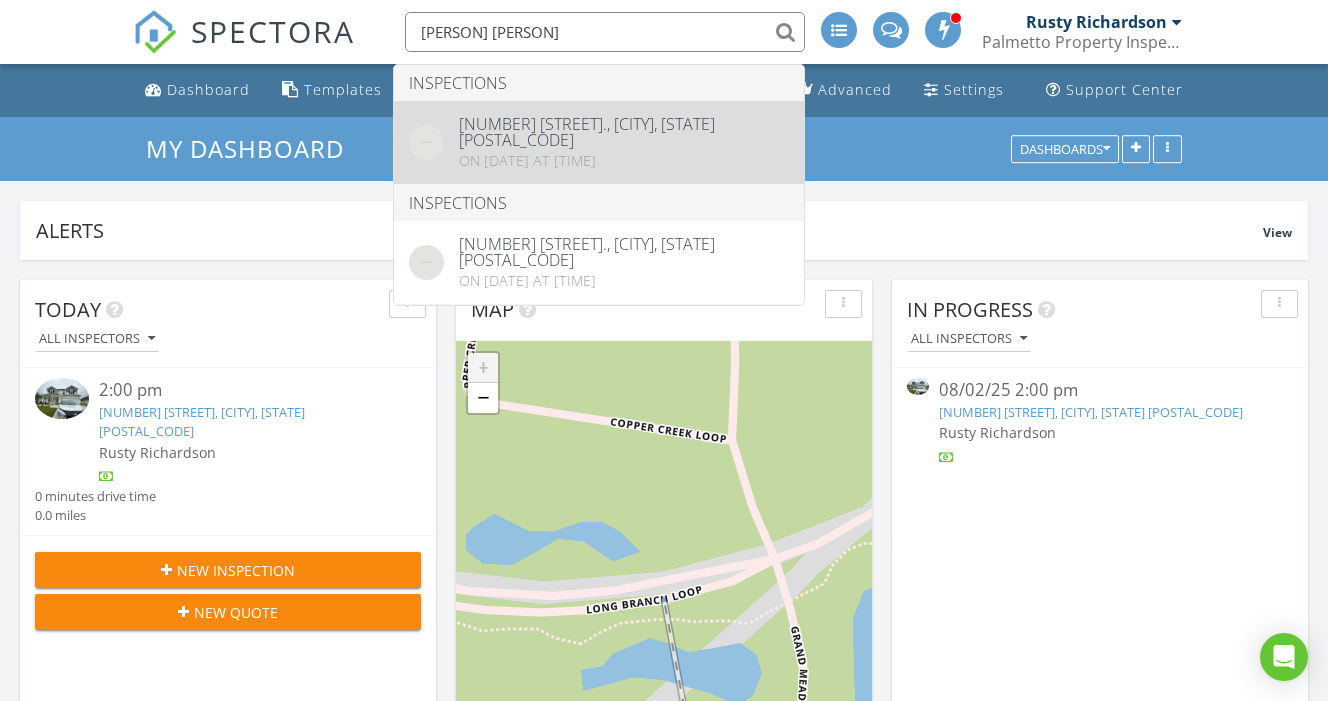 type on "Erick Ram" 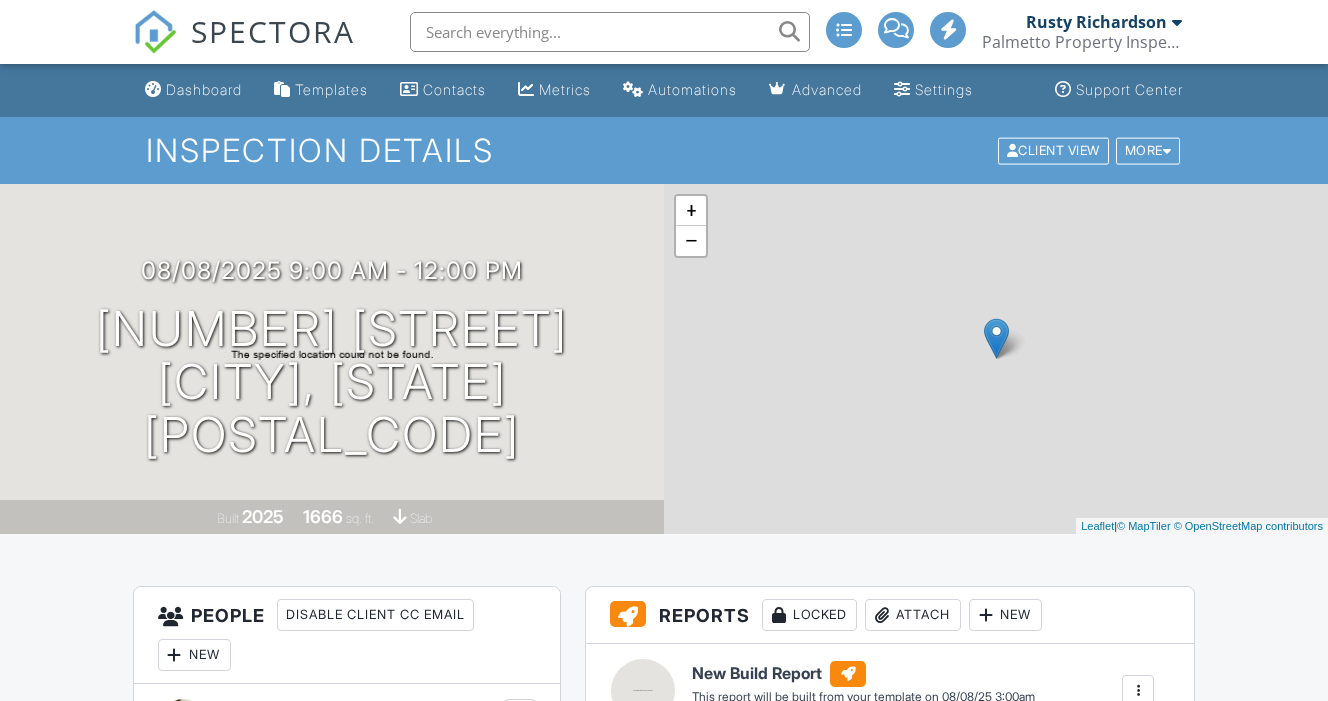 scroll, scrollTop: 0, scrollLeft: 0, axis: both 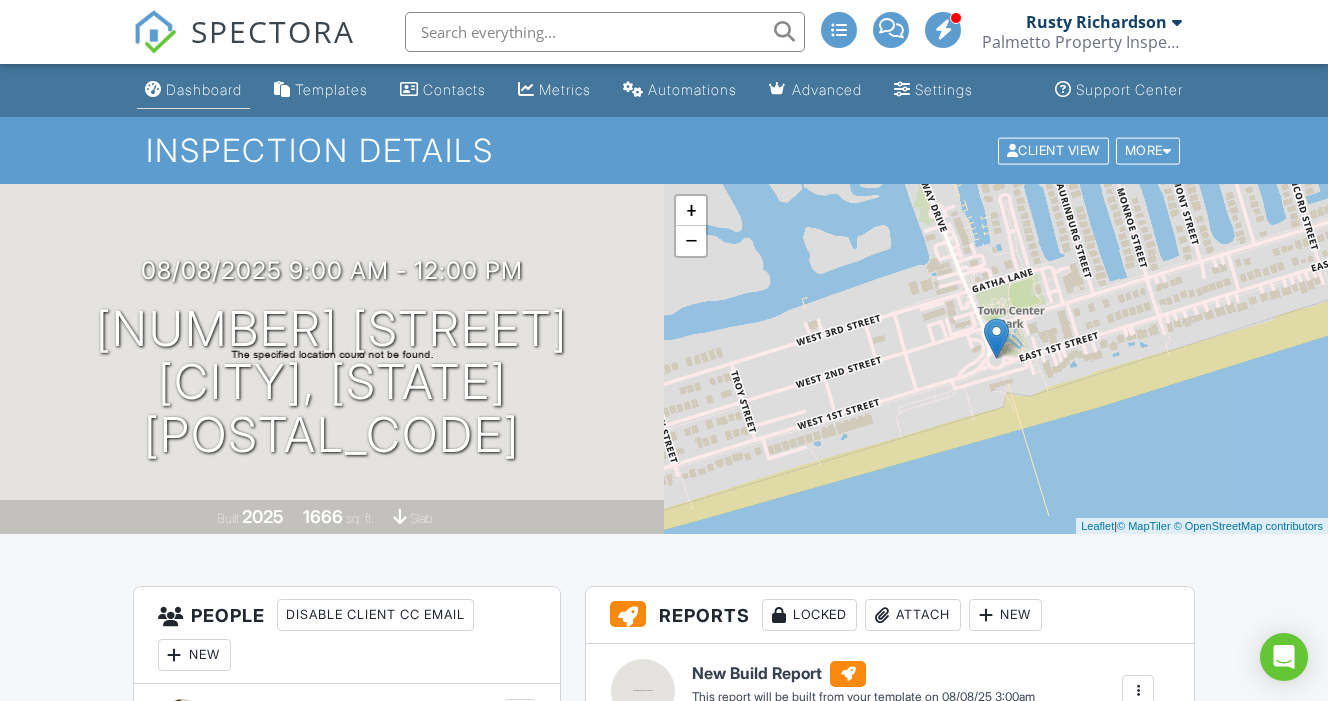 click on "Dashboard" at bounding box center (204, 89) 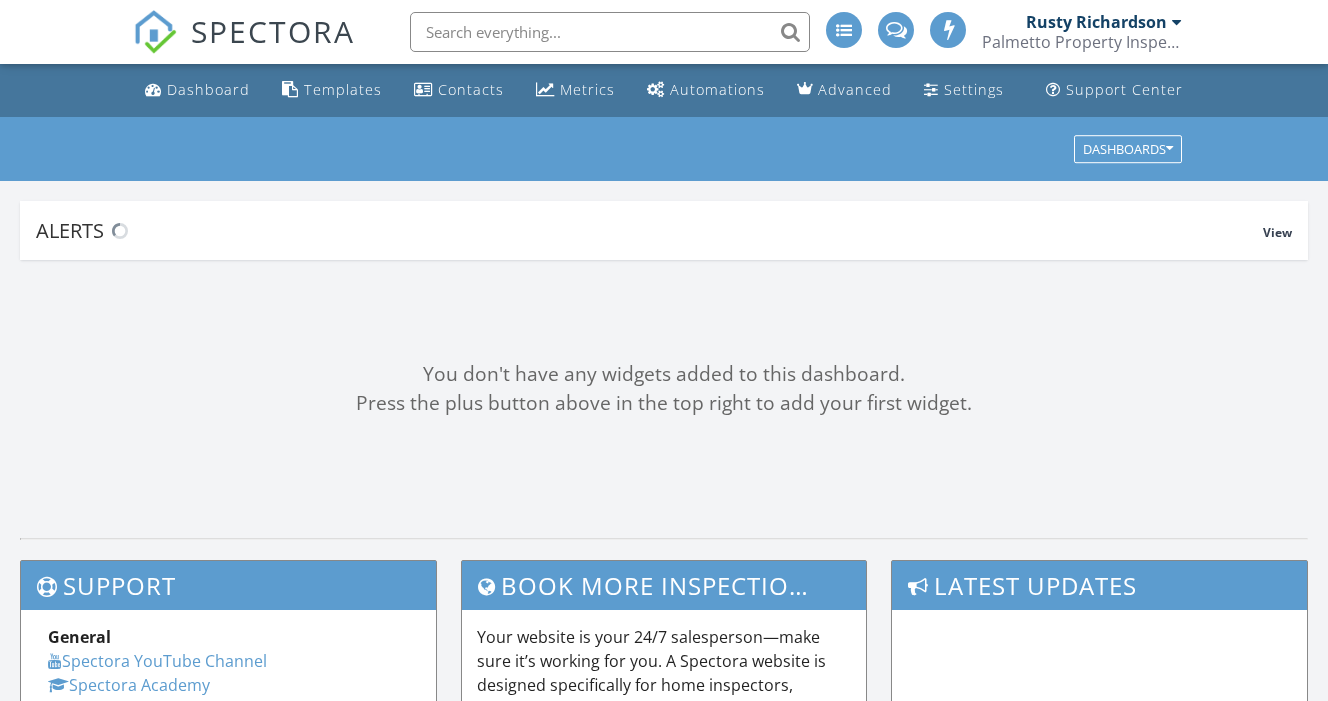 scroll, scrollTop: 0, scrollLeft: 0, axis: both 